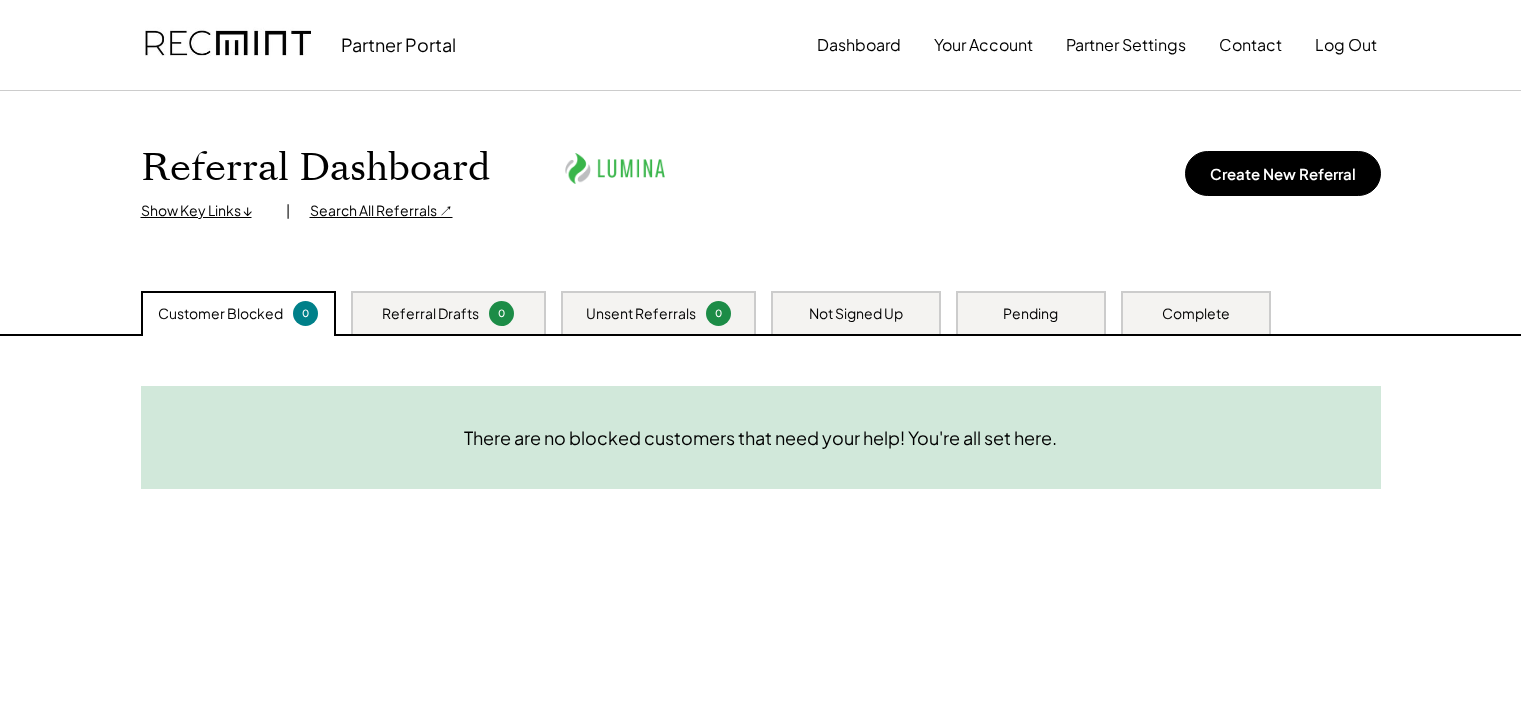 scroll, scrollTop: 0, scrollLeft: 0, axis: both 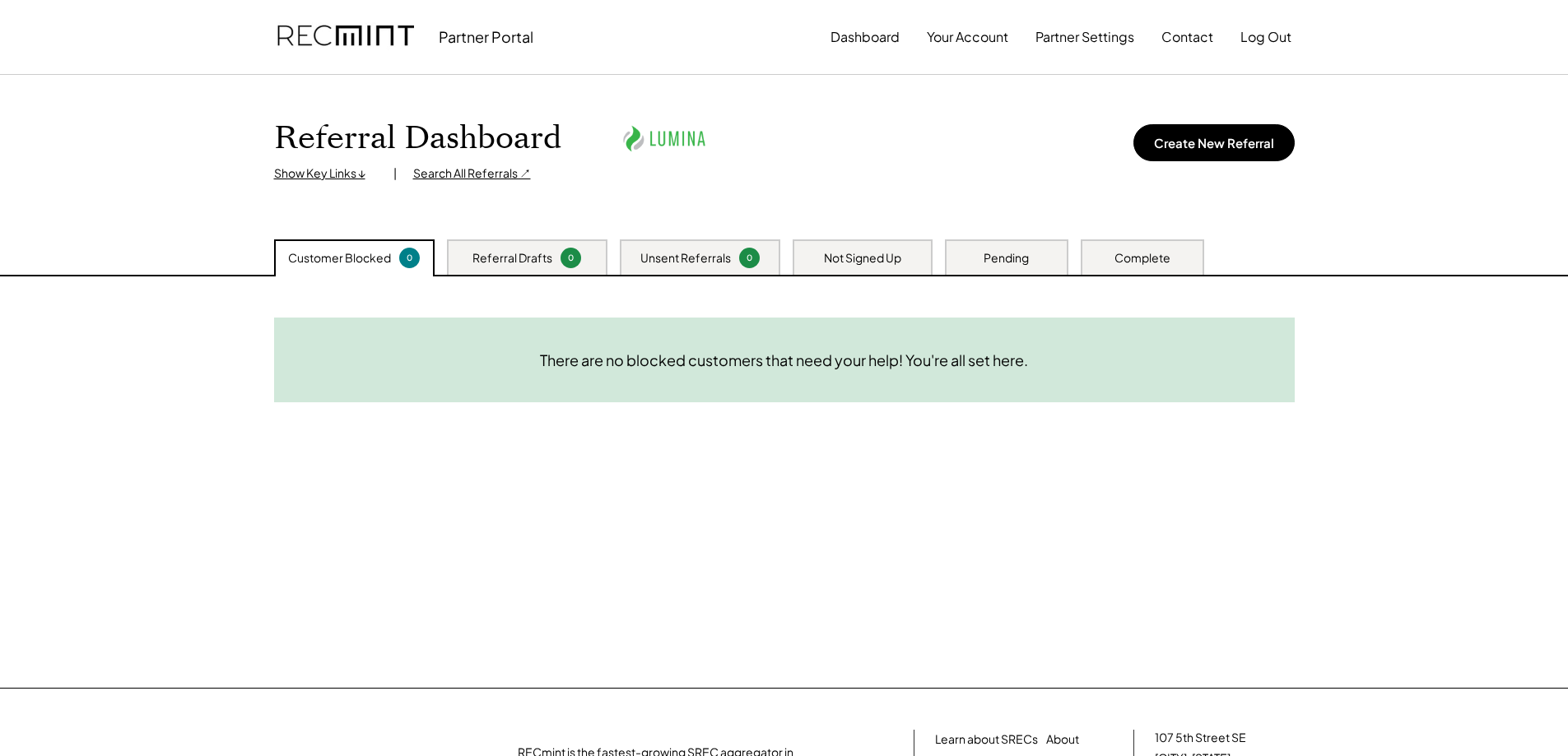 click on "Referral Dashboard Show Key Links ↓ | Search All Referrals ↗ Create New Referral" at bounding box center [784, 149] 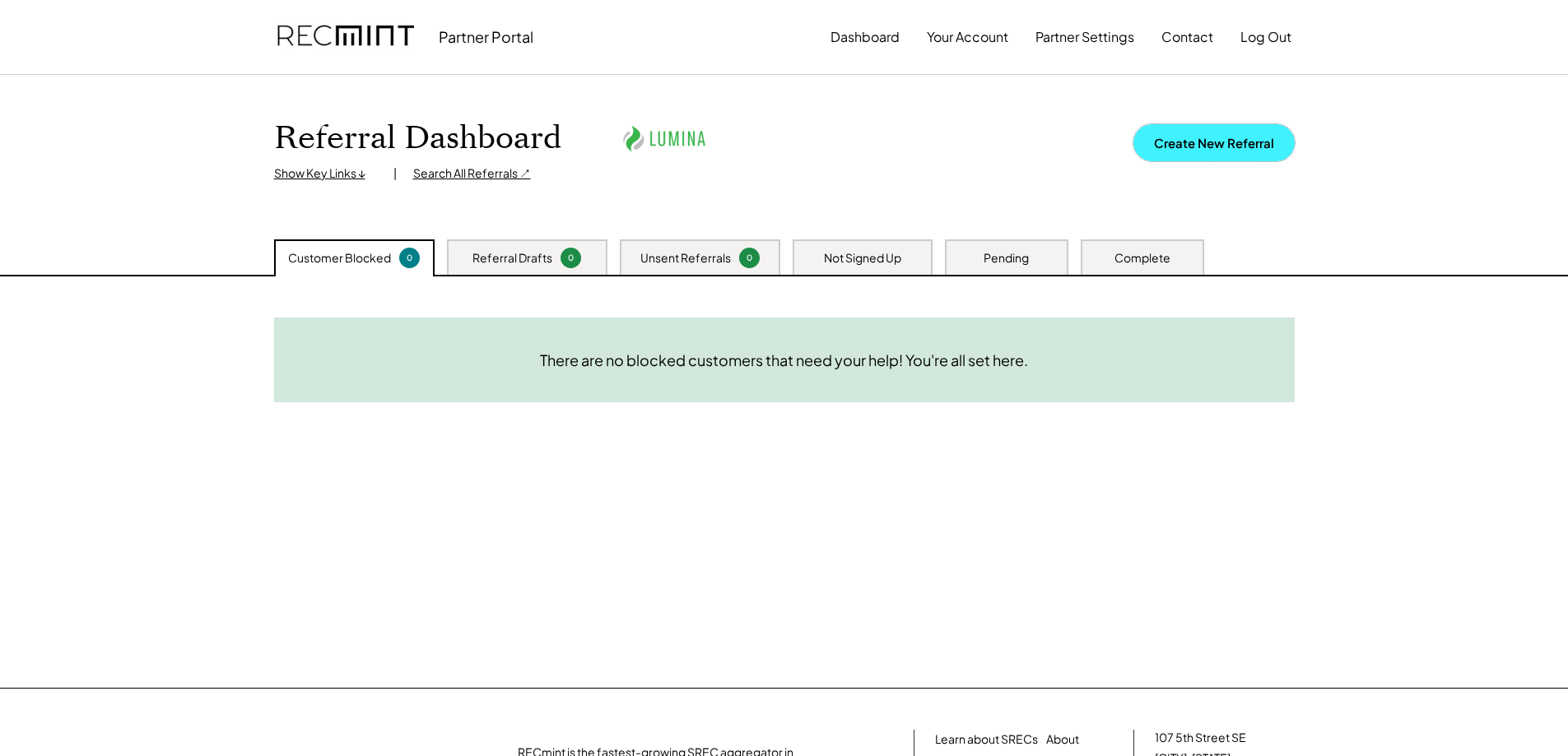click on "Create New Referral" at bounding box center [1214, 142] 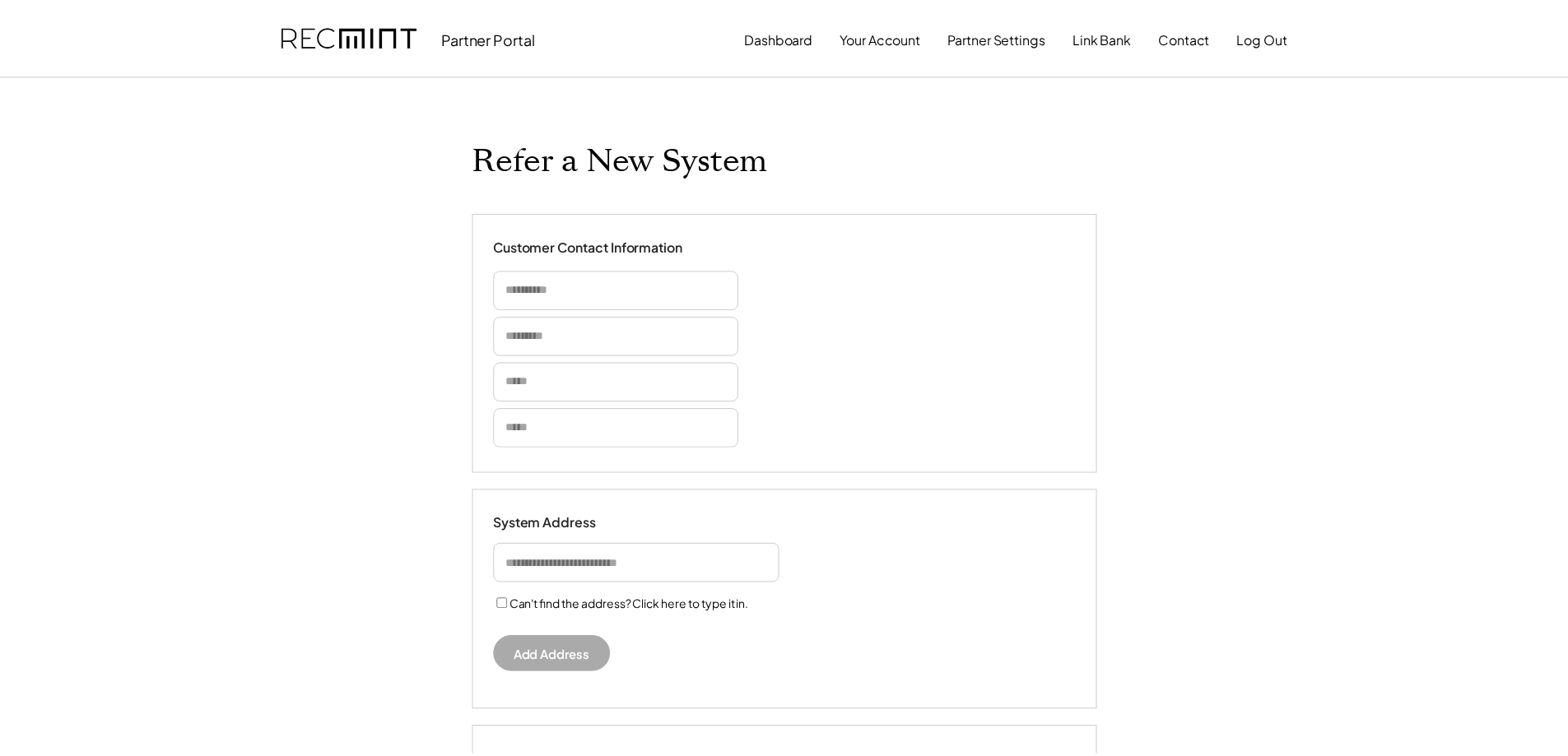 scroll, scrollTop: 0, scrollLeft: 0, axis: both 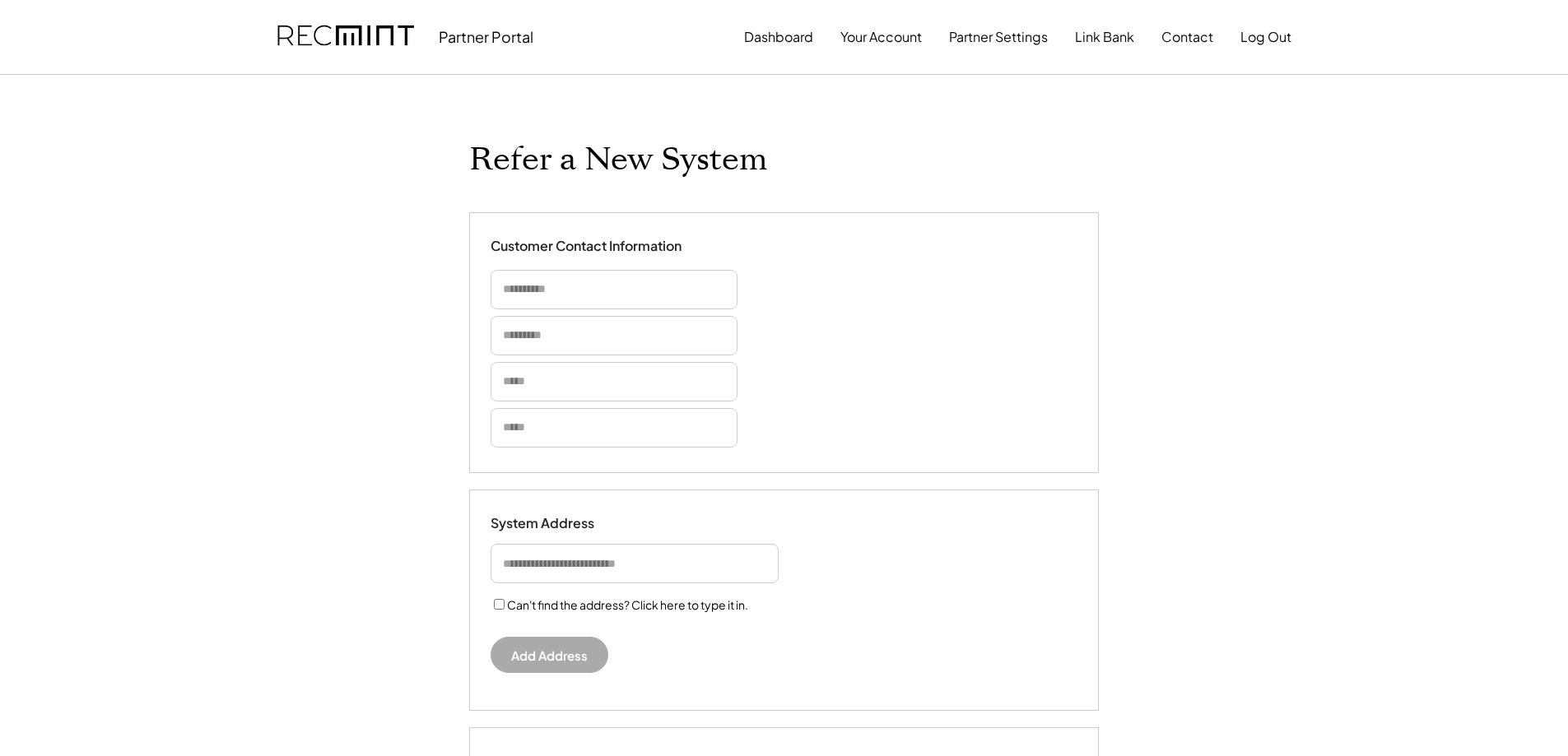 select on "**********" 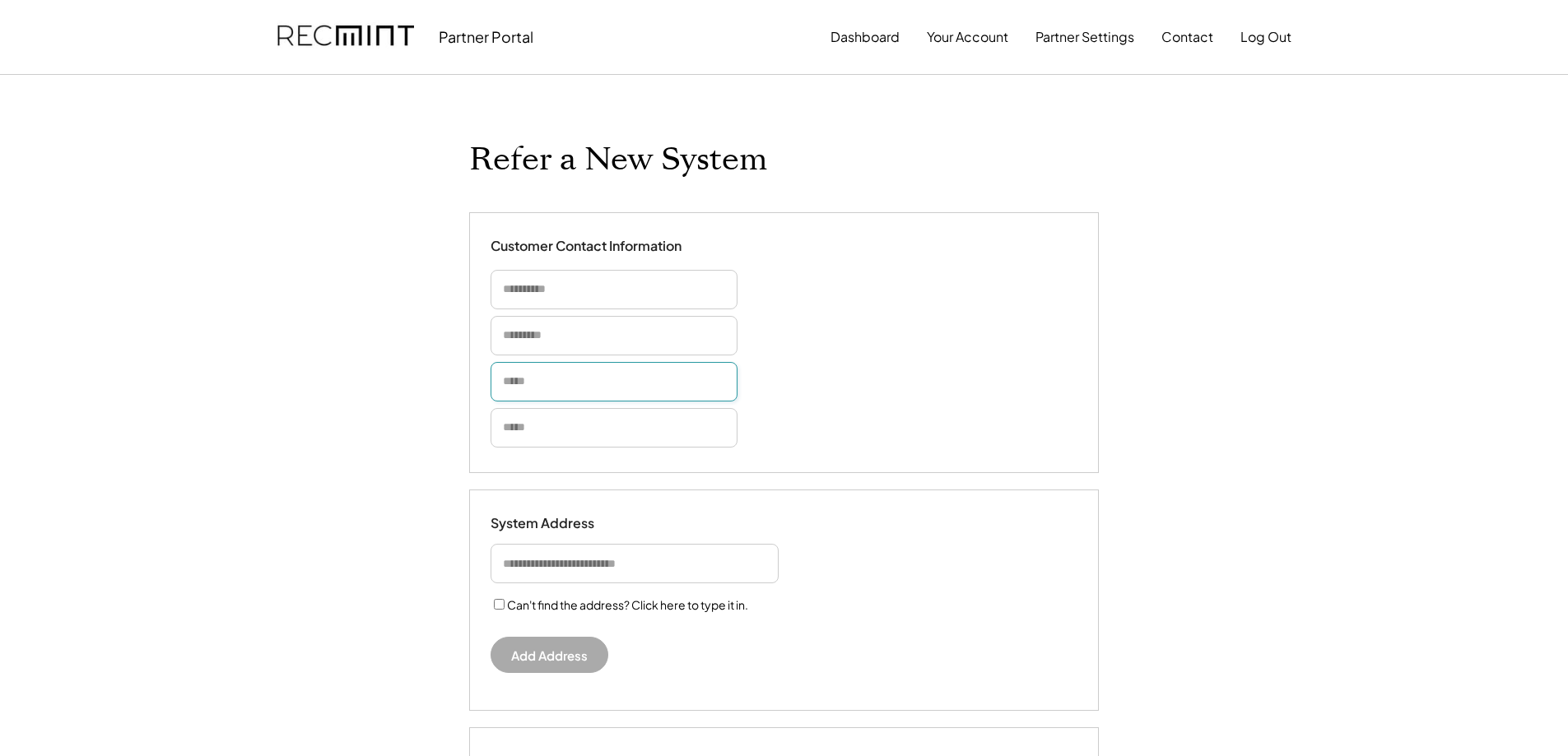 click at bounding box center (614, 382) 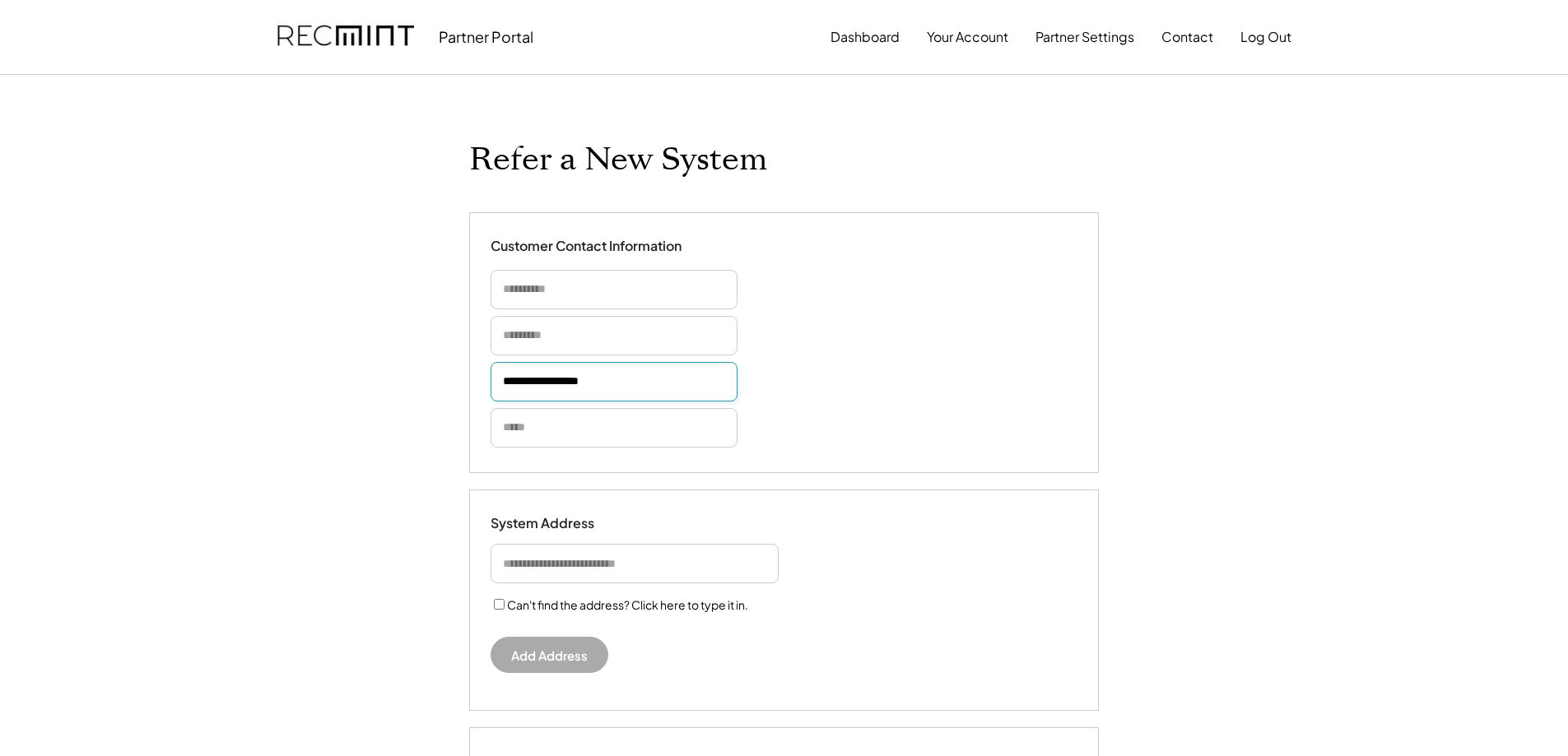 type on "**********" 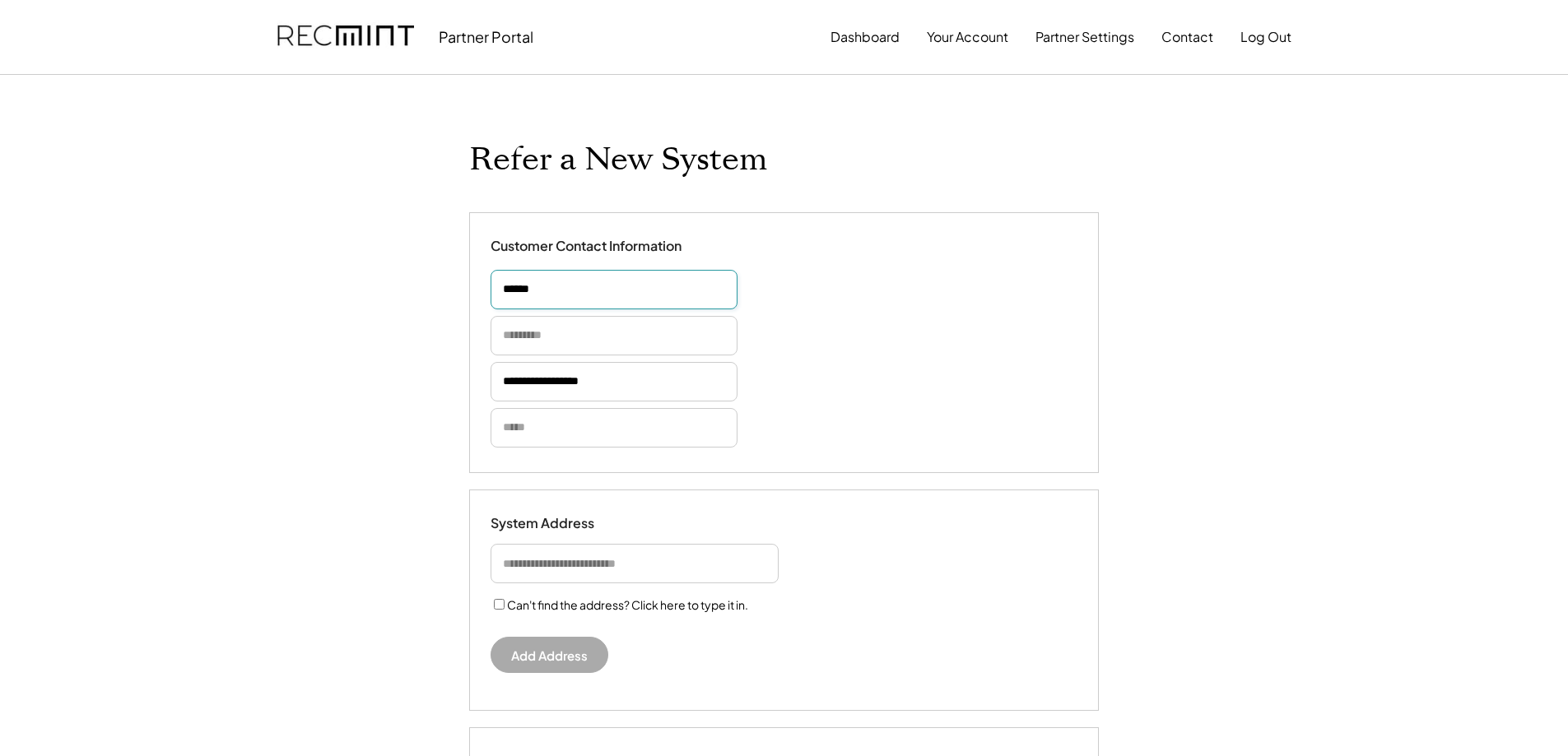 type on "******" 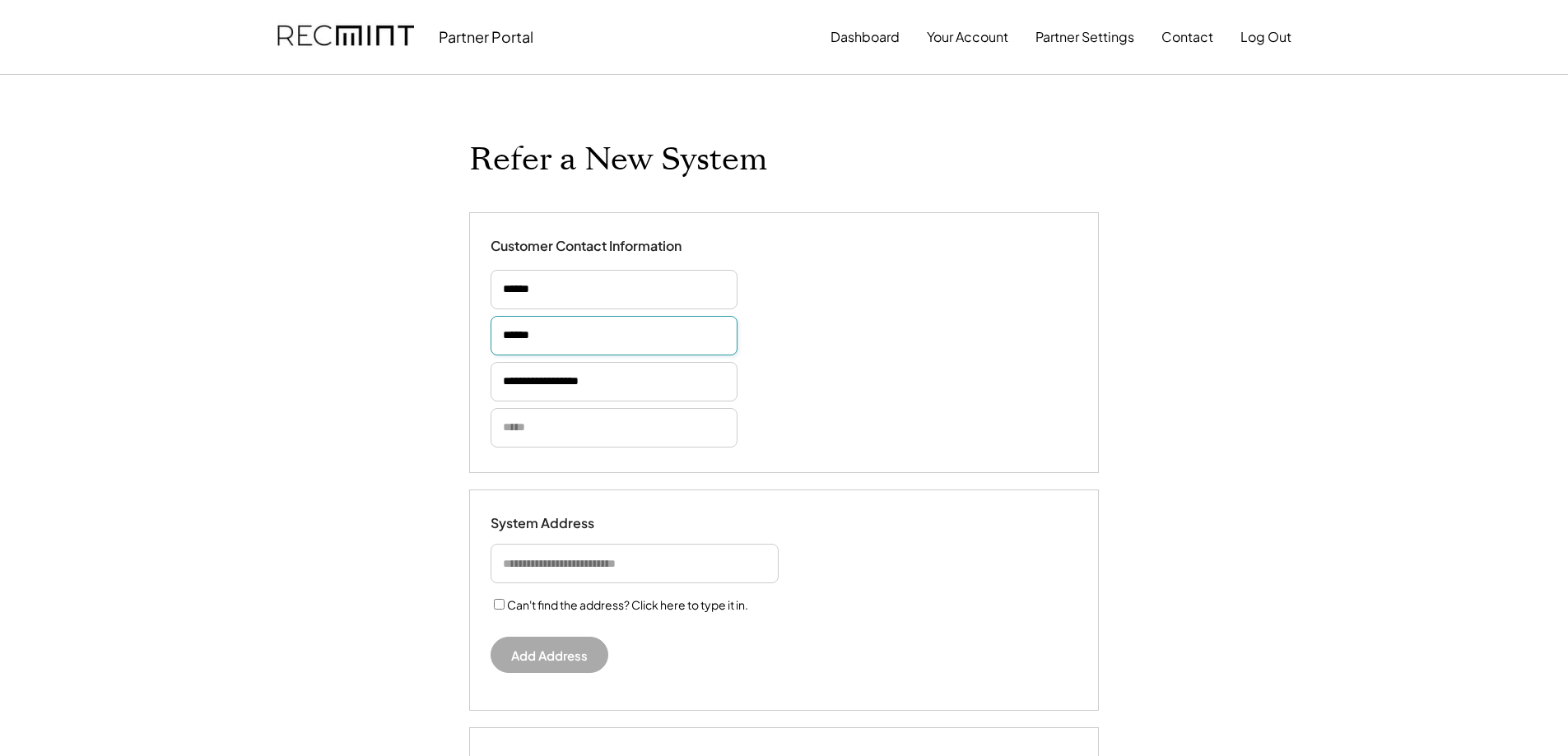 type on "******" 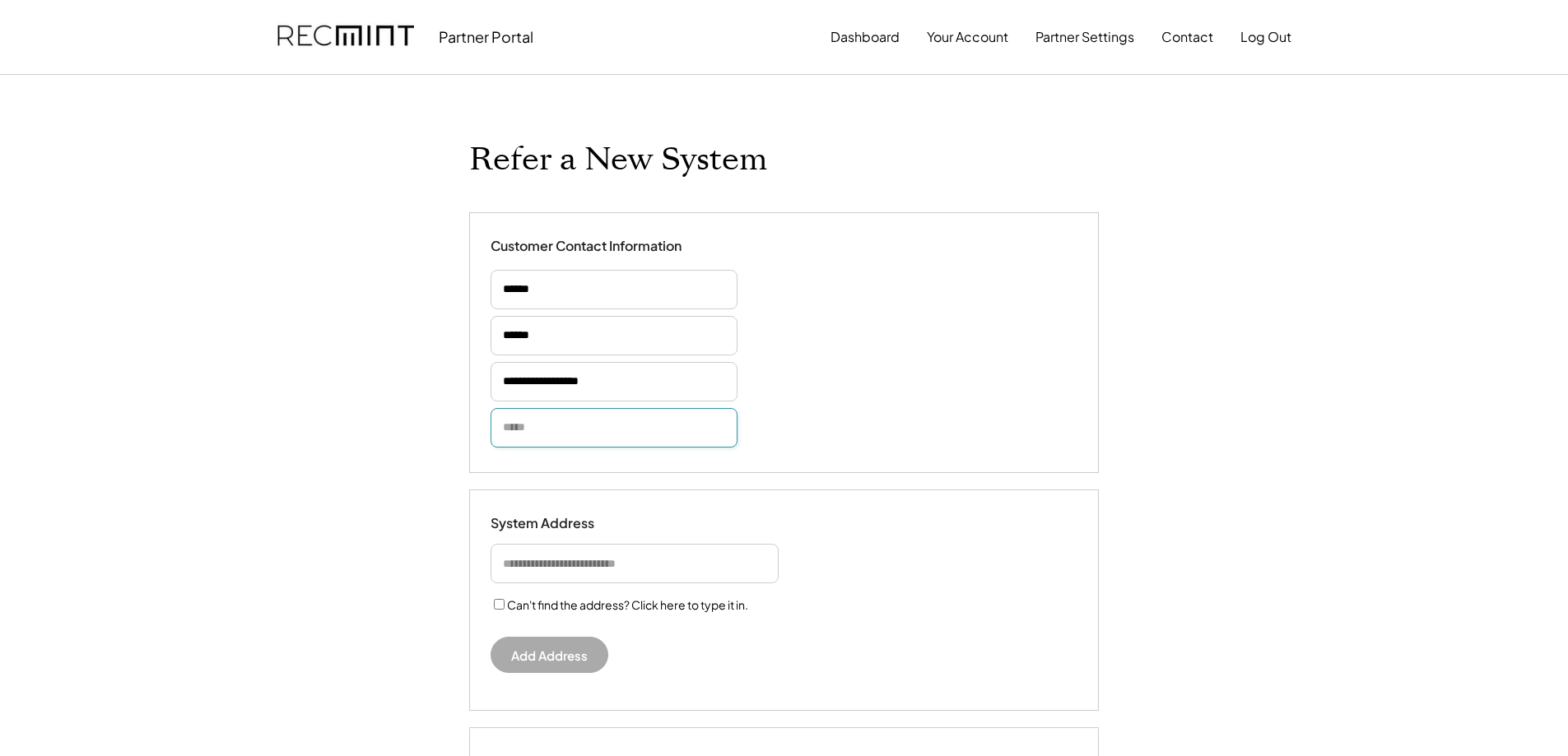 paste on "**********" 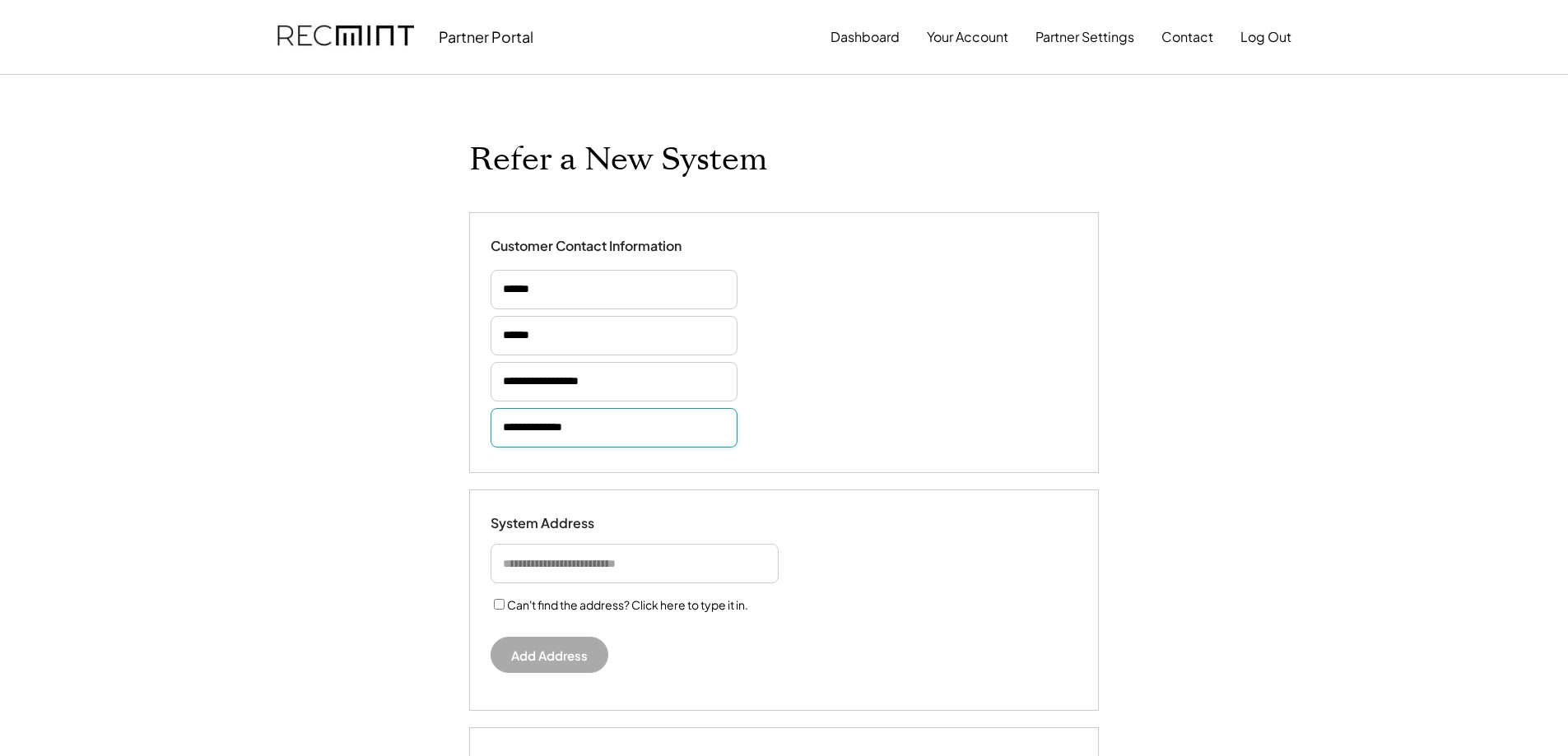 click at bounding box center (635, 564) 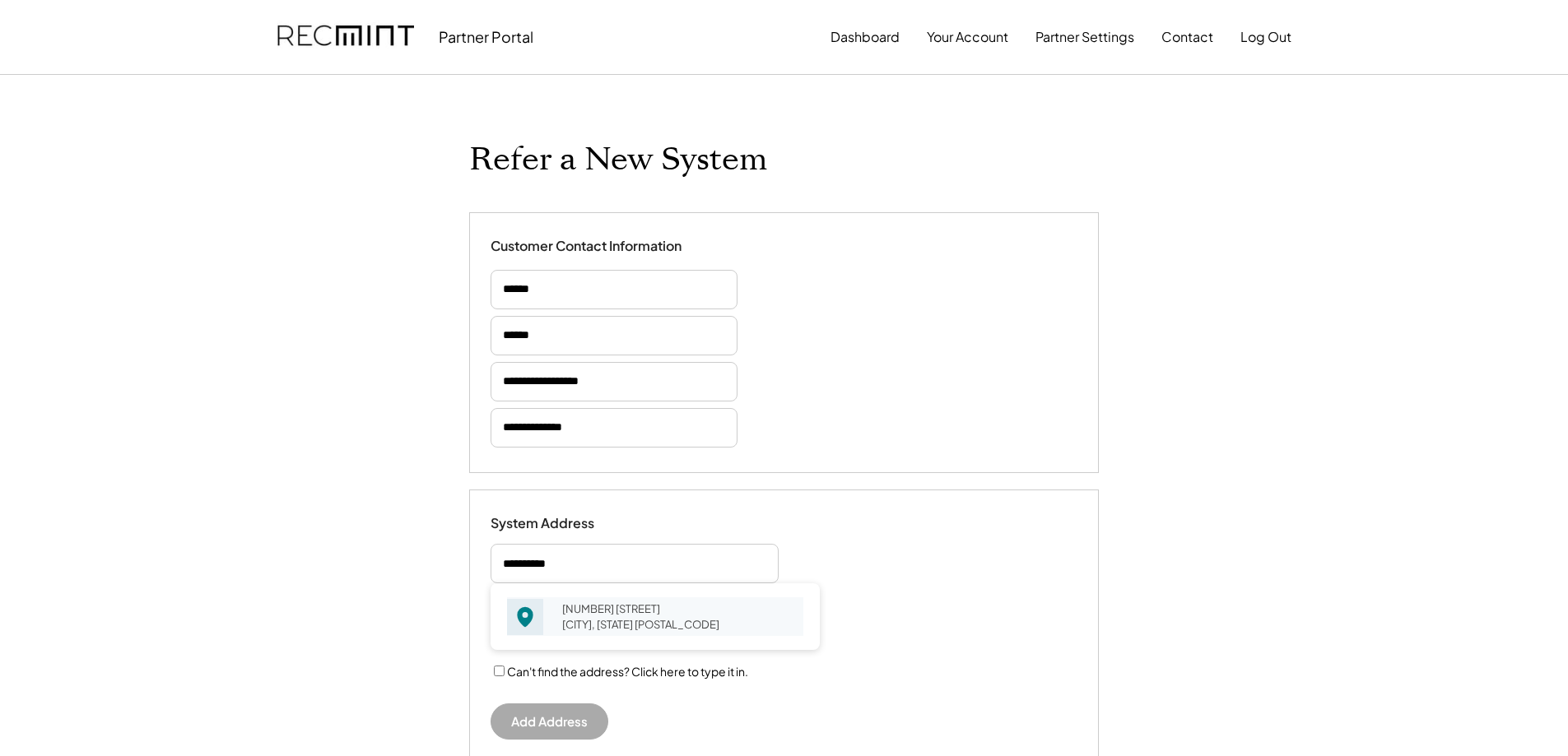 click on "11605 Paca St
Fulton, MD 20759" at bounding box center [677, 616] 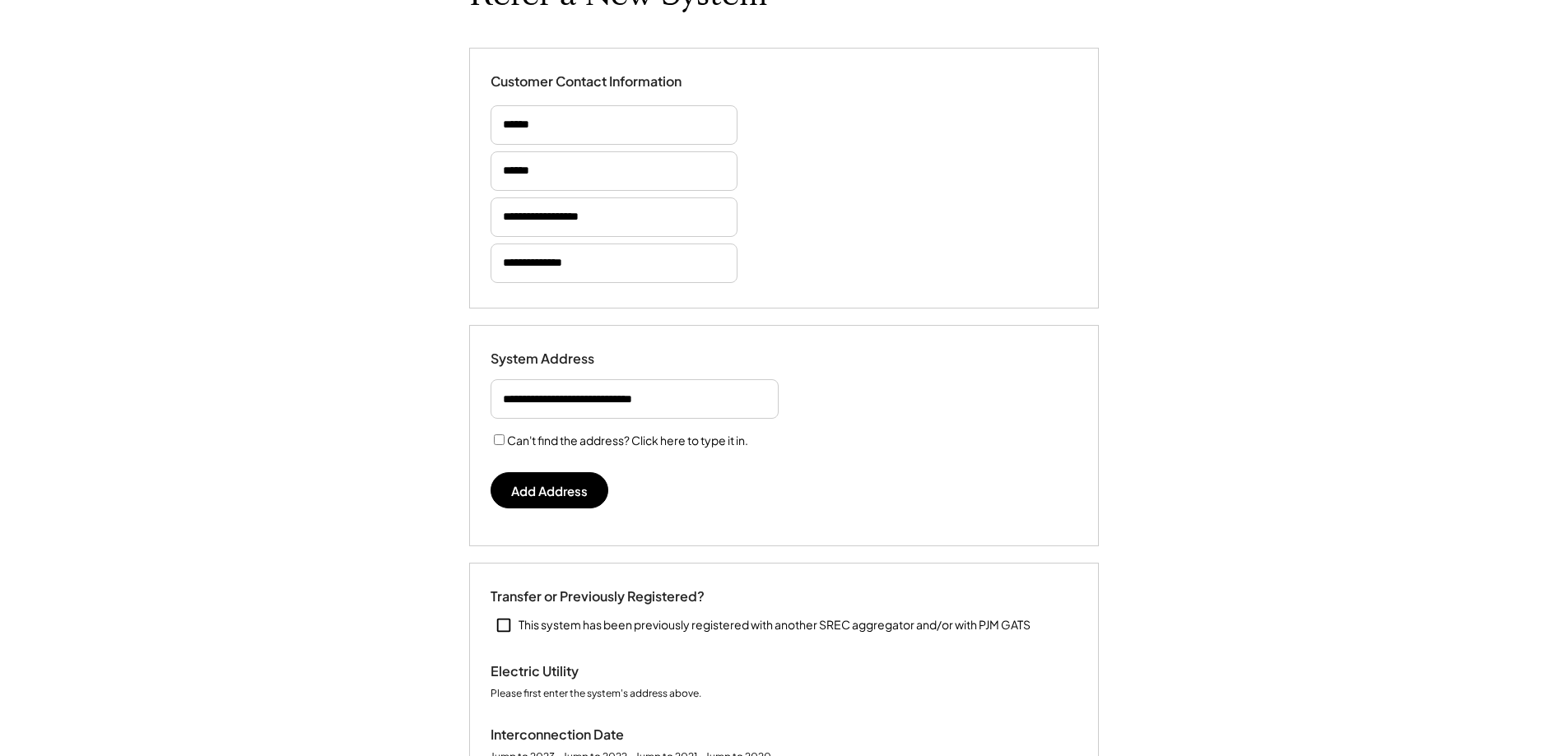 click on "Add Address" at bounding box center (549, 490) 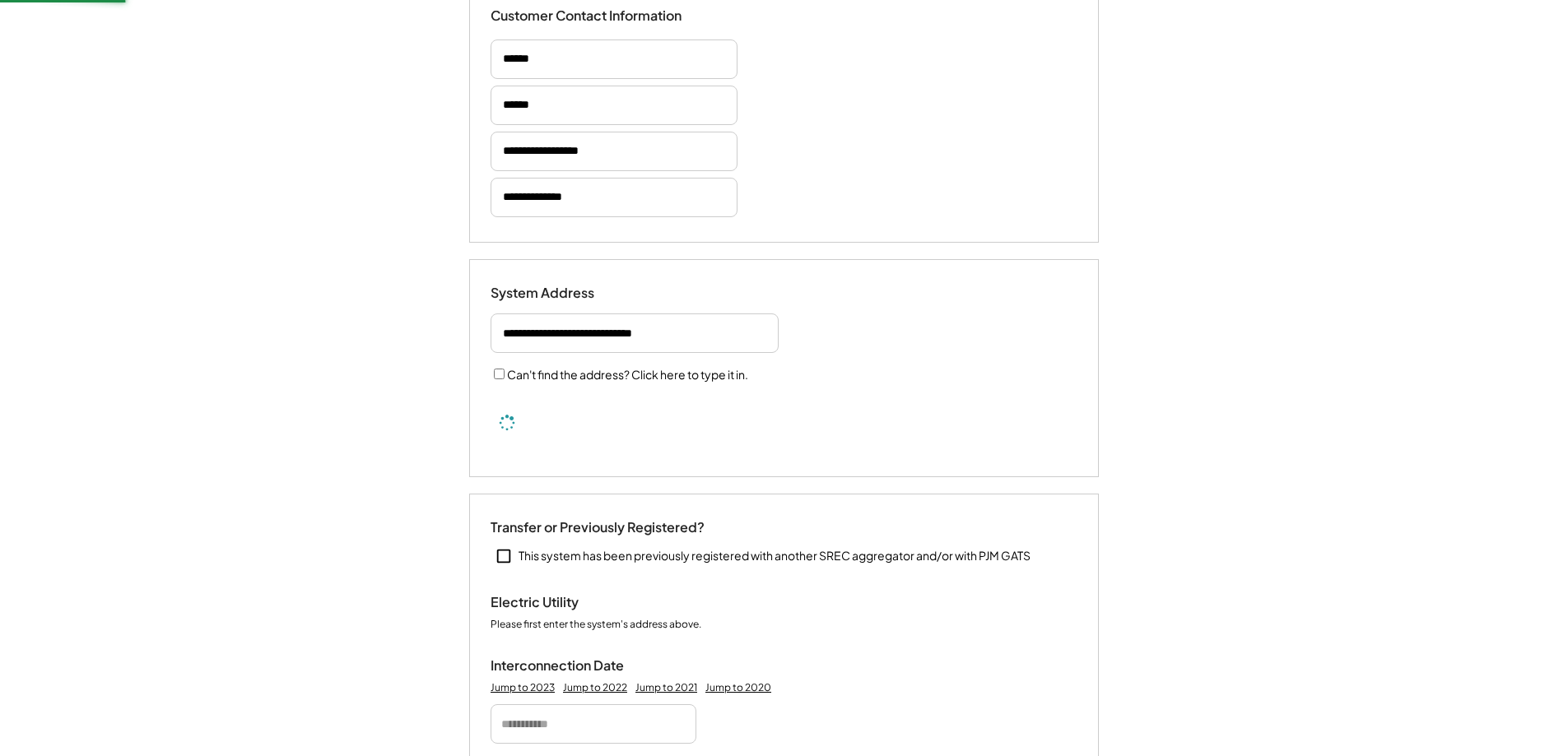scroll, scrollTop: 411, scrollLeft: 0, axis: vertical 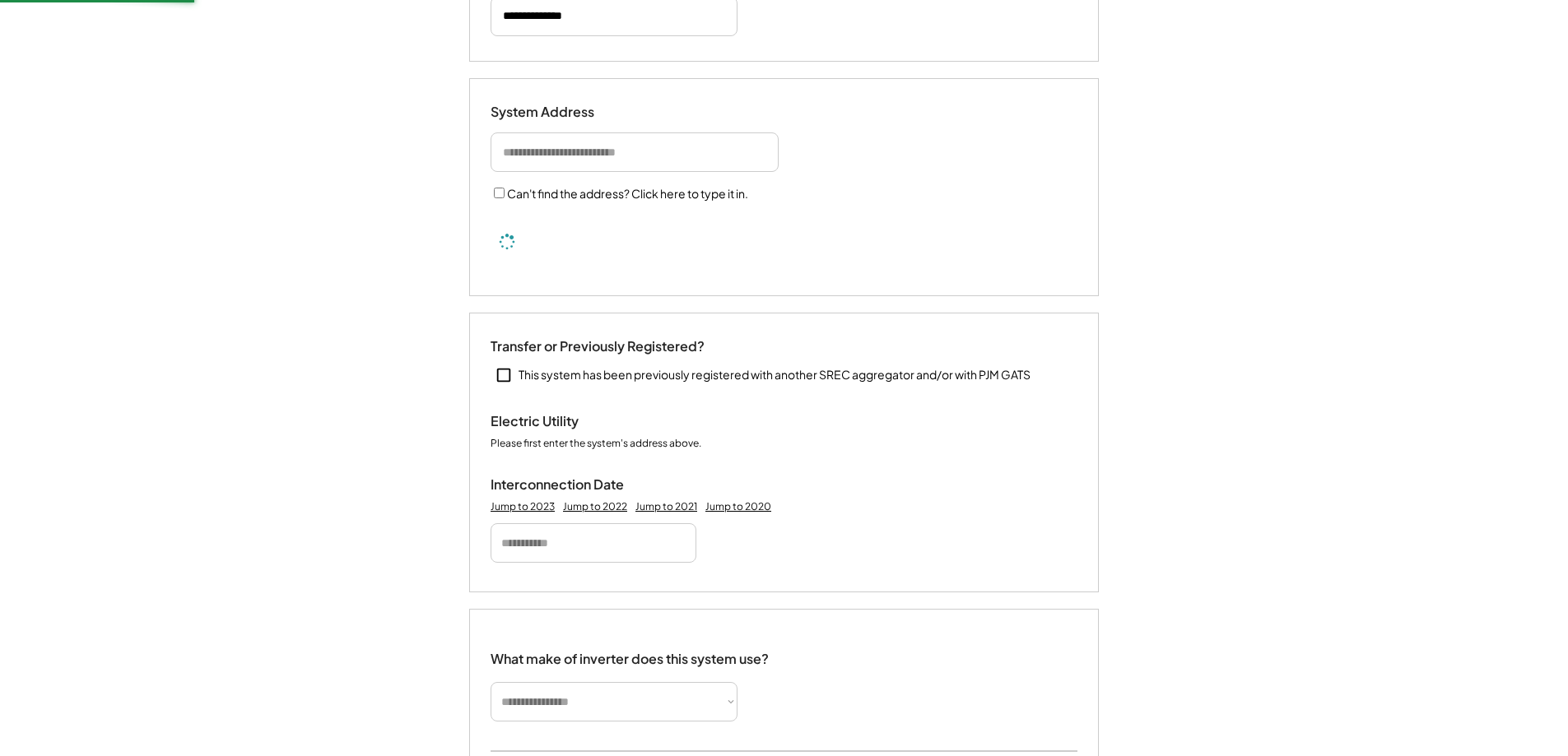 select on "**********" 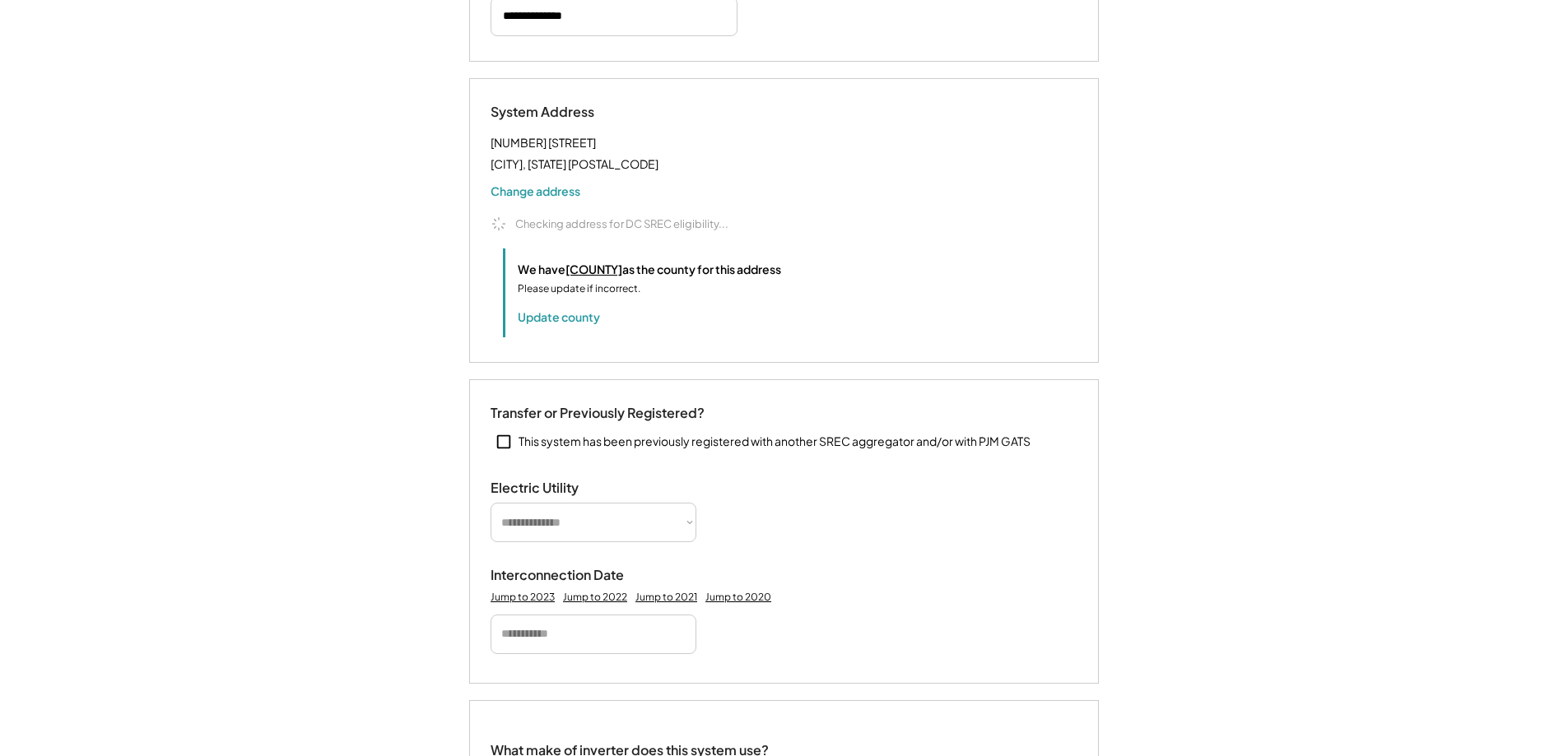 click at bounding box center (593, 634) 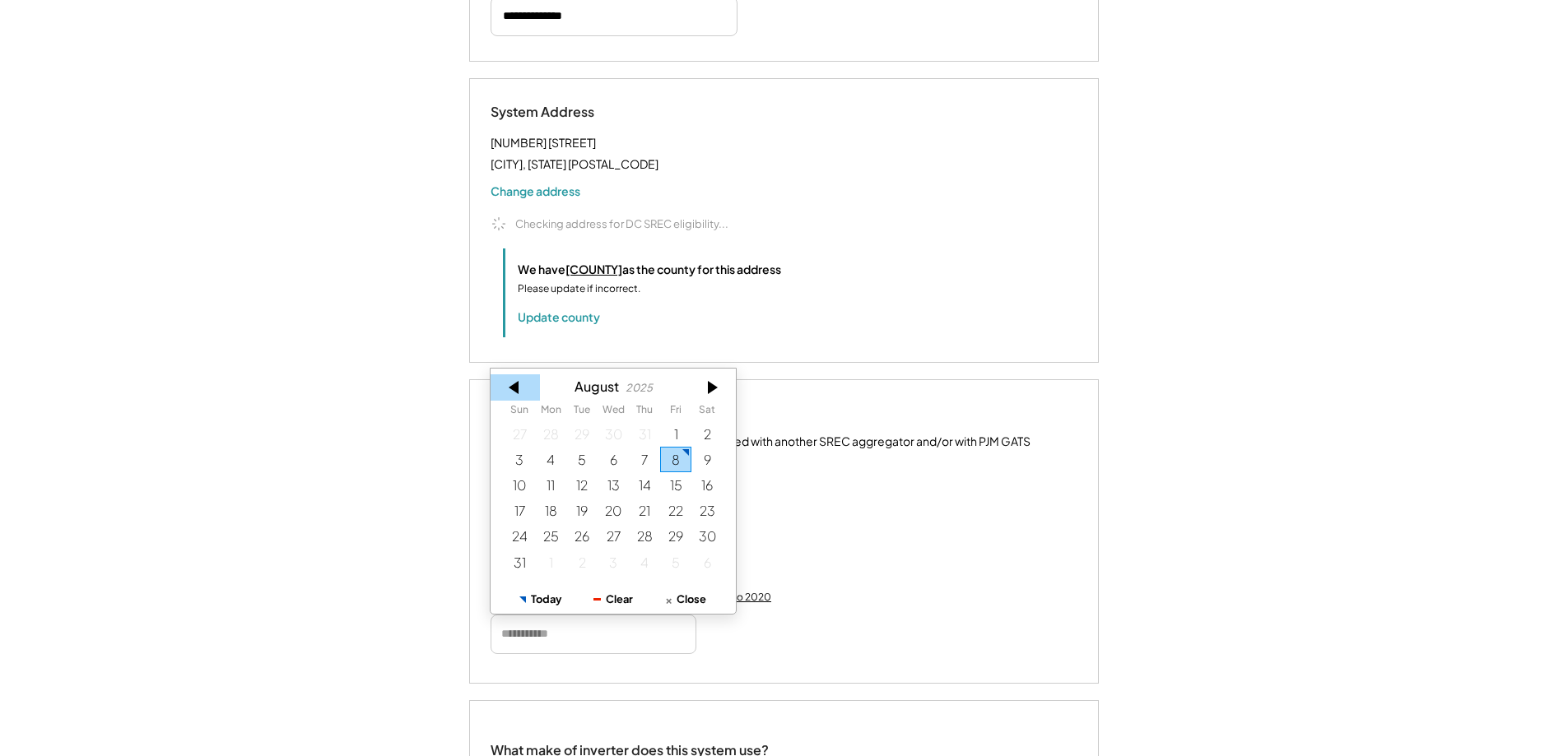 click at bounding box center (515, 387) 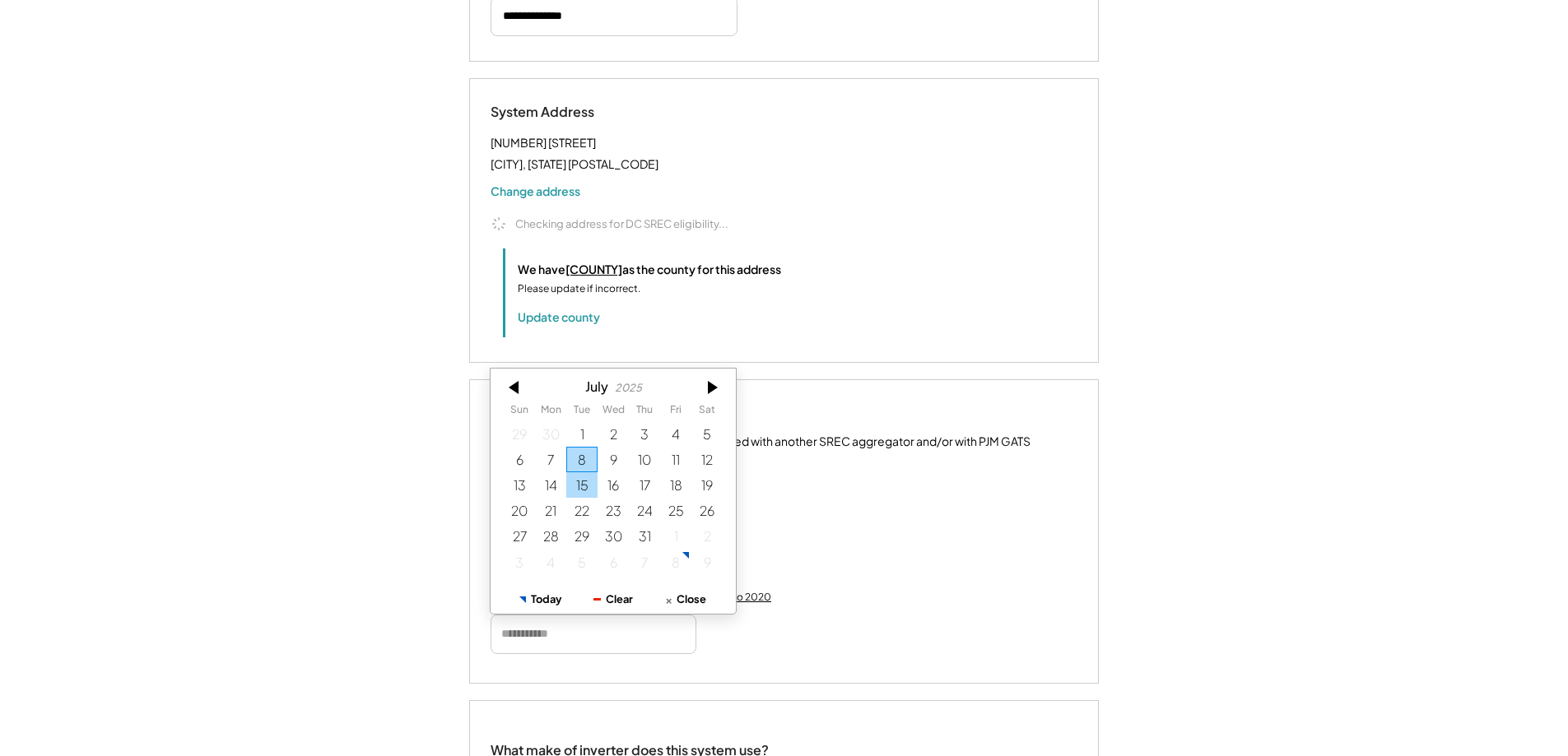 click on "15" at bounding box center [582, 485] 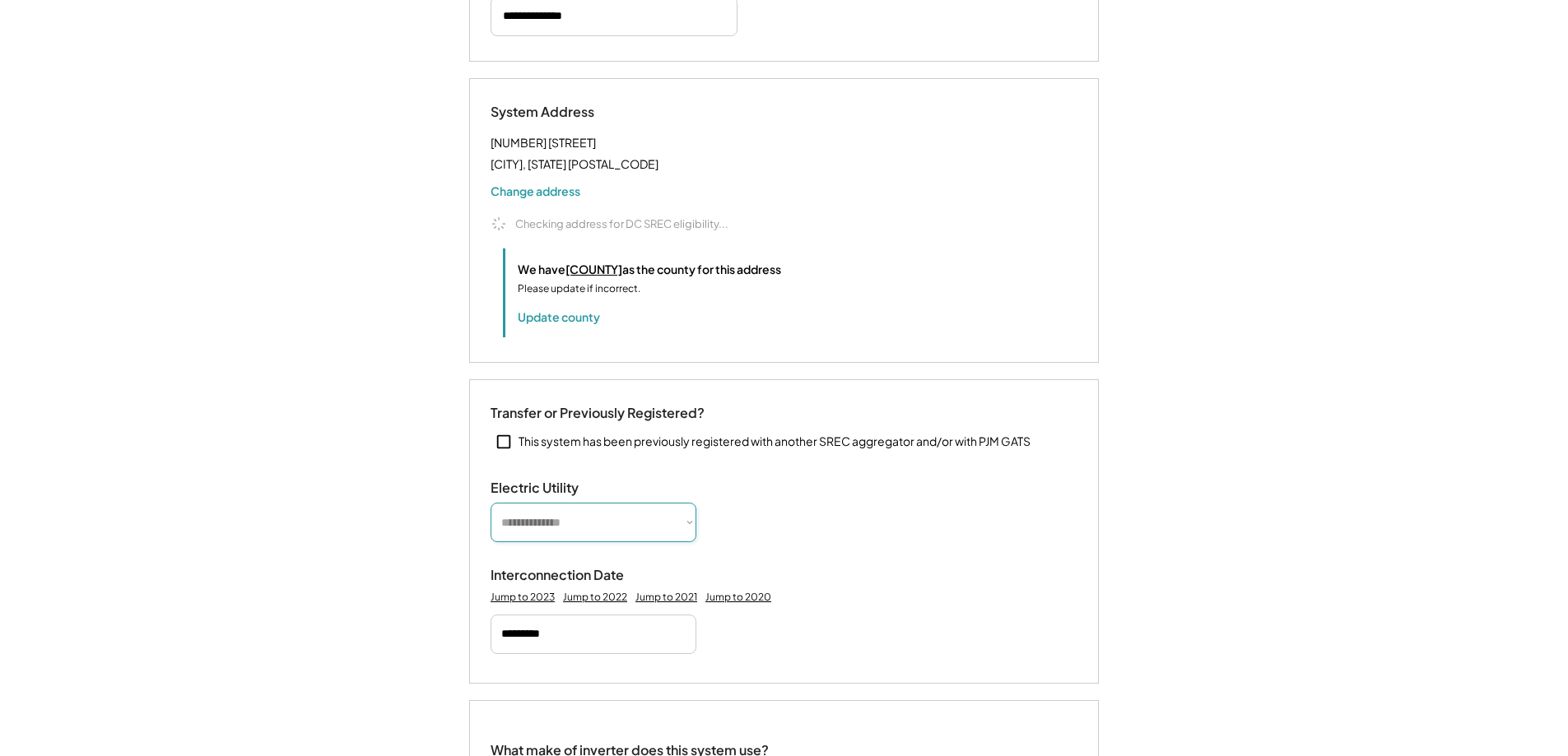 click on "**********" at bounding box center [593, 522] 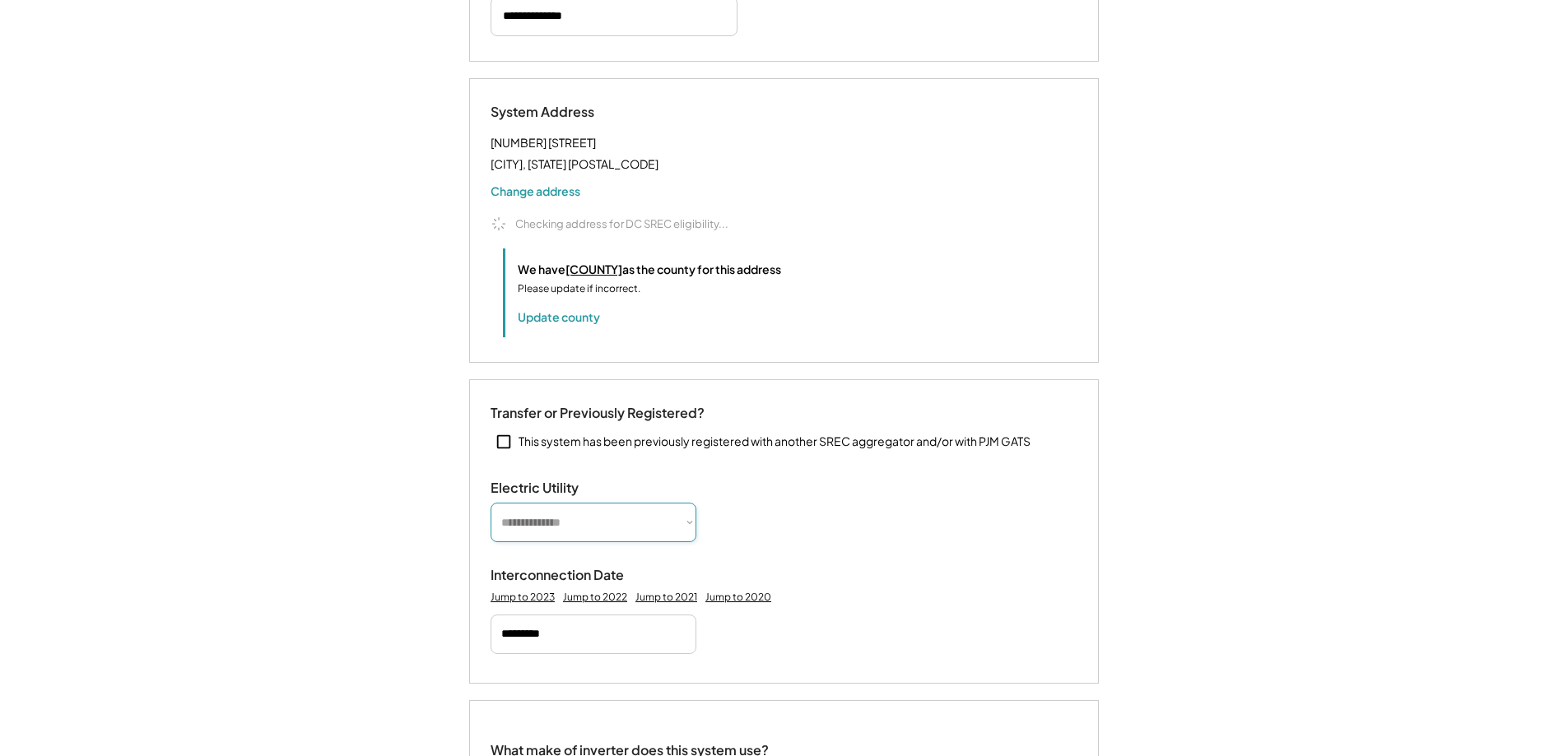 select on "**********" 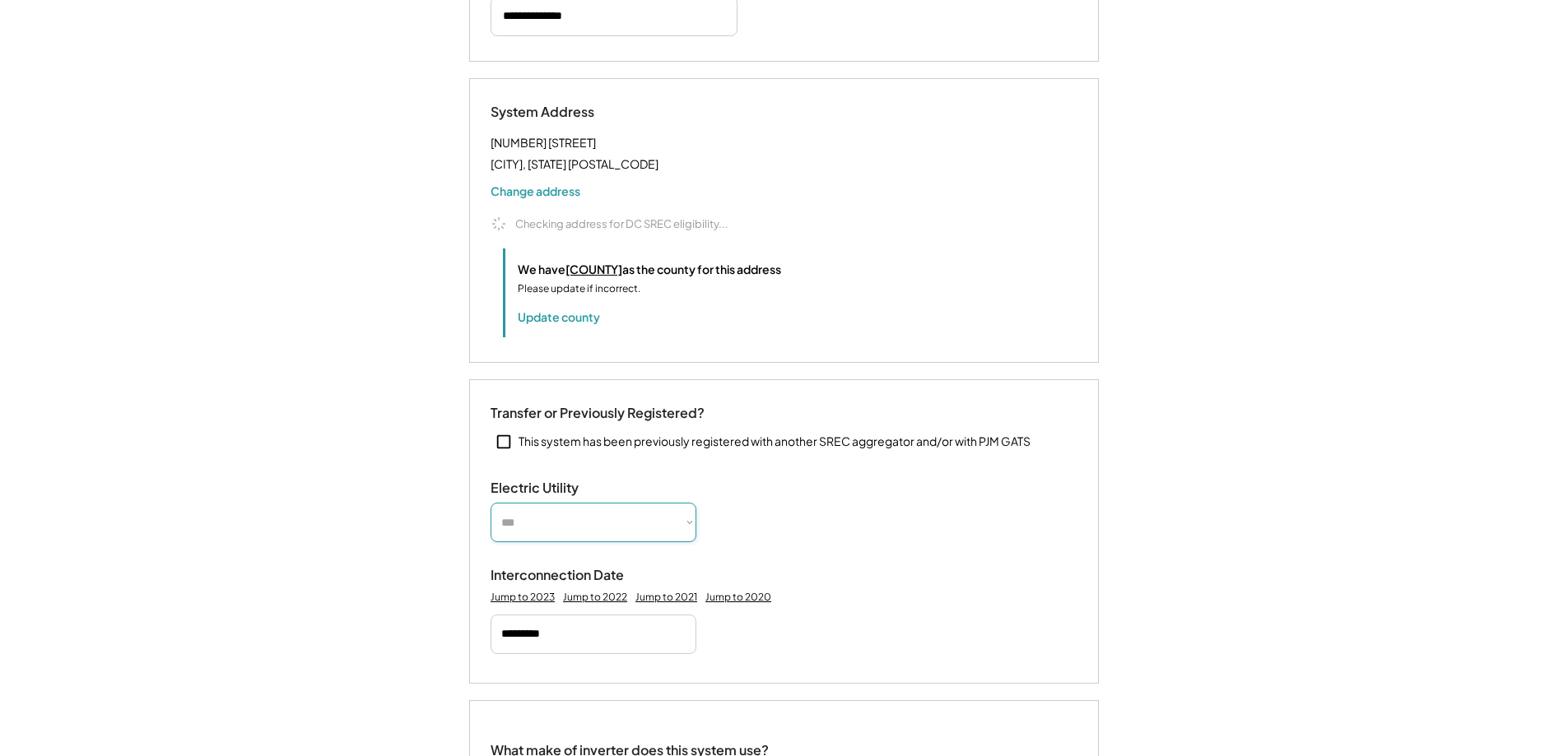 click on "**********" at bounding box center [593, 522] 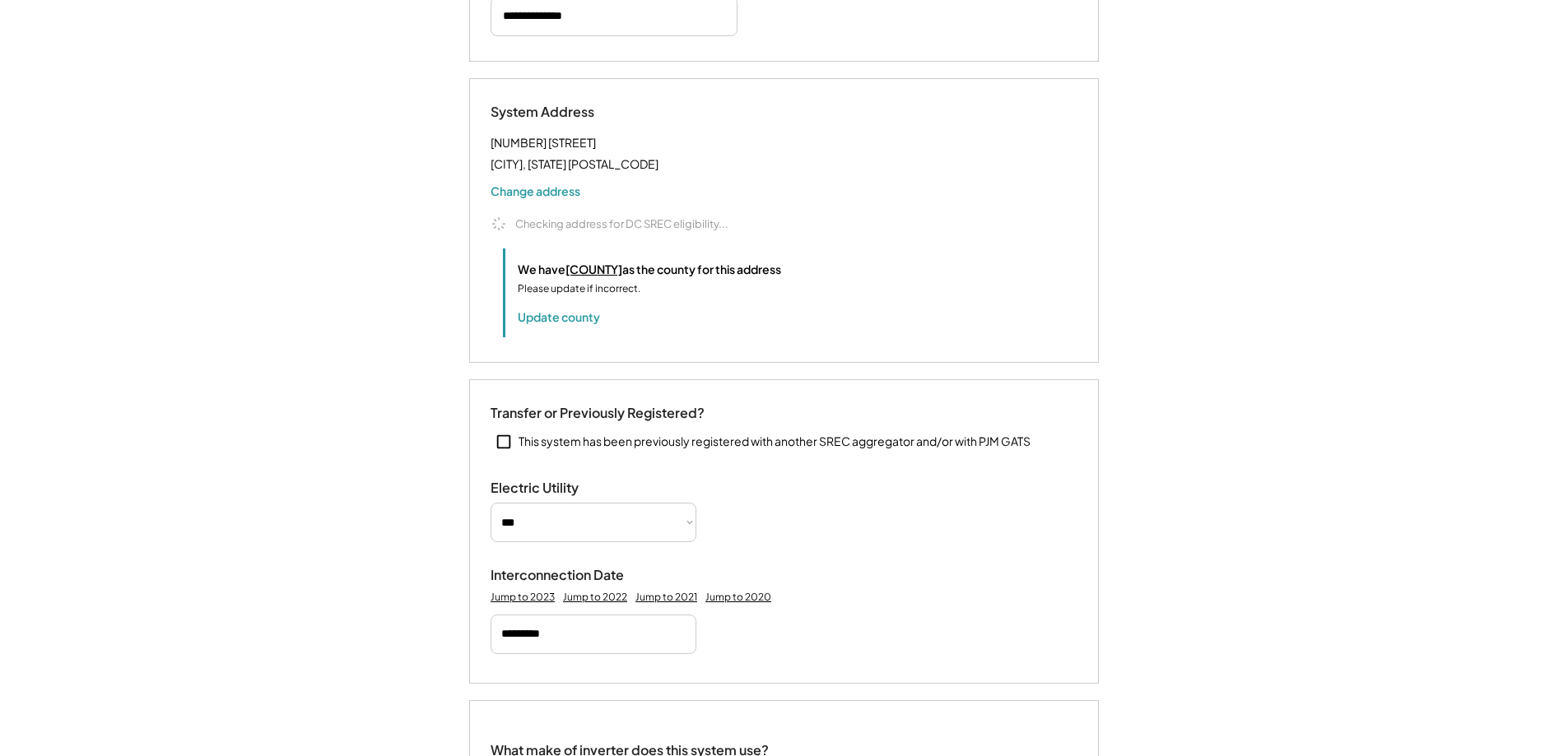 click on "**********" at bounding box center [784, 844] 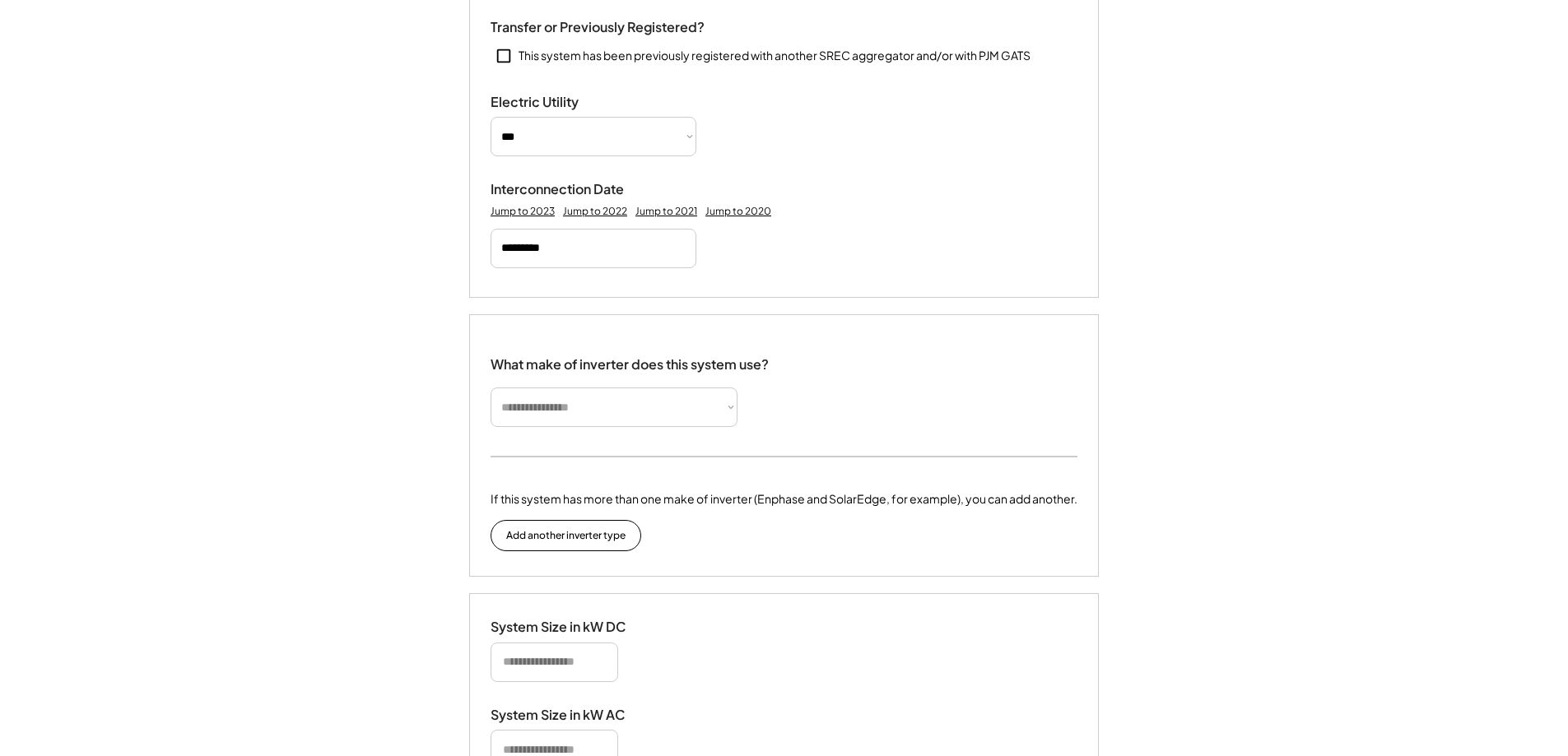 scroll, scrollTop: 823, scrollLeft: 0, axis: vertical 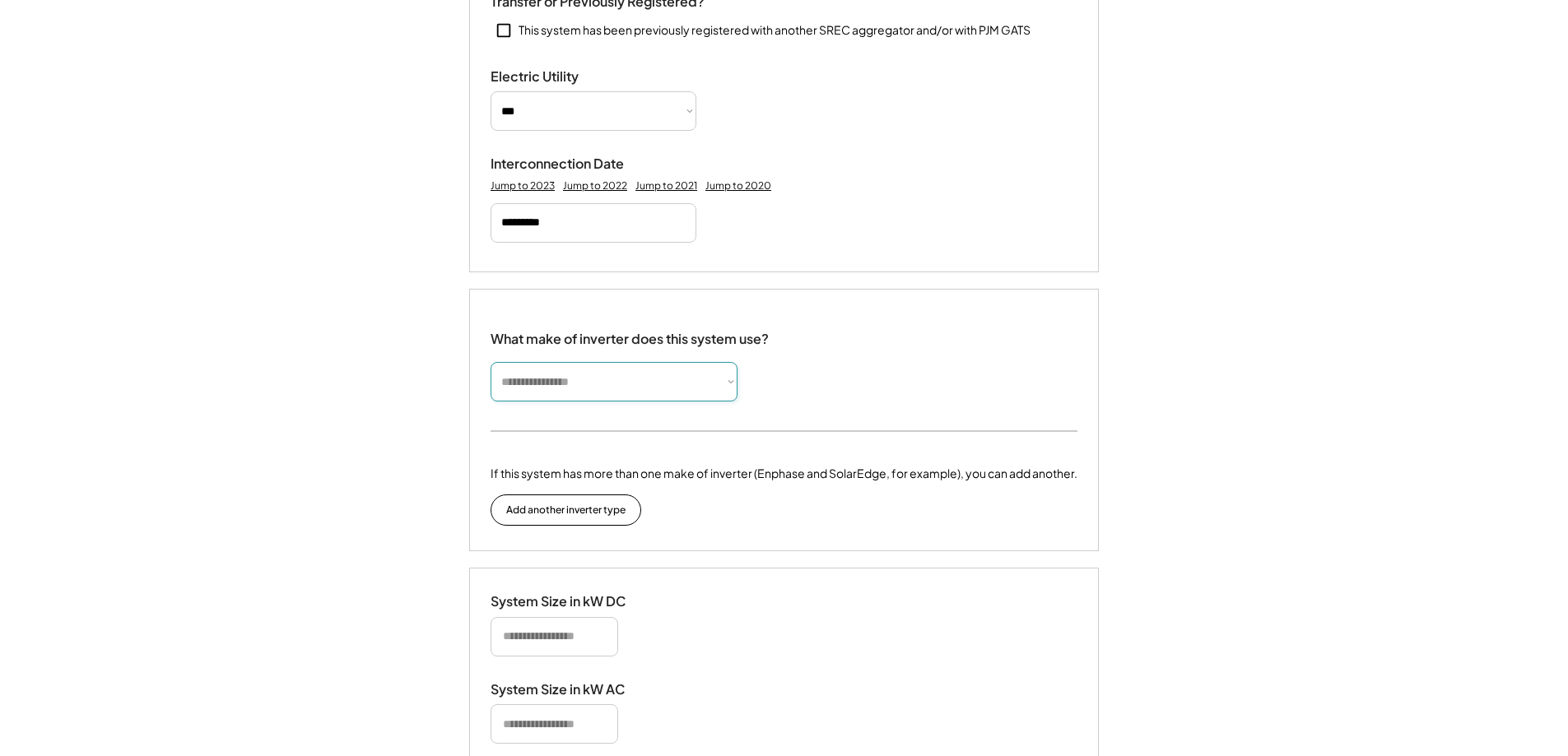 click on "**********" at bounding box center [614, 382] 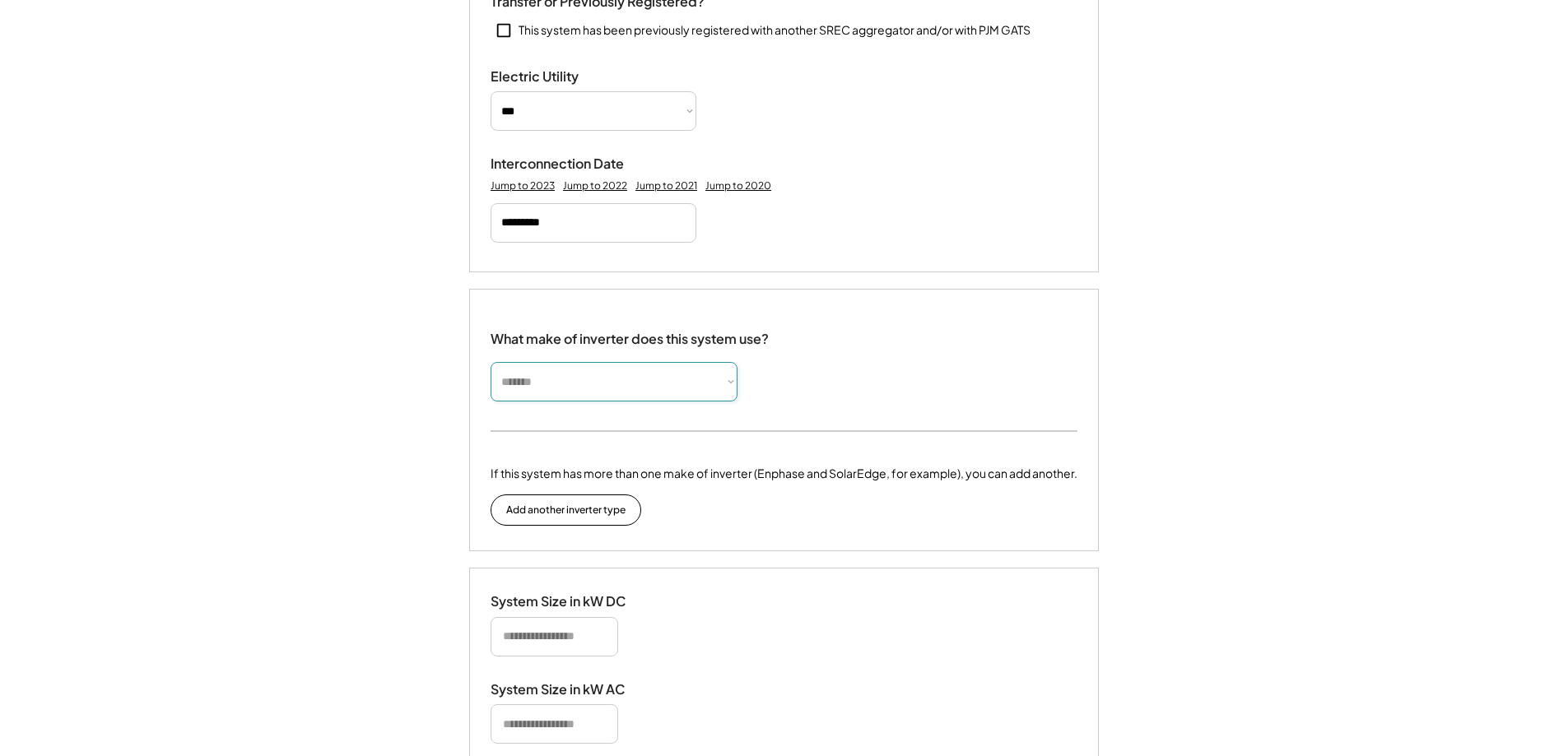 click on "**********" at bounding box center (614, 382) 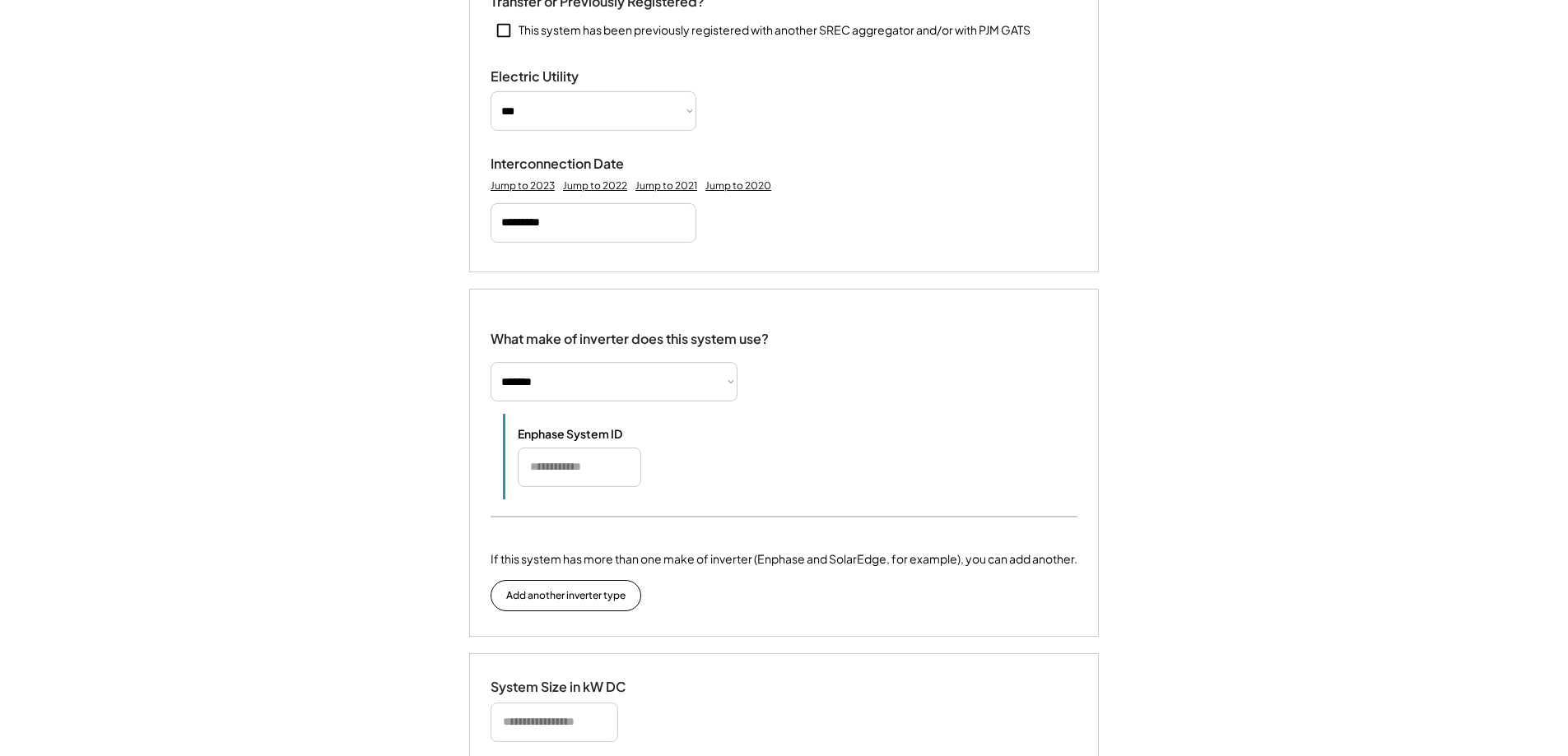 scroll, scrollTop: 831, scrollLeft: 0, axis: vertical 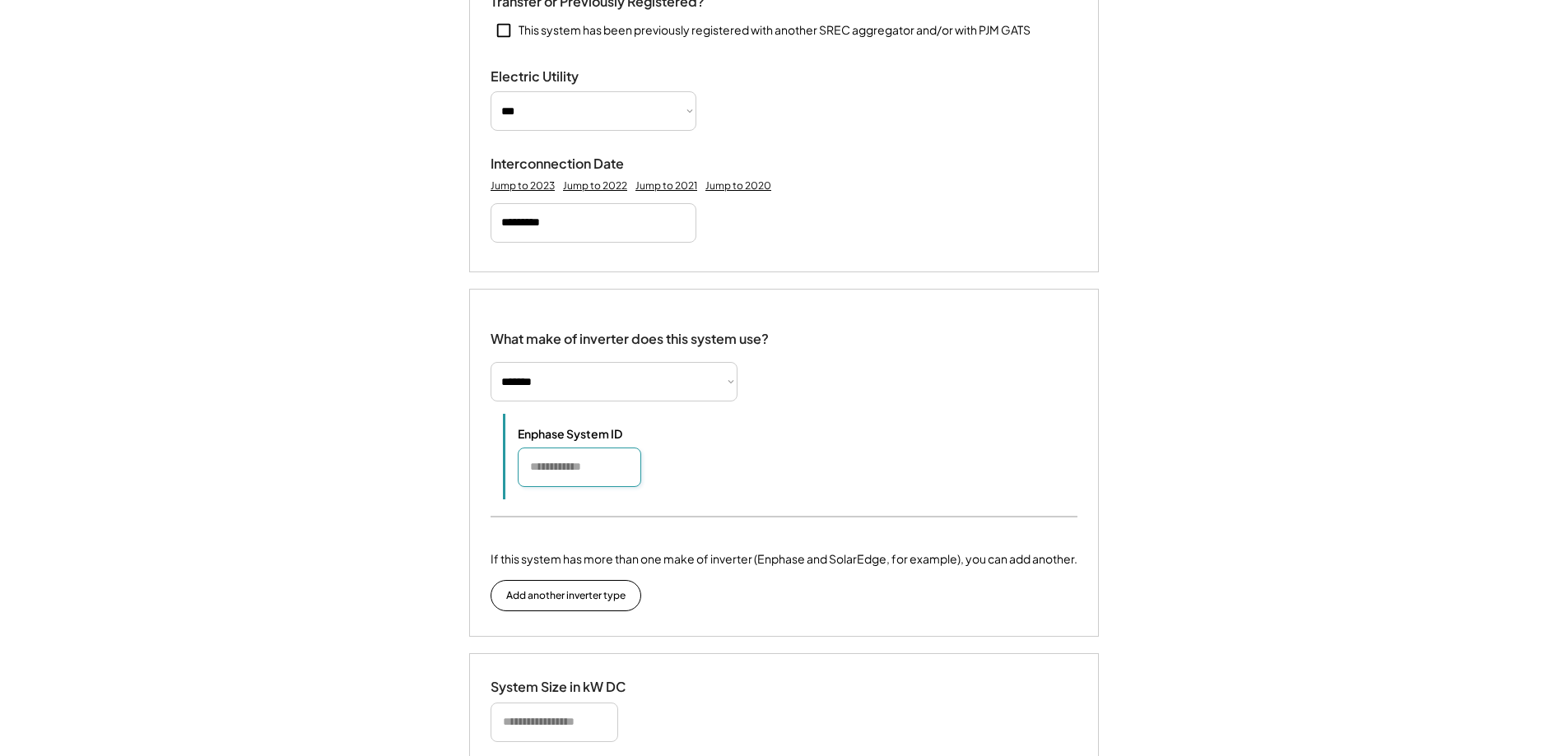 click at bounding box center (579, 467) 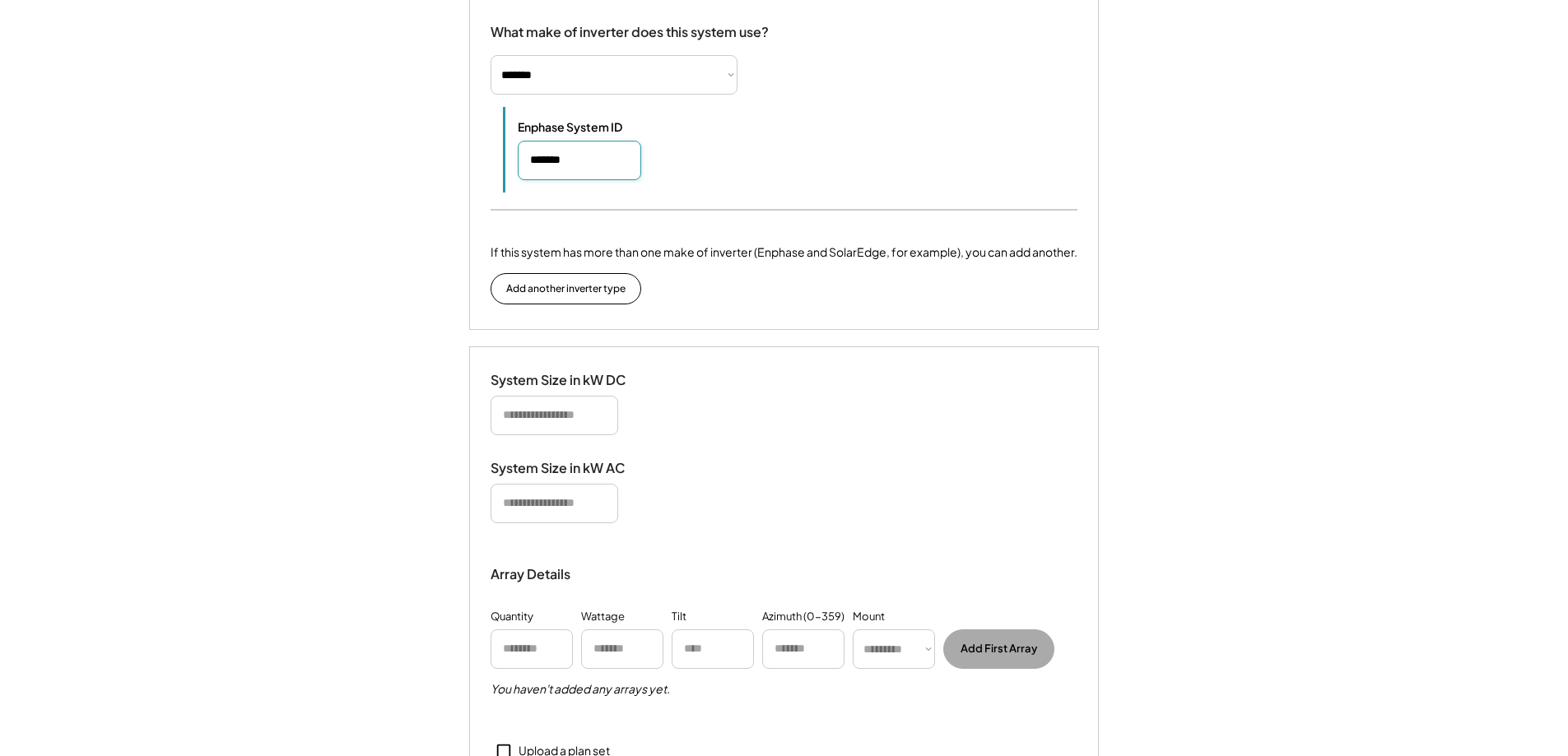 scroll, scrollTop: 1160, scrollLeft: 0, axis: vertical 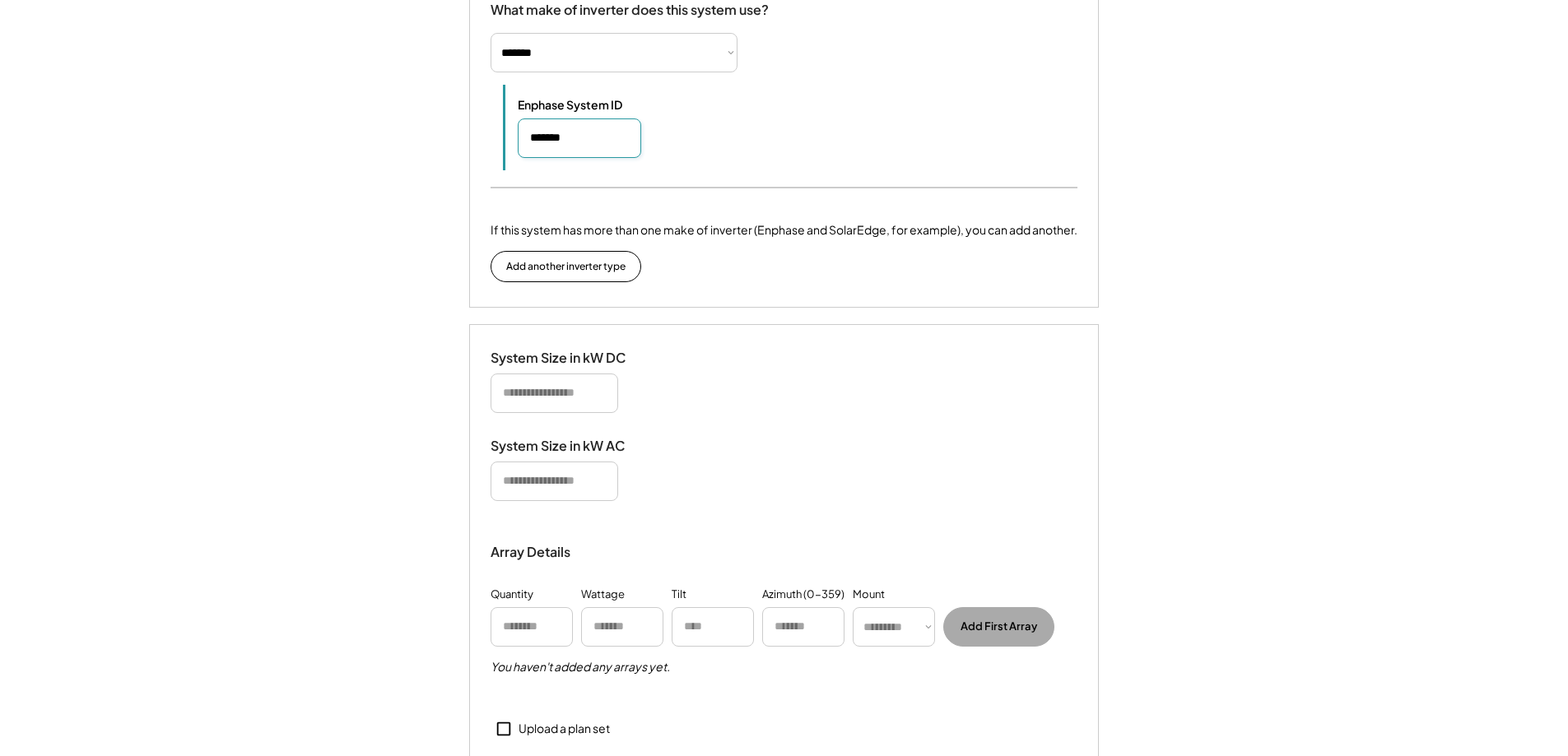 type on "*******" 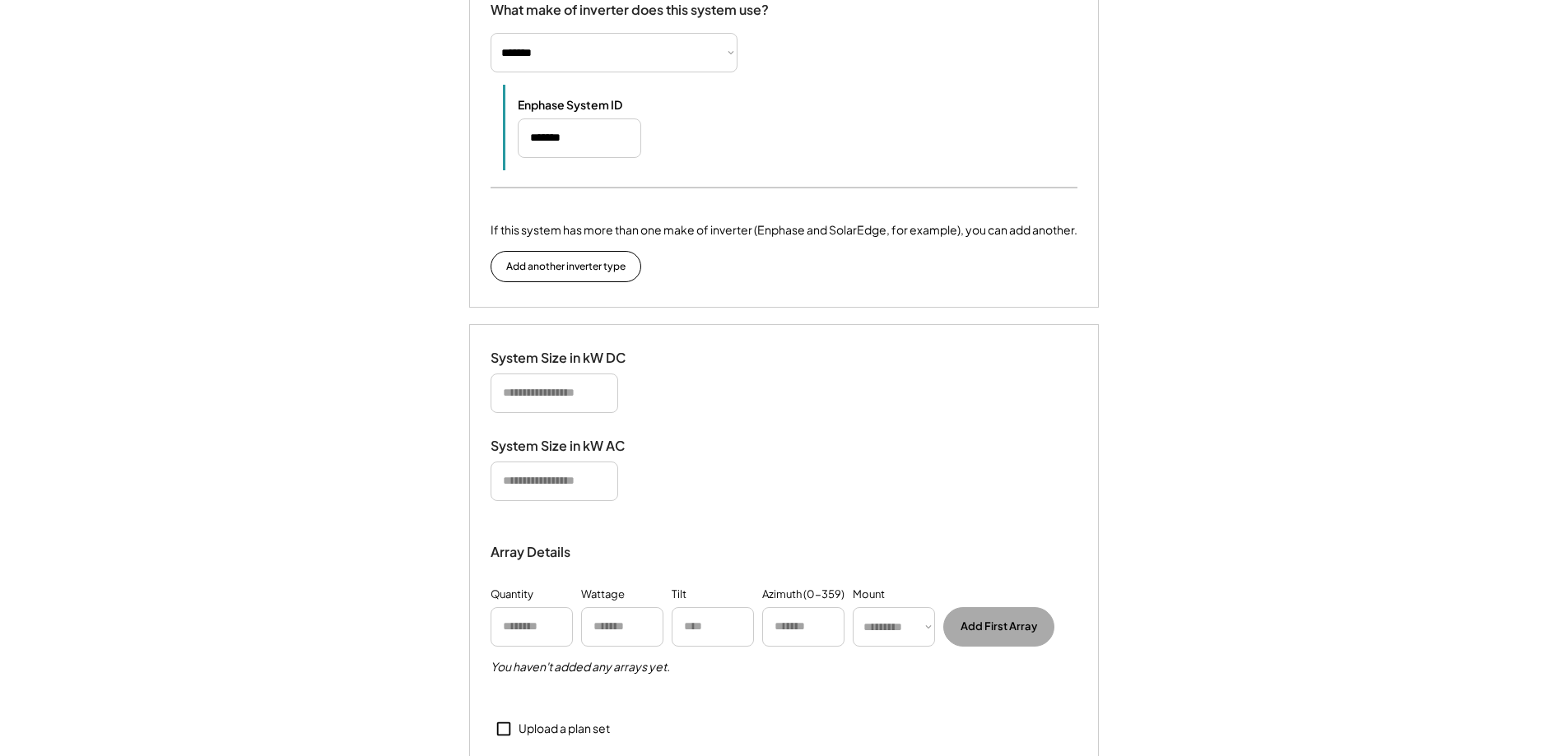 click at bounding box center (554, 393) 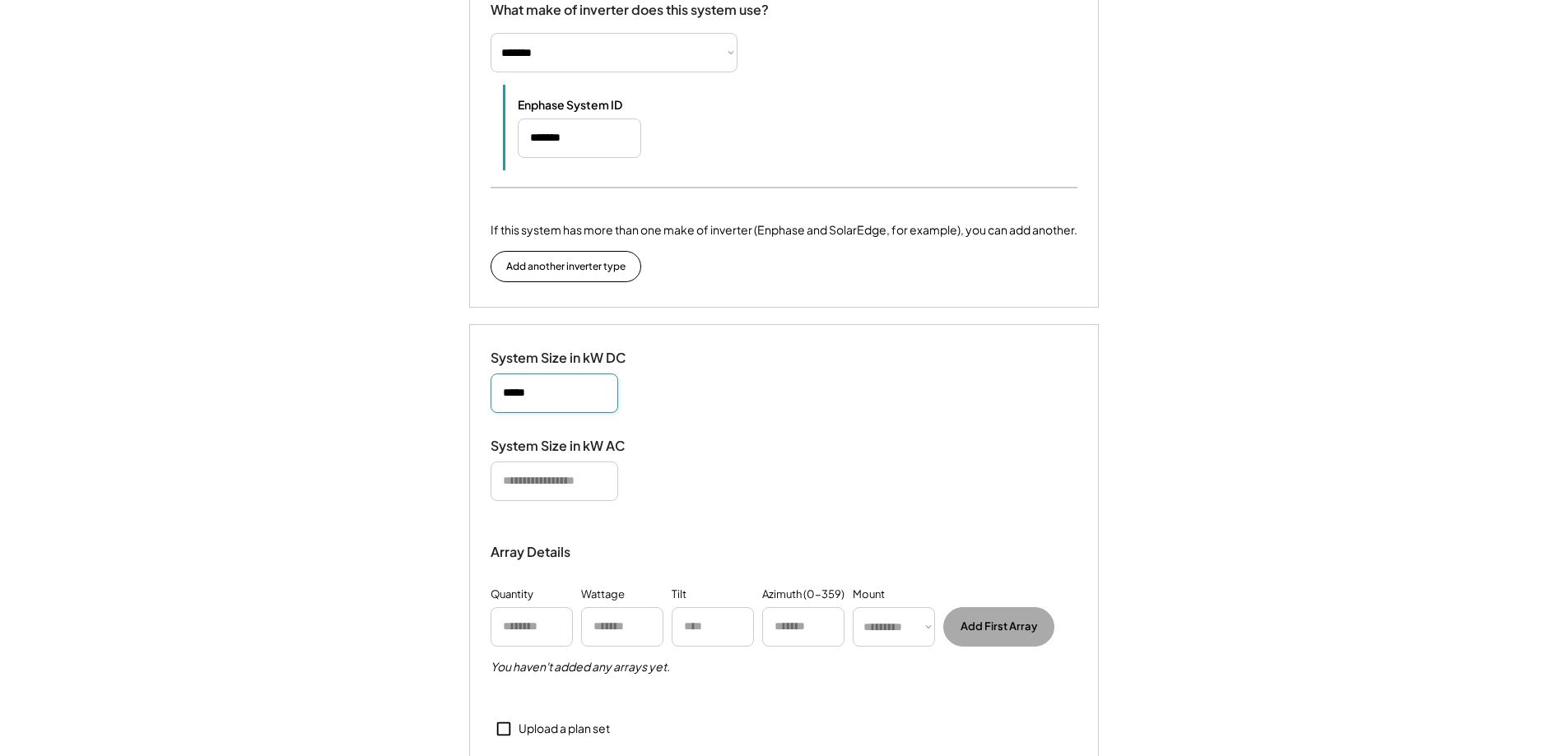 type on "*****" 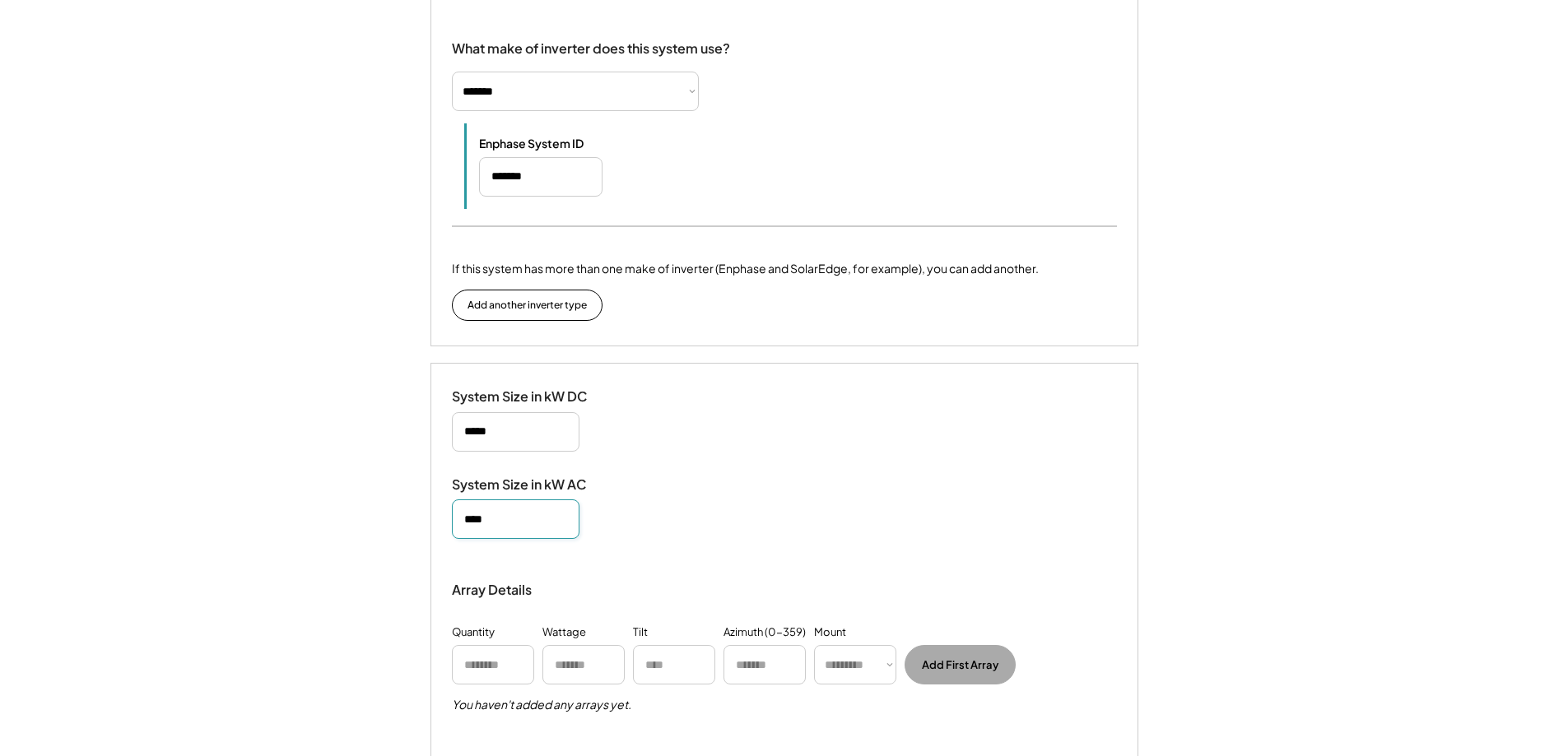 type on "****" 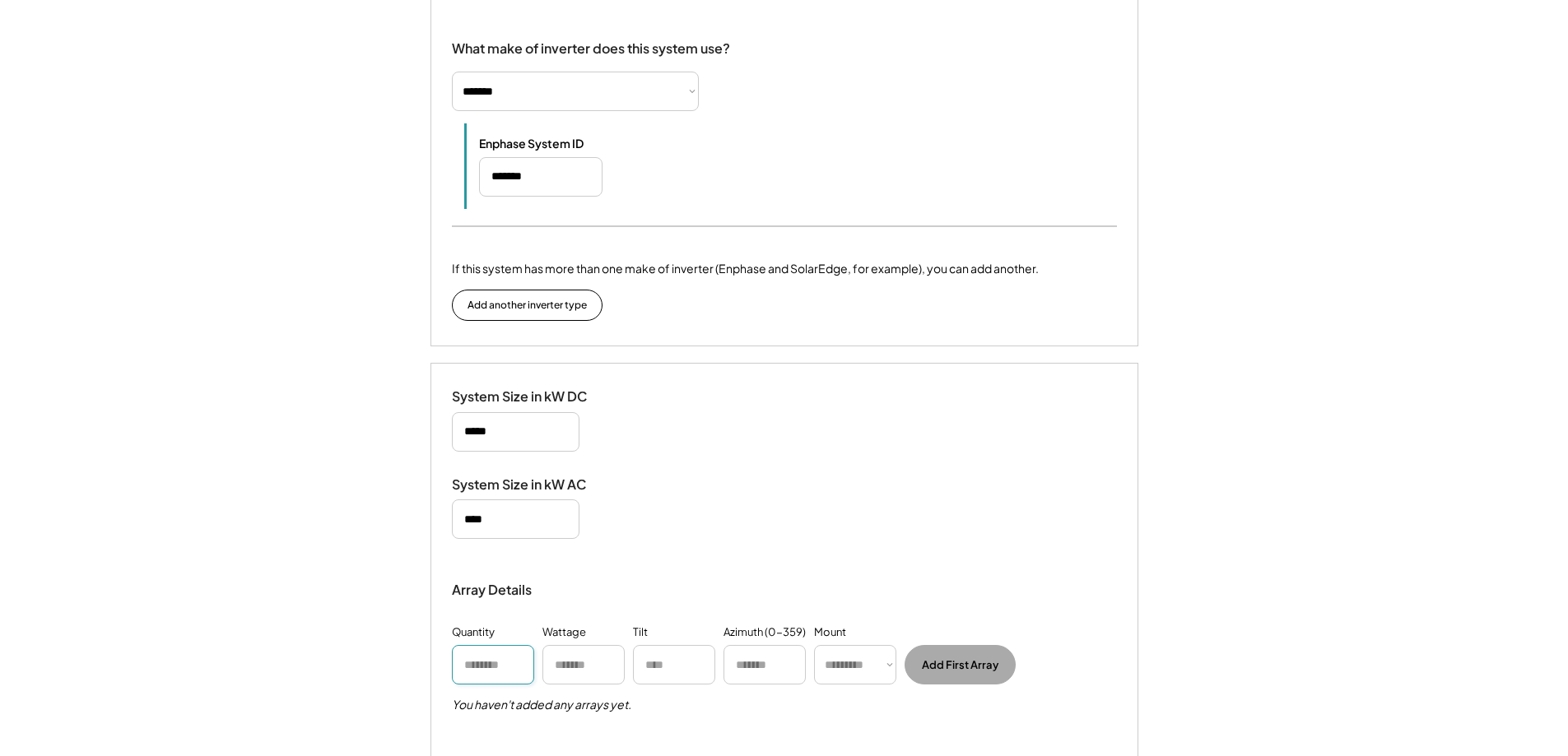 click at bounding box center (493, 665) 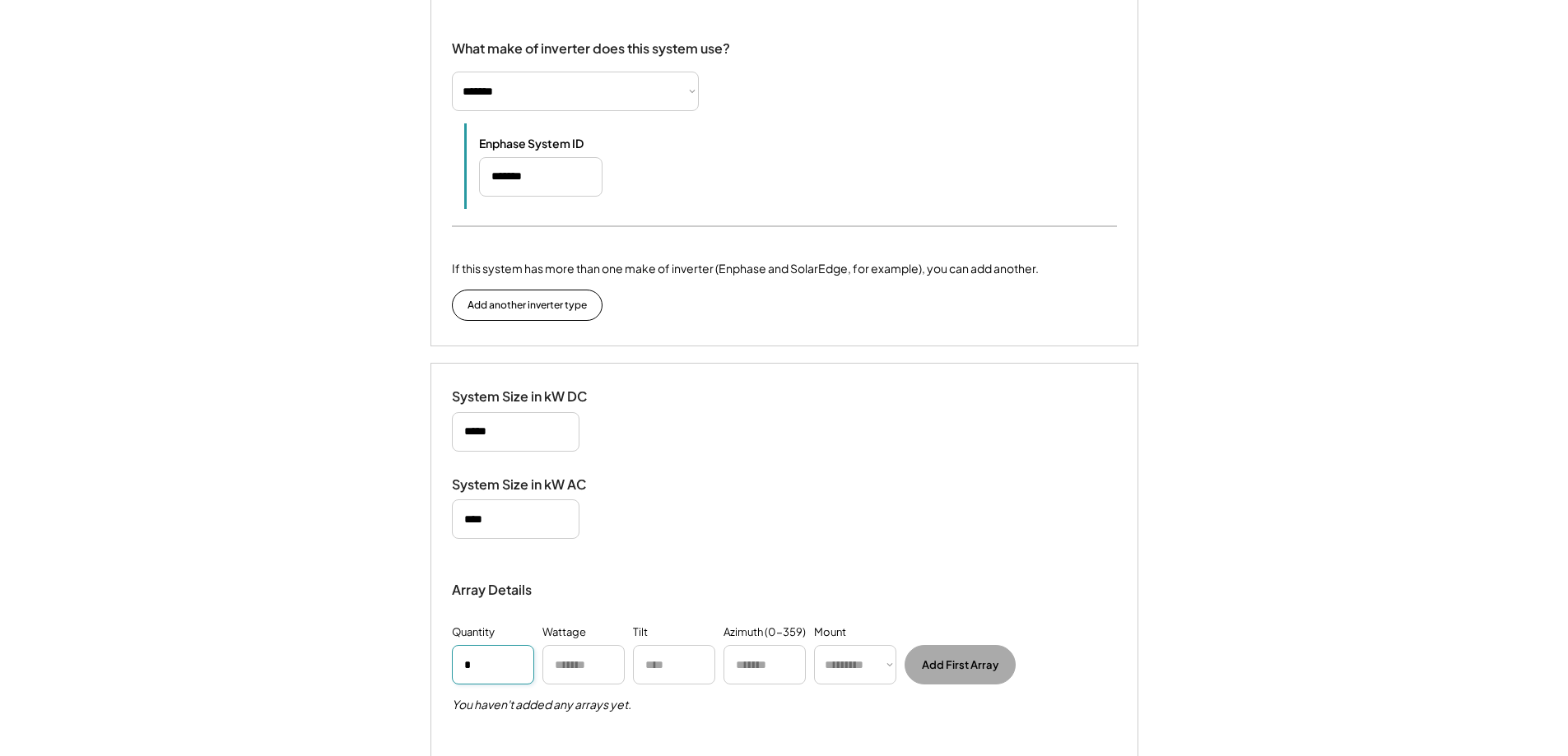type on "*" 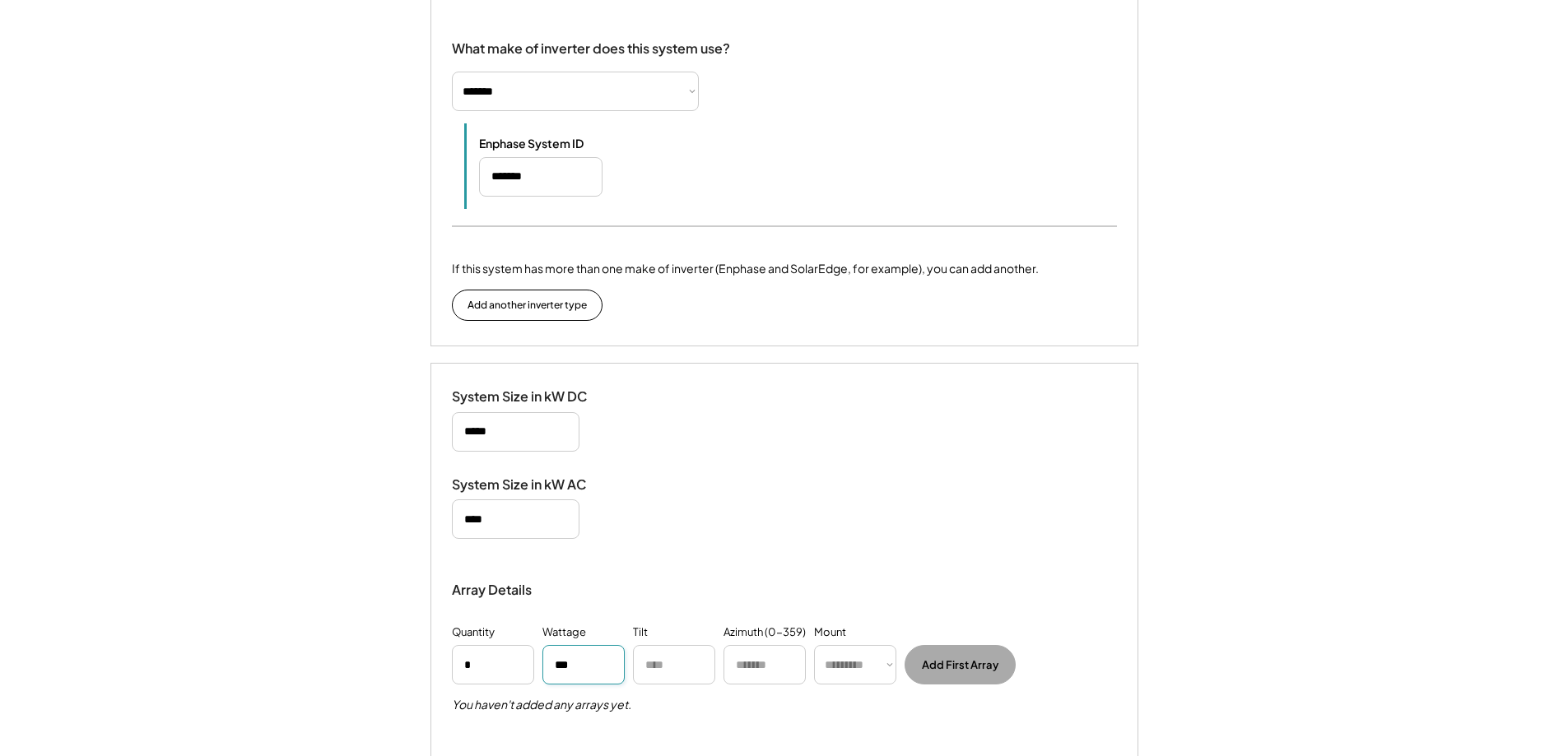 type on "***" 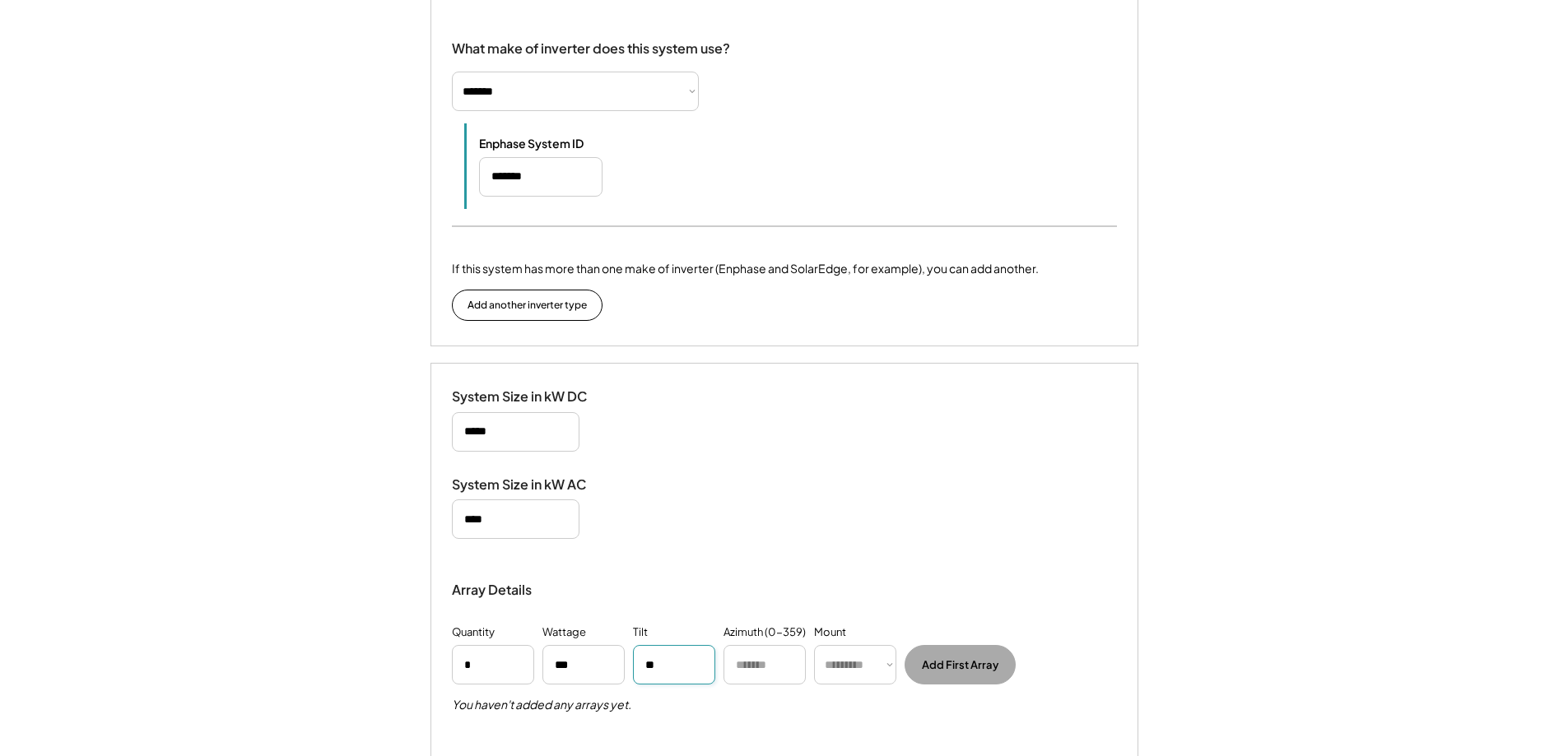 type on "**" 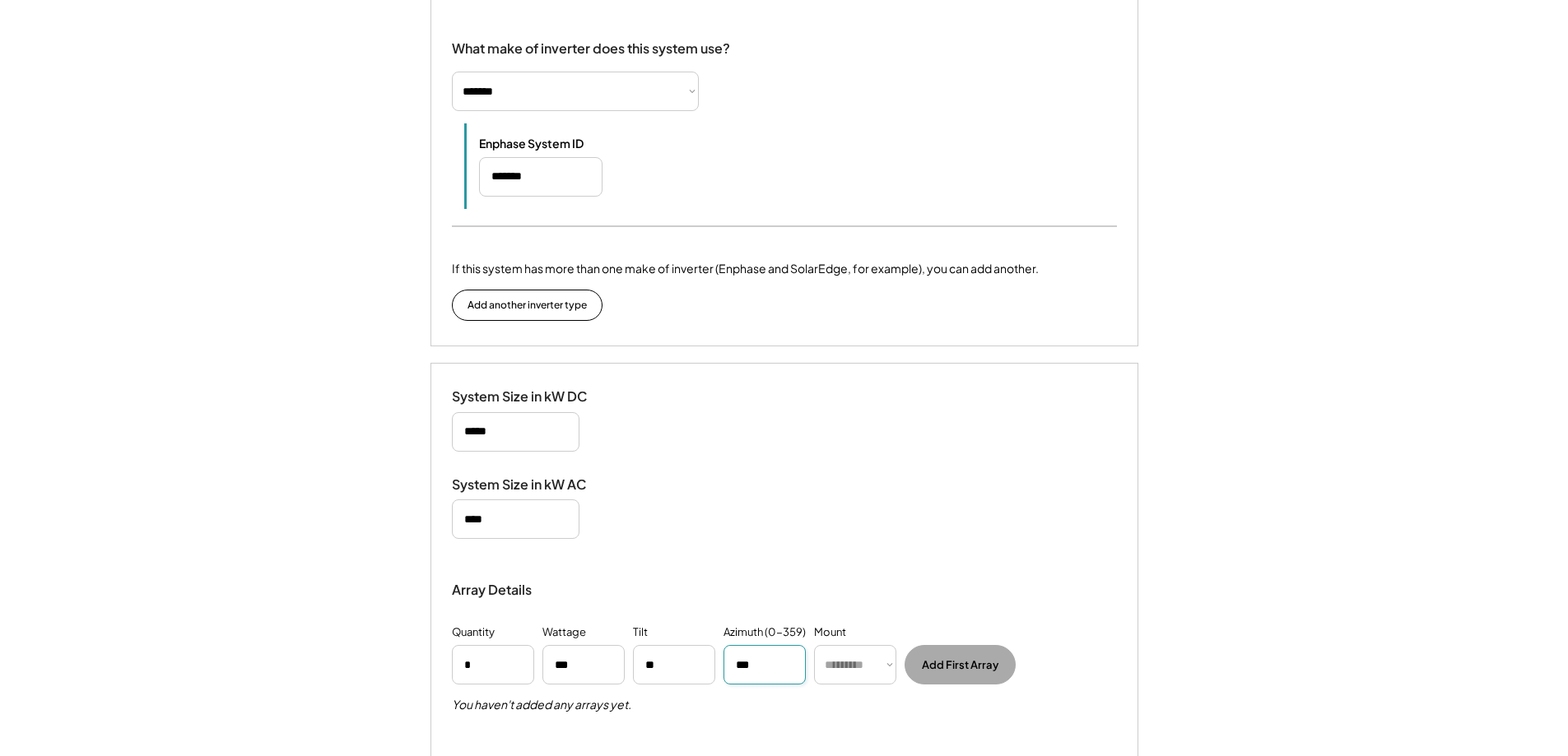 type on "***" 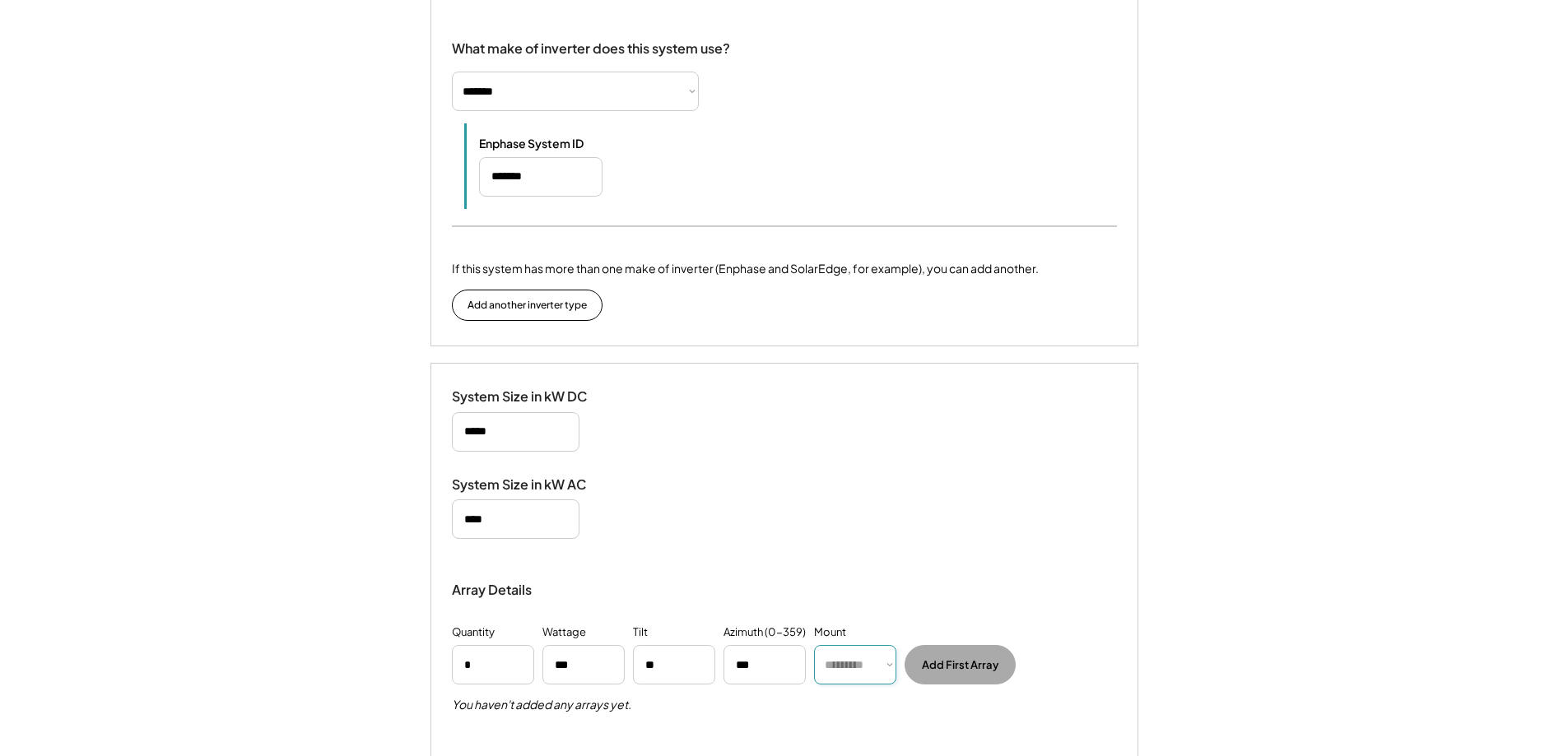 select on "******" 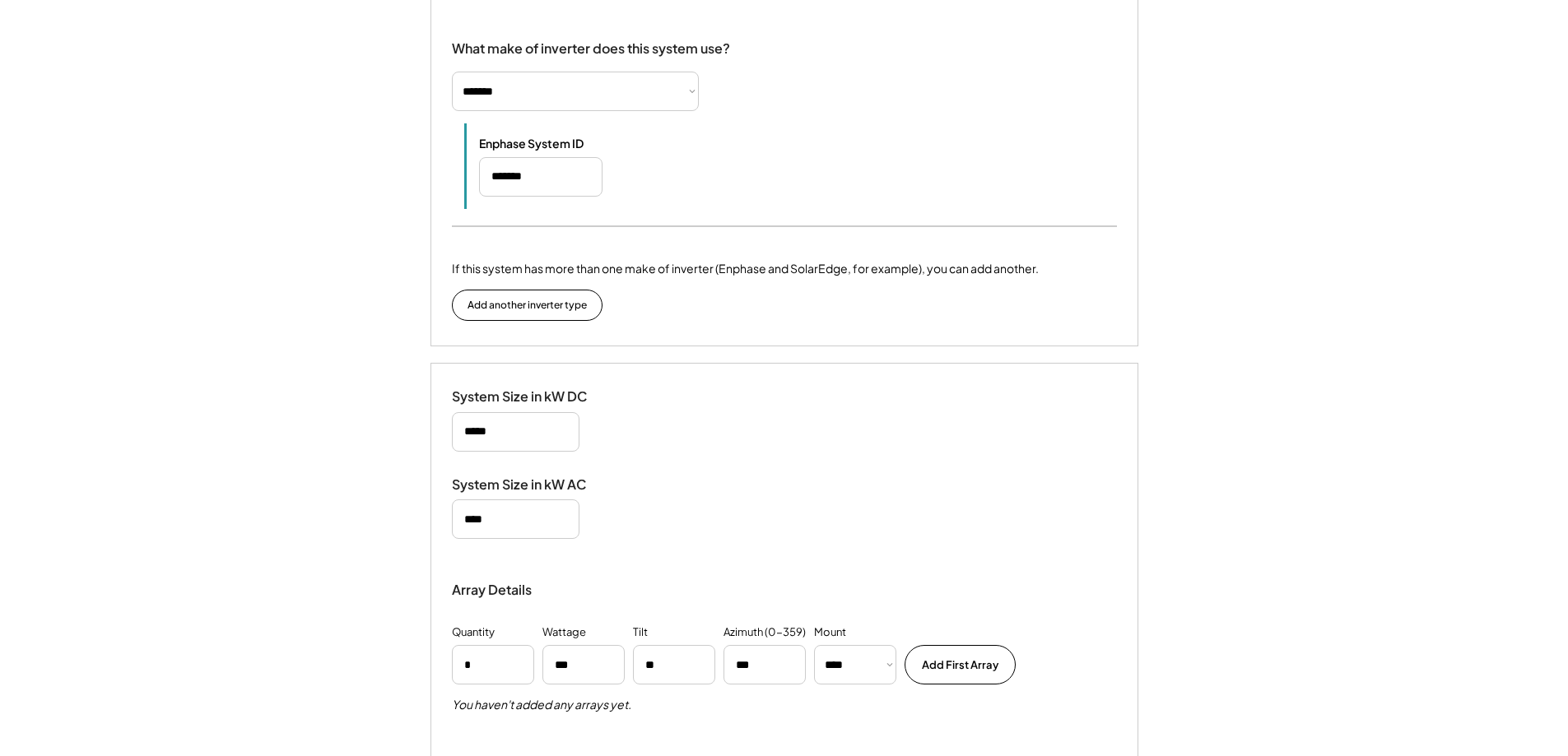 click on "Add First Array" at bounding box center [960, 665] 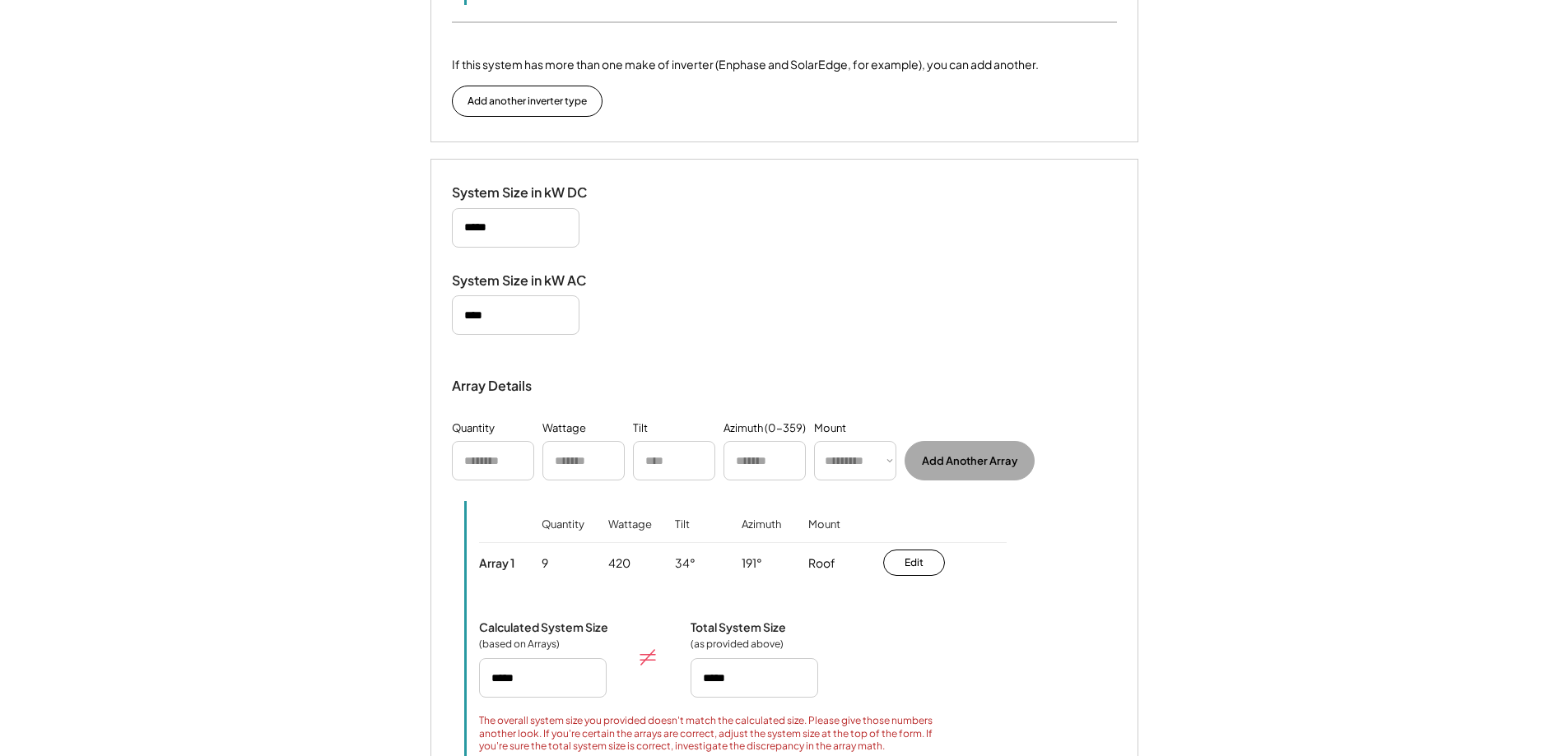 scroll, scrollTop: 1407, scrollLeft: 0, axis: vertical 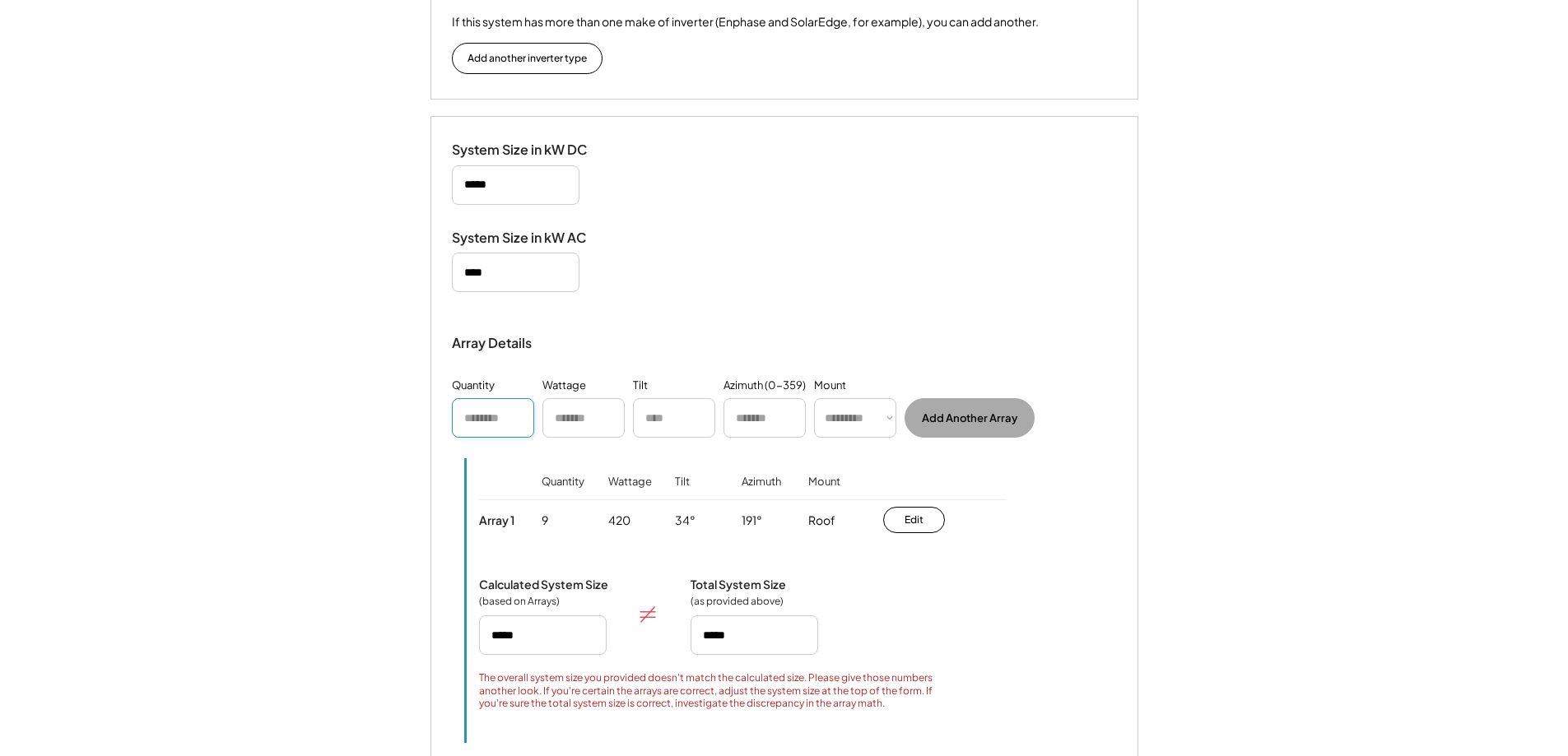 click at bounding box center (493, 418) 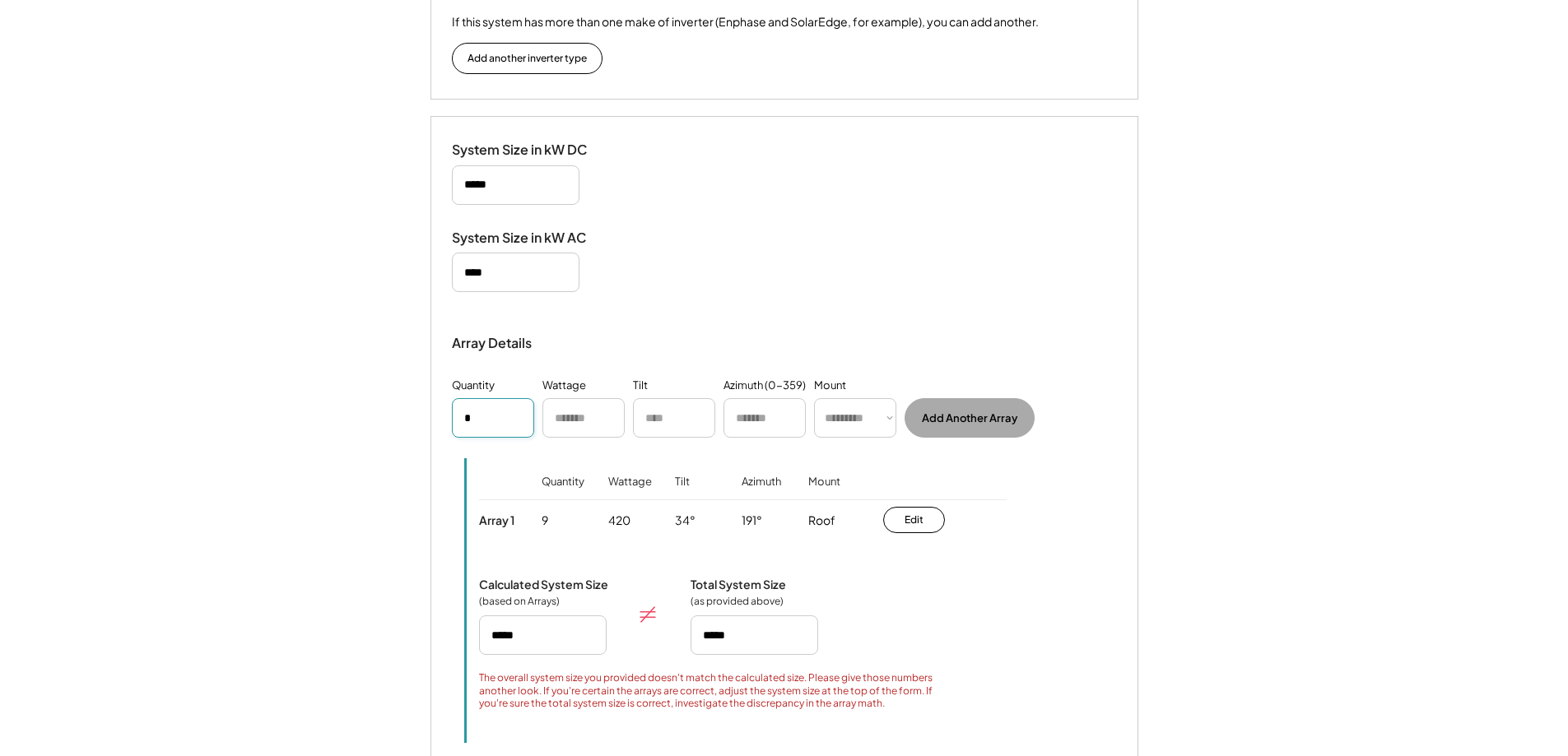 type on "*" 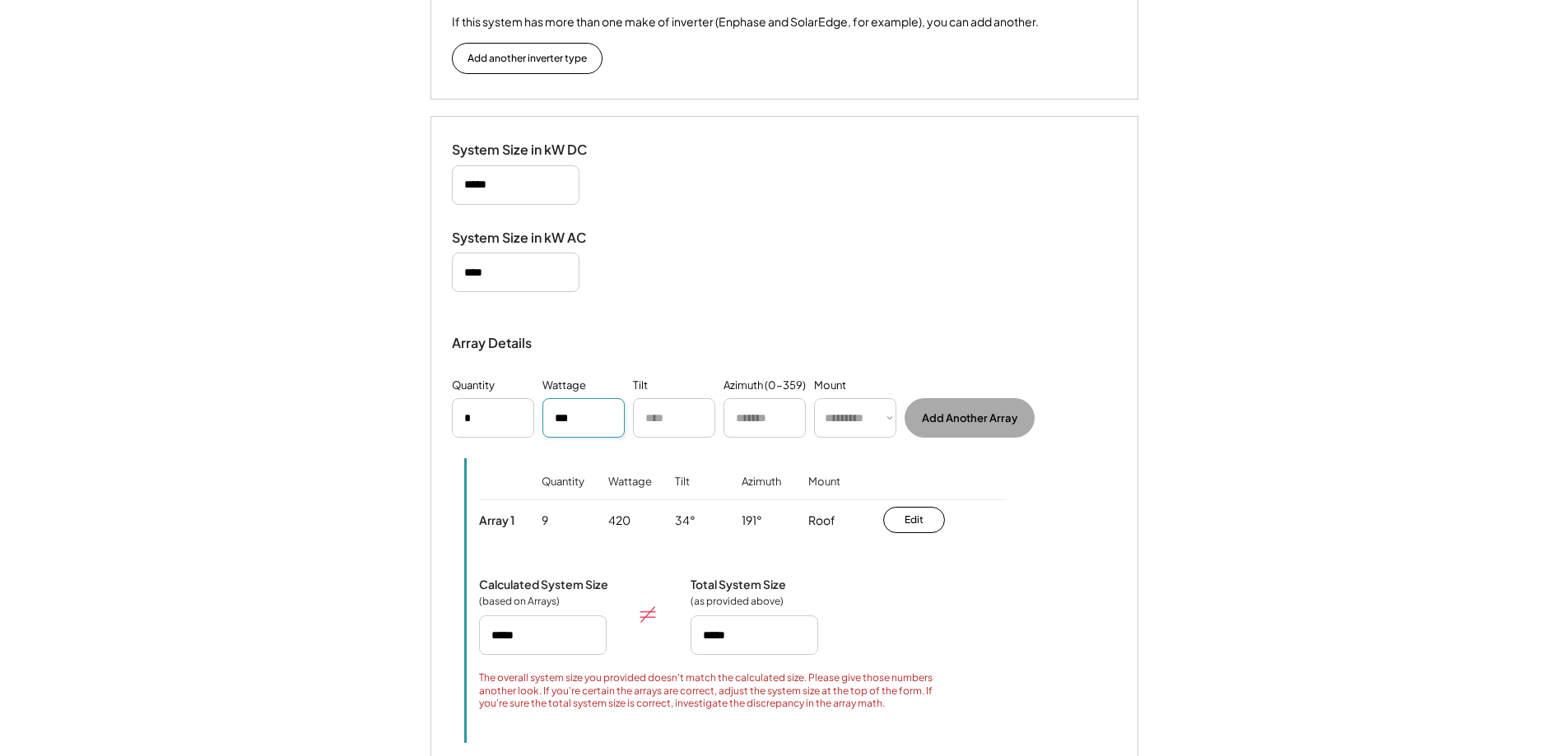 type on "***" 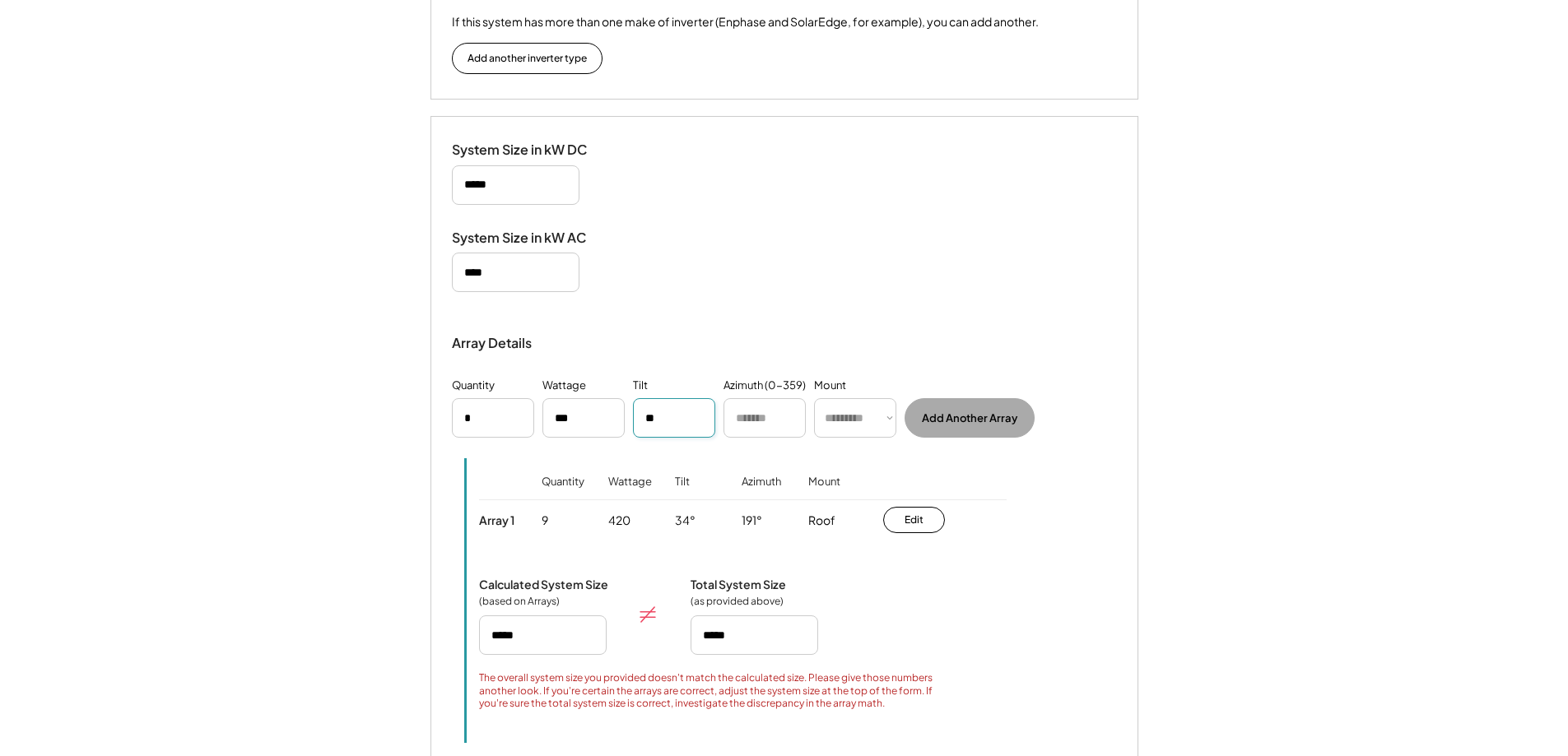 type on "**" 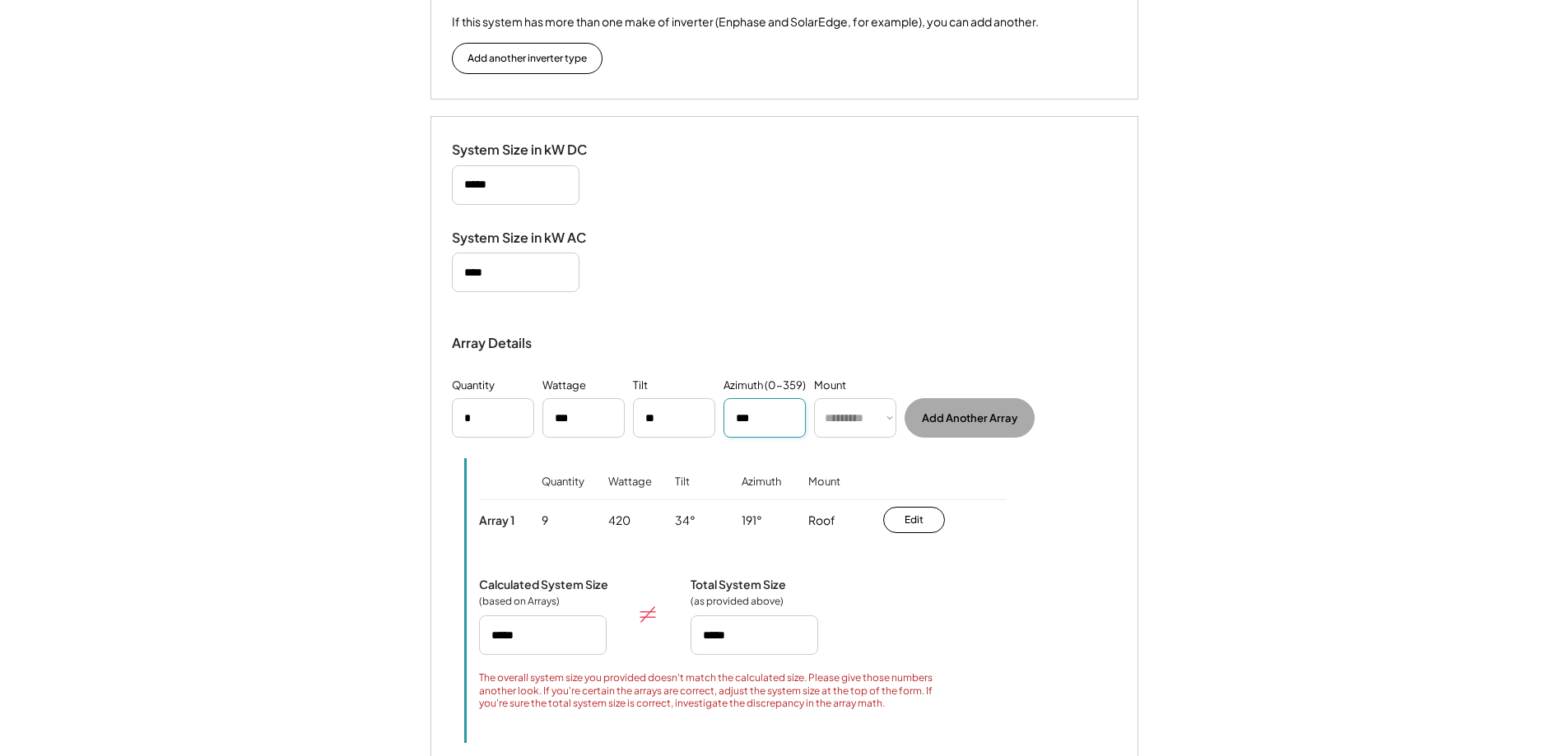 type on "***" 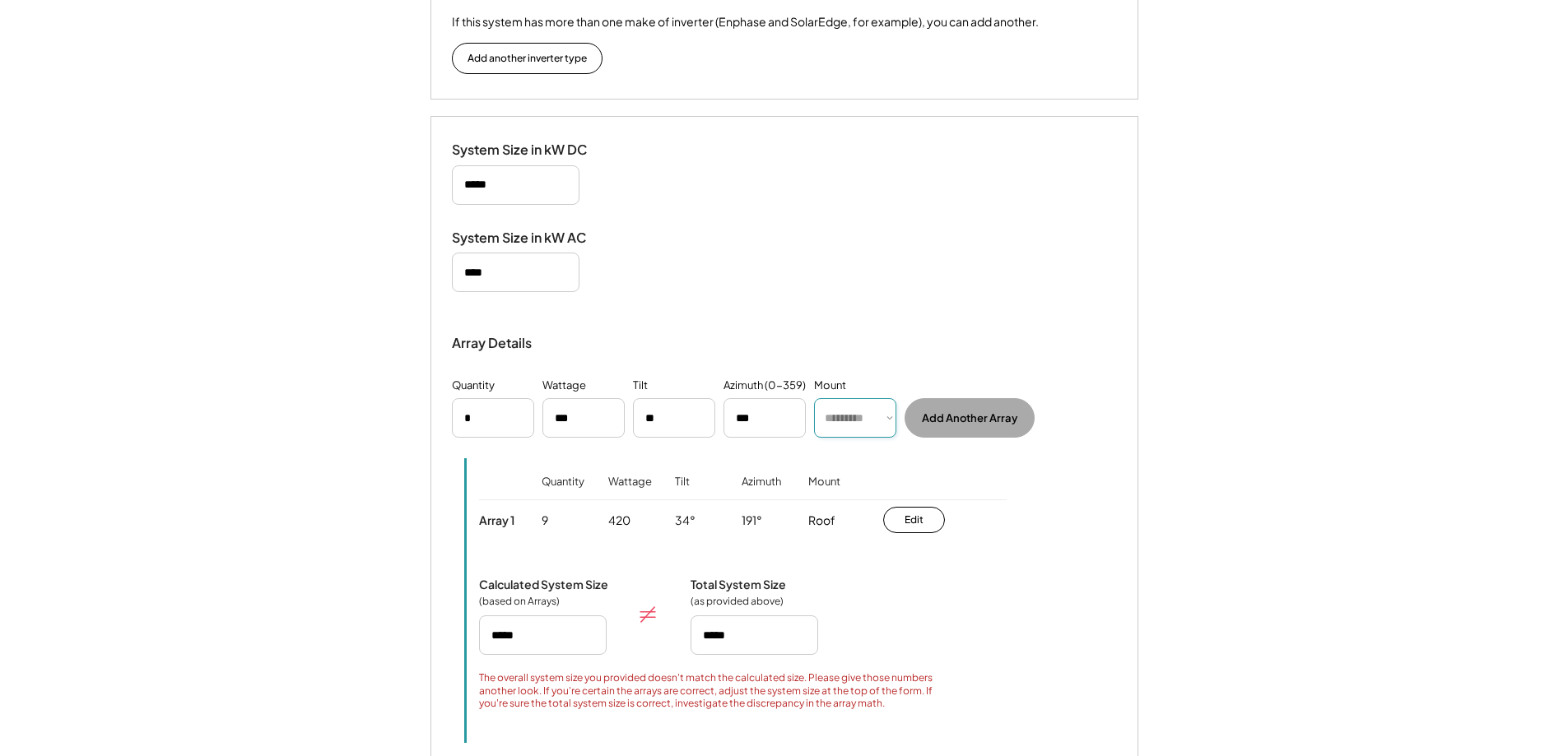 click on "********* **** ******" at bounding box center [855, 418] 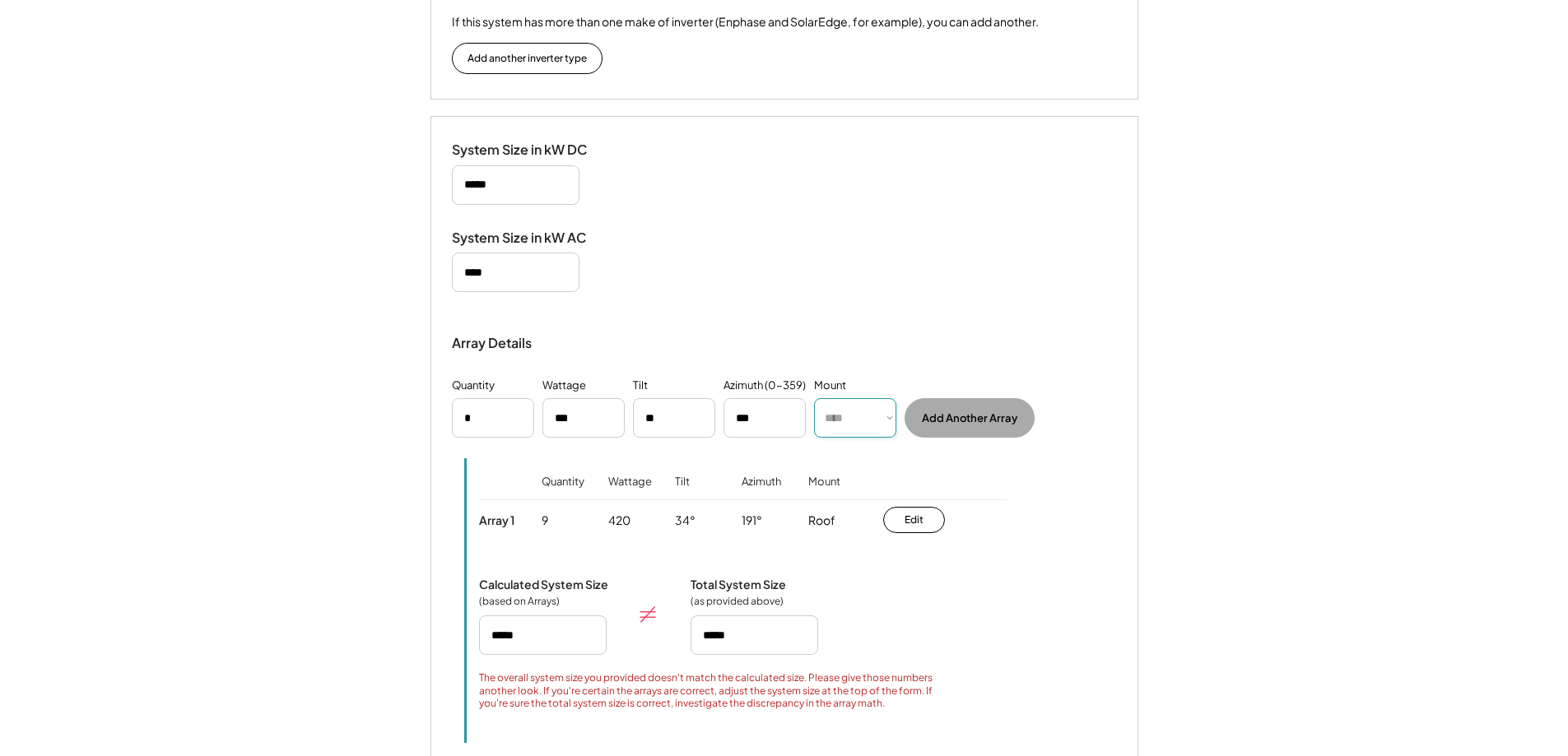 click on "********* **** ******" at bounding box center [855, 418] 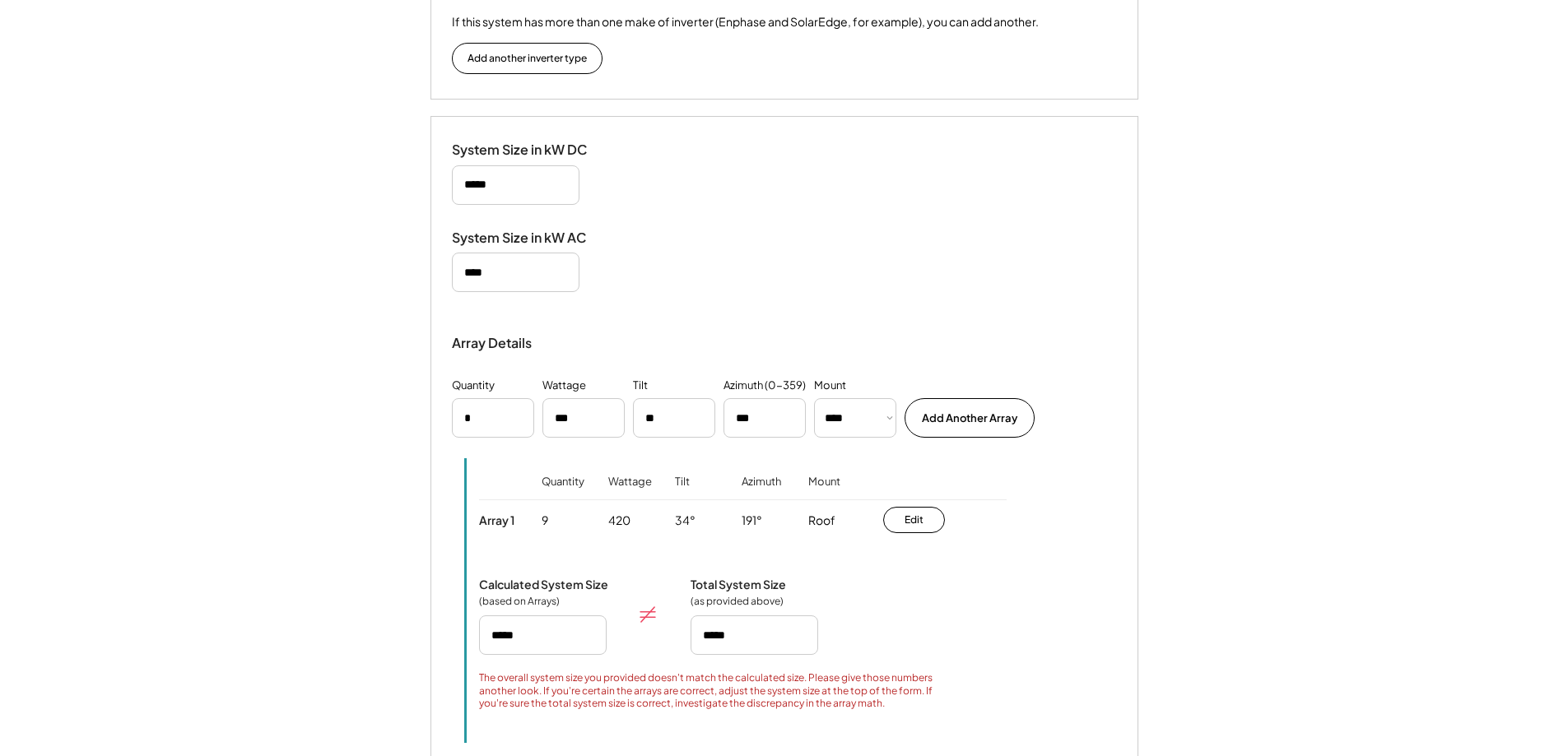 click on "Add Another Array" at bounding box center (970, 418) 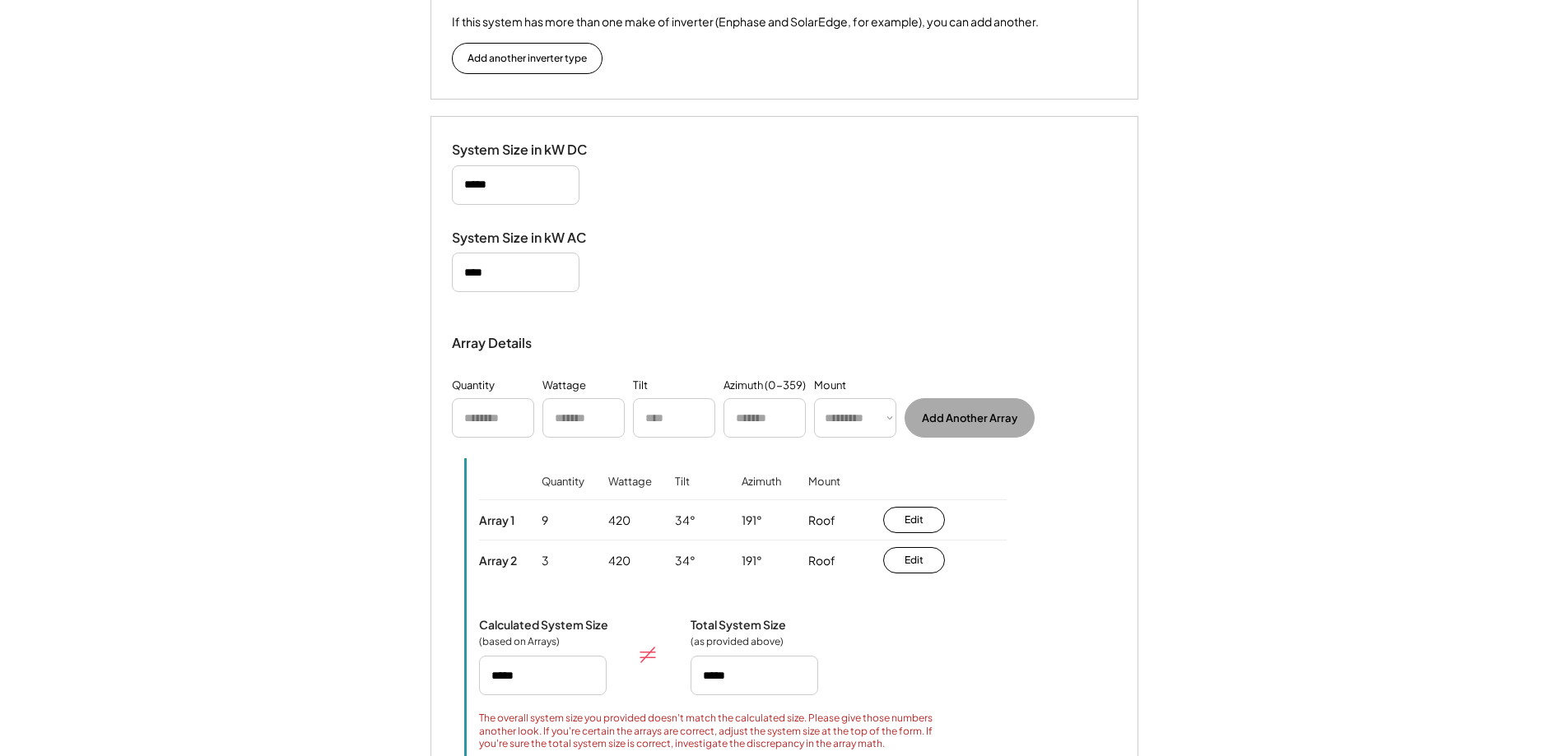click at bounding box center [493, 418] 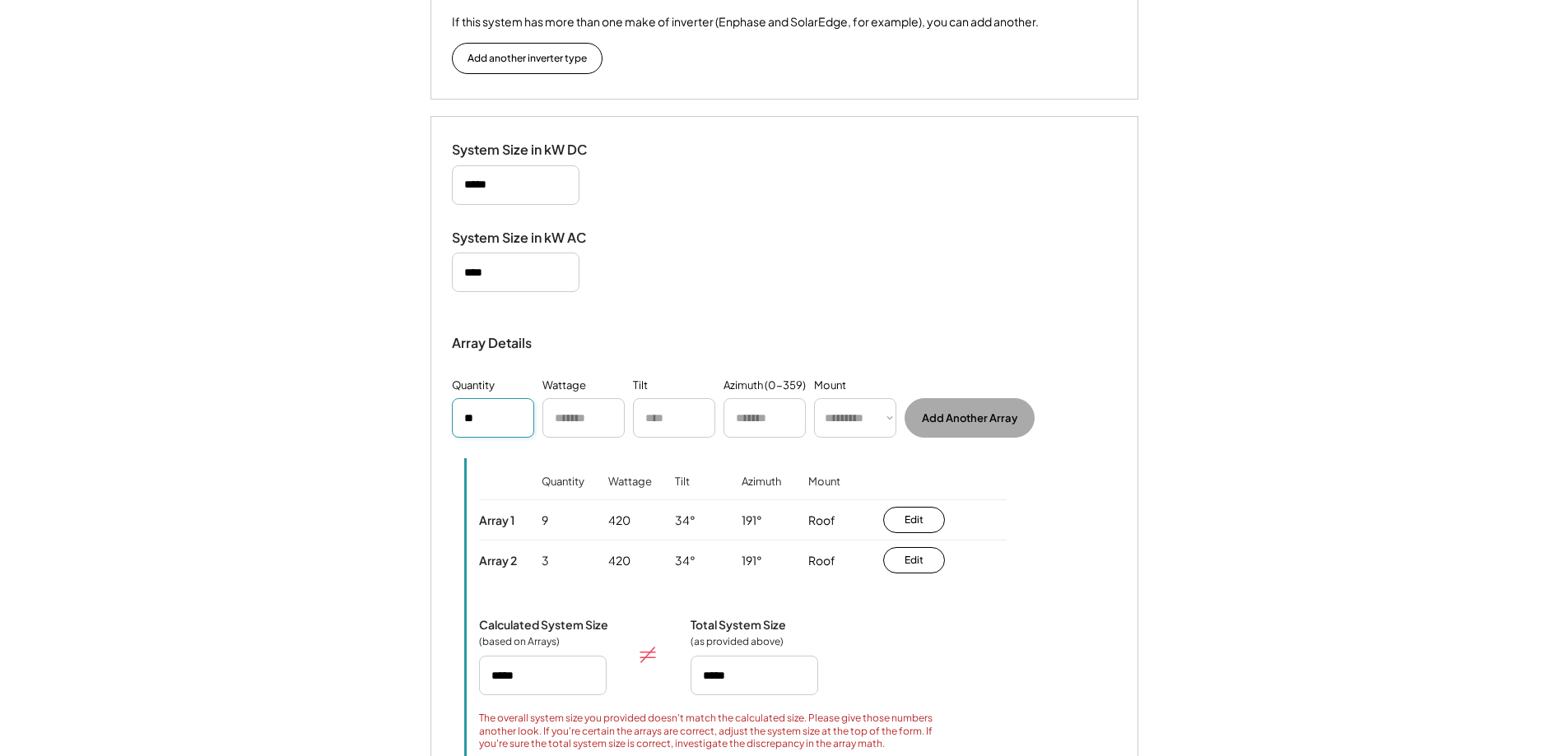 type on "**" 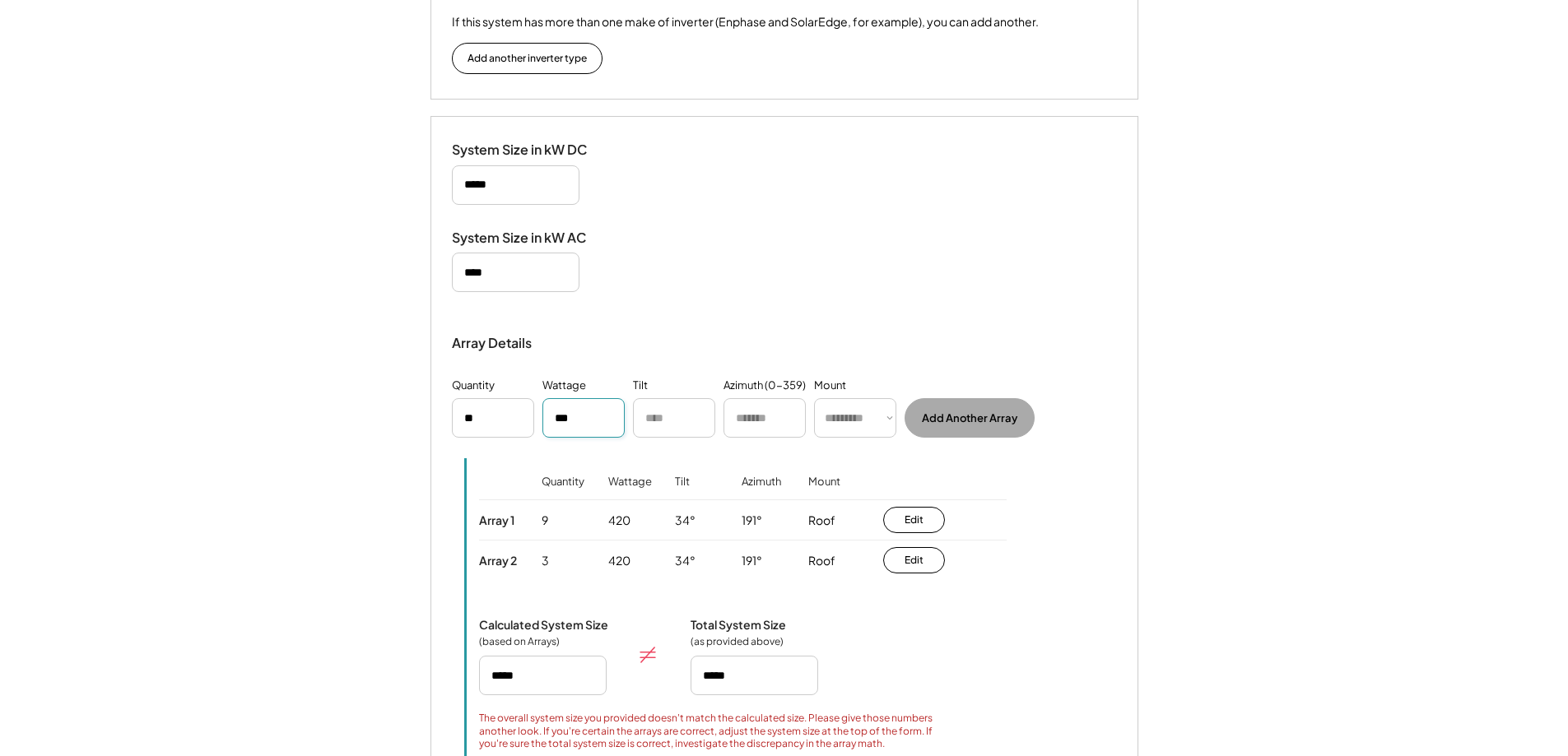 type on "***" 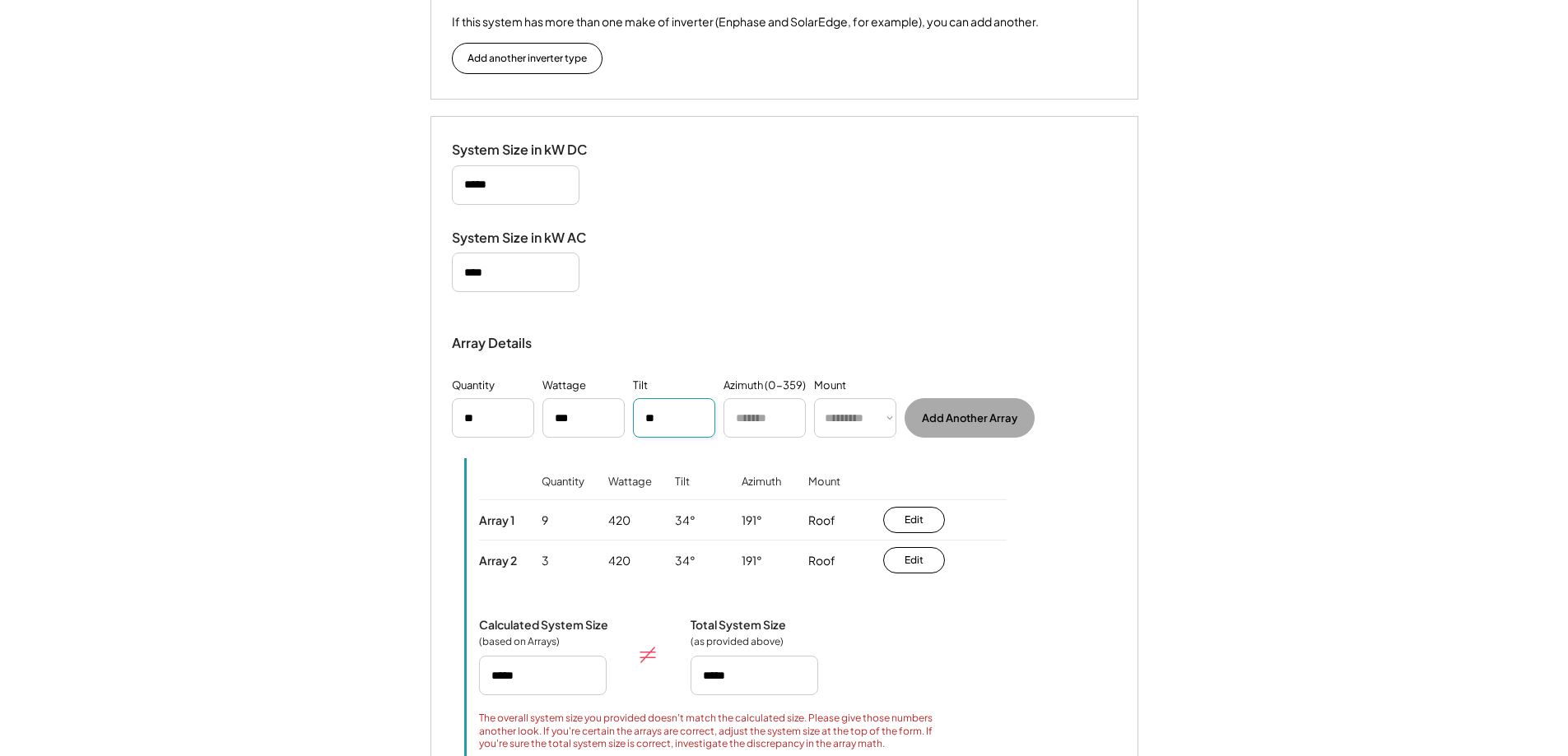 type on "**" 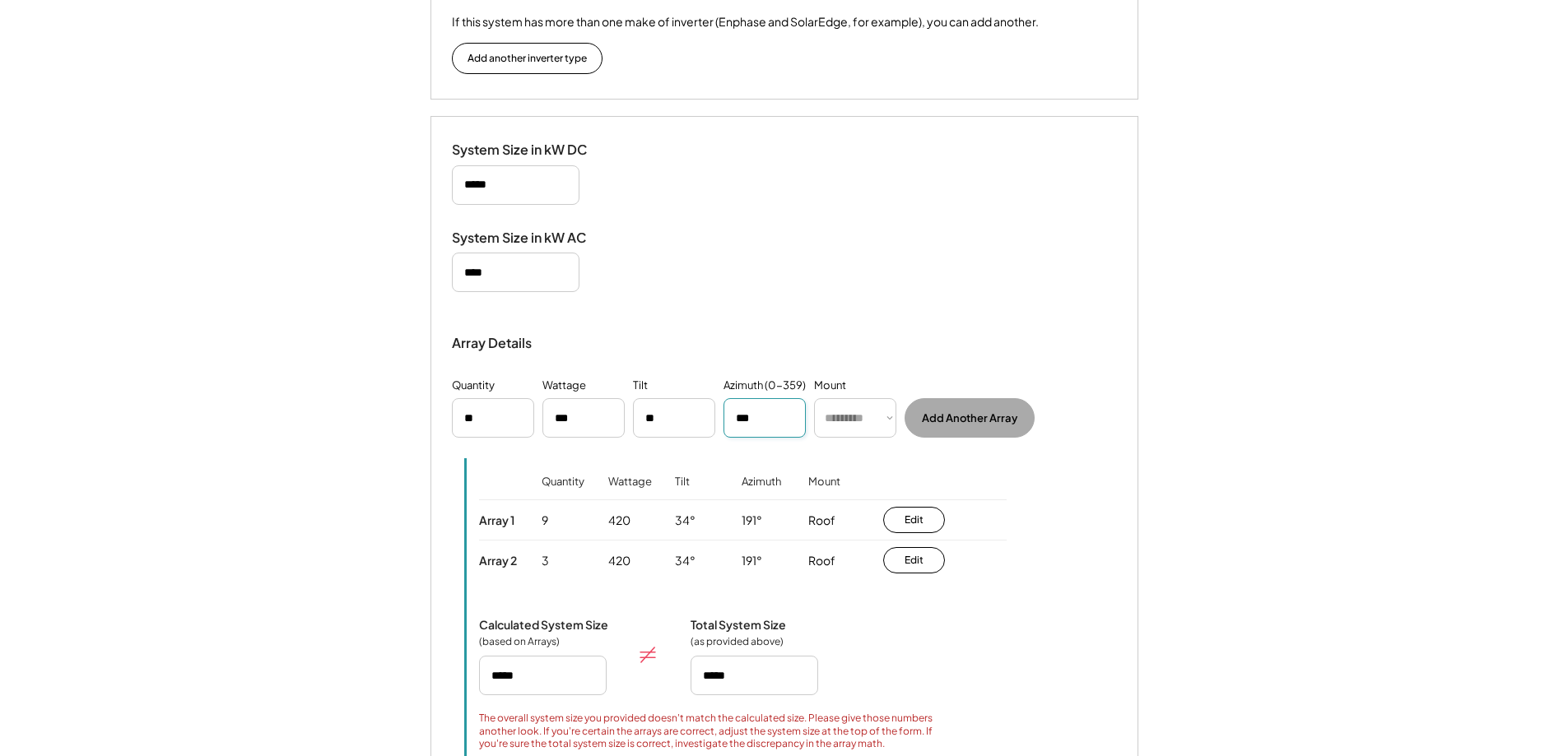 type on "***" 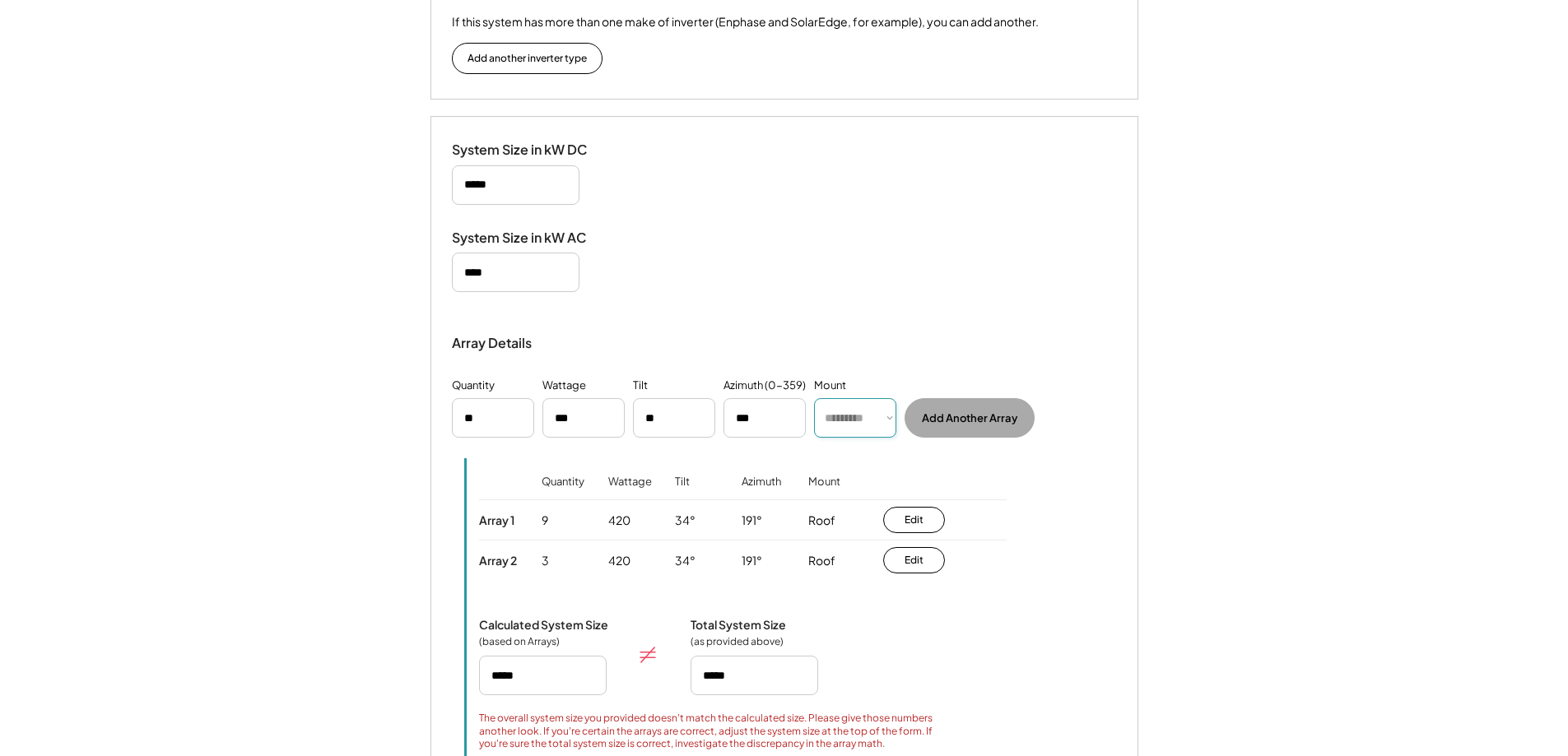 select on "******" 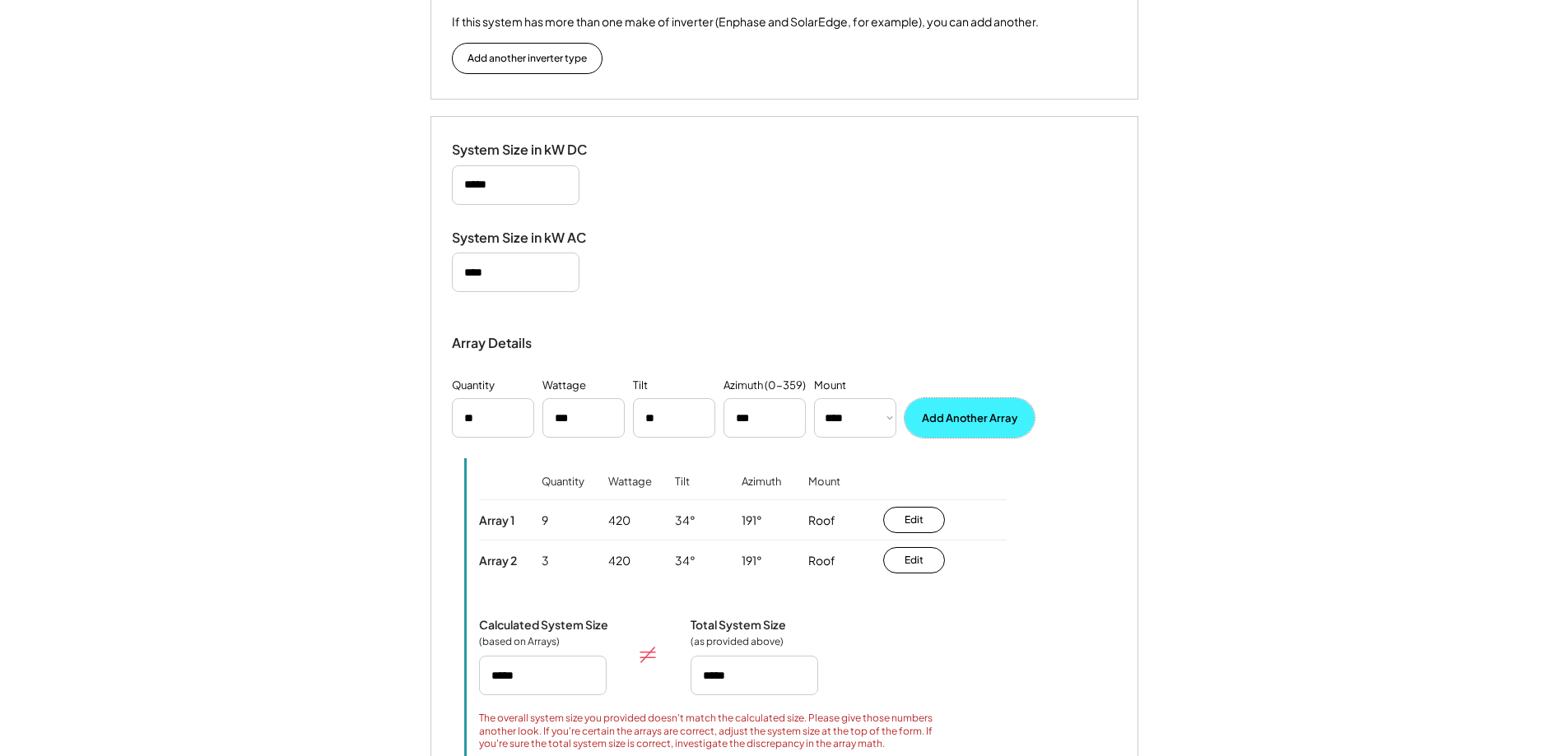 click on "Add Another Array" at bounding box center [970, 418] 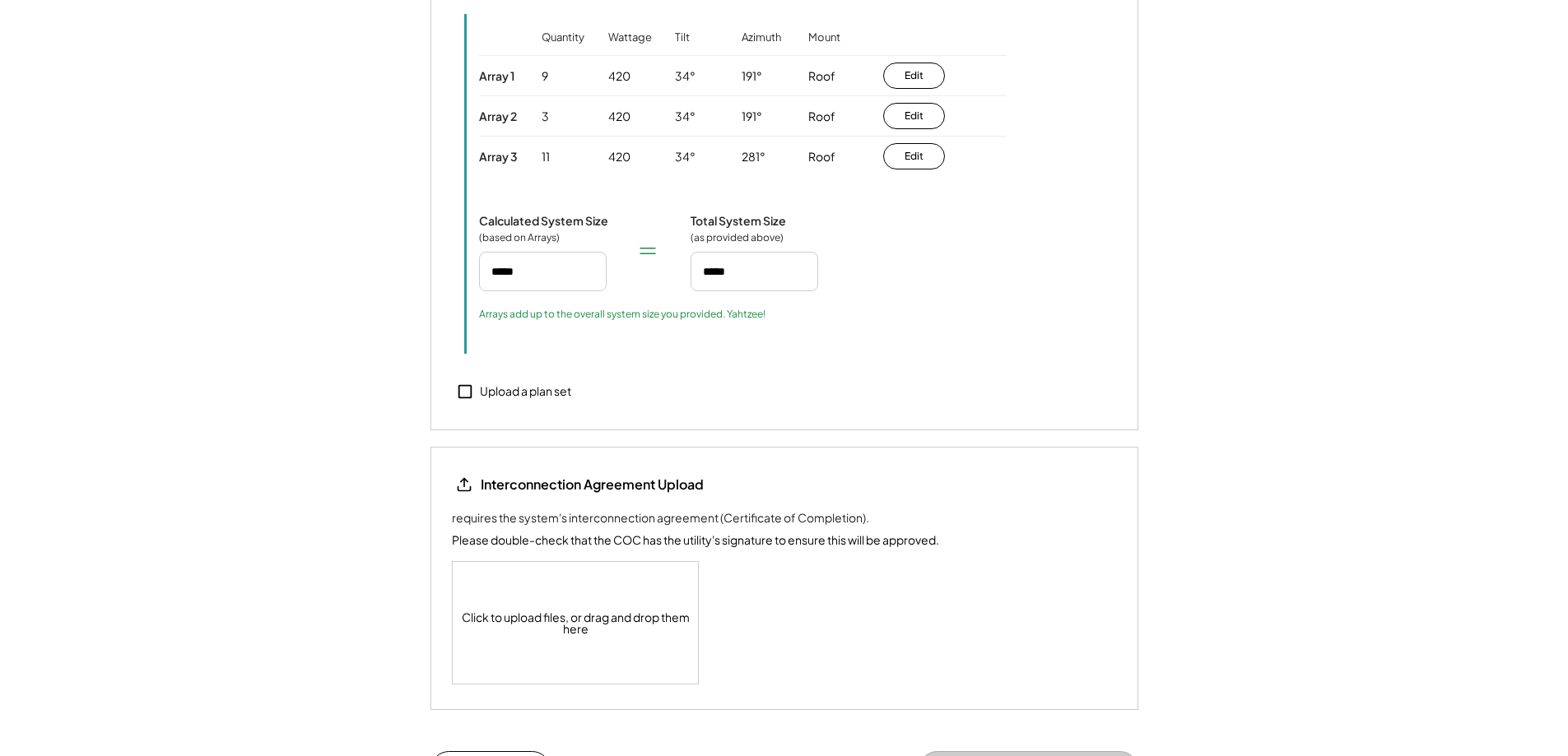 scroll, scrollTop: 1900, scrollLeft: 0, axis: vertical 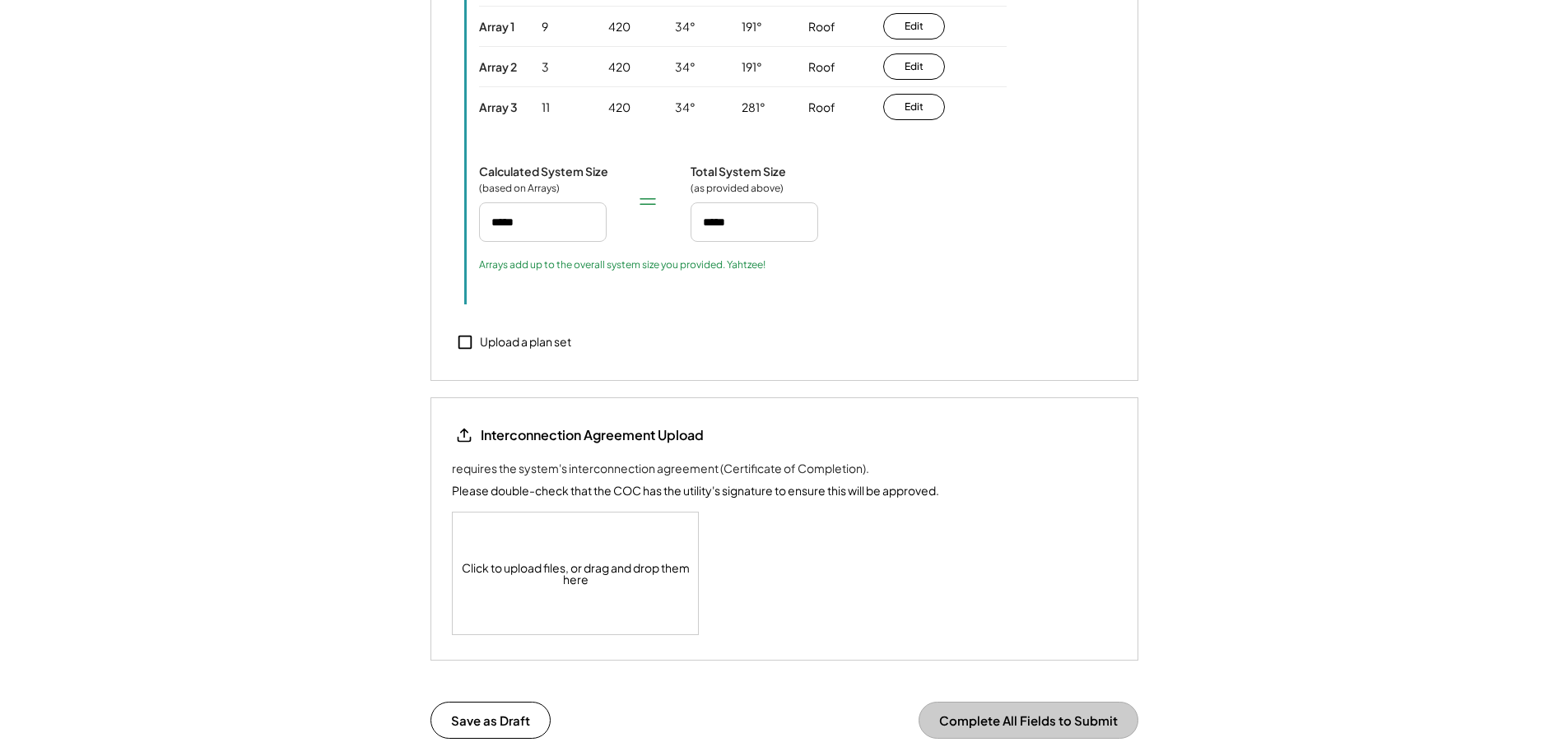 click on "Upload a plan set" at bounding box center (525, 342) 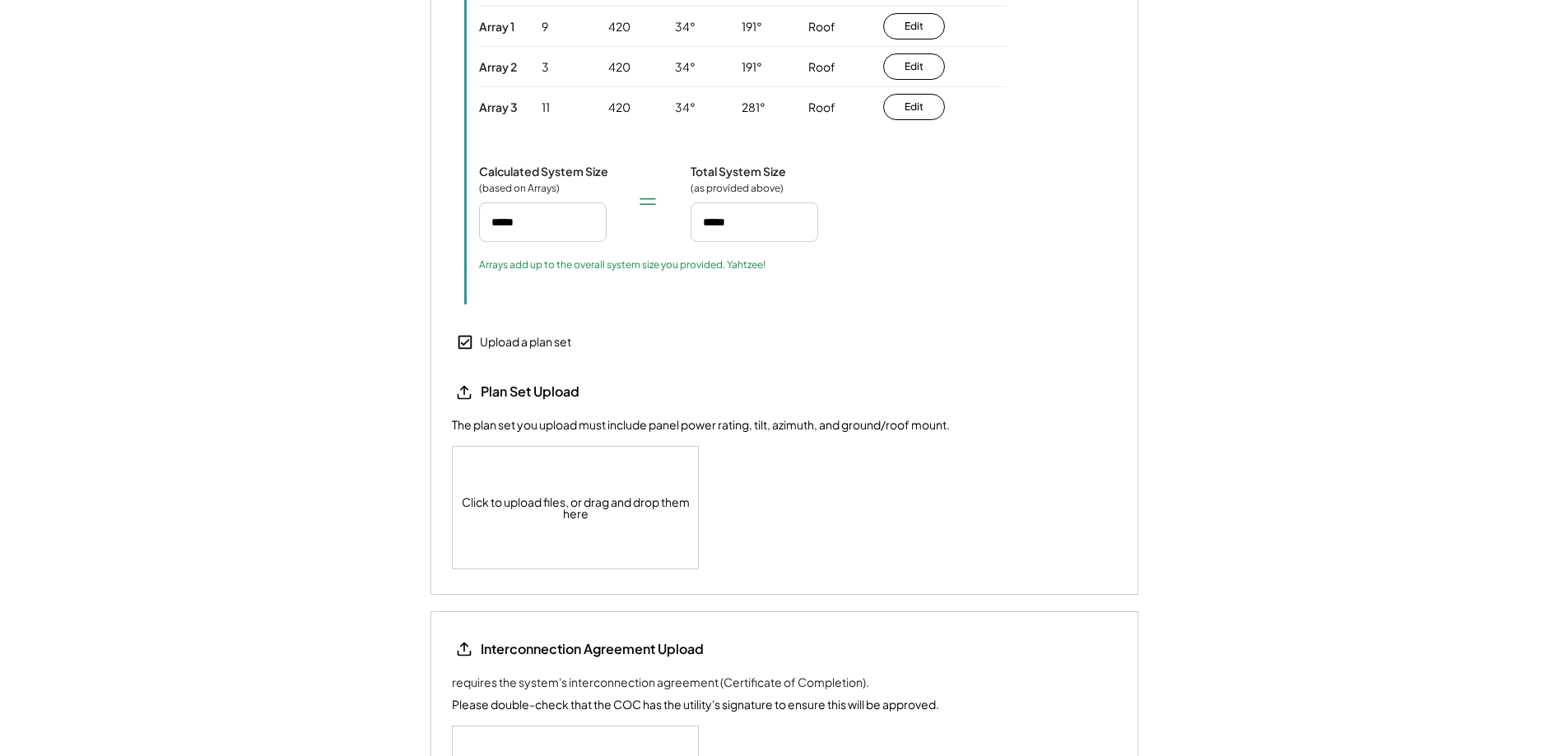 click on "Click to upload files, or drag and drop them here" at bounding box center (576, 508) 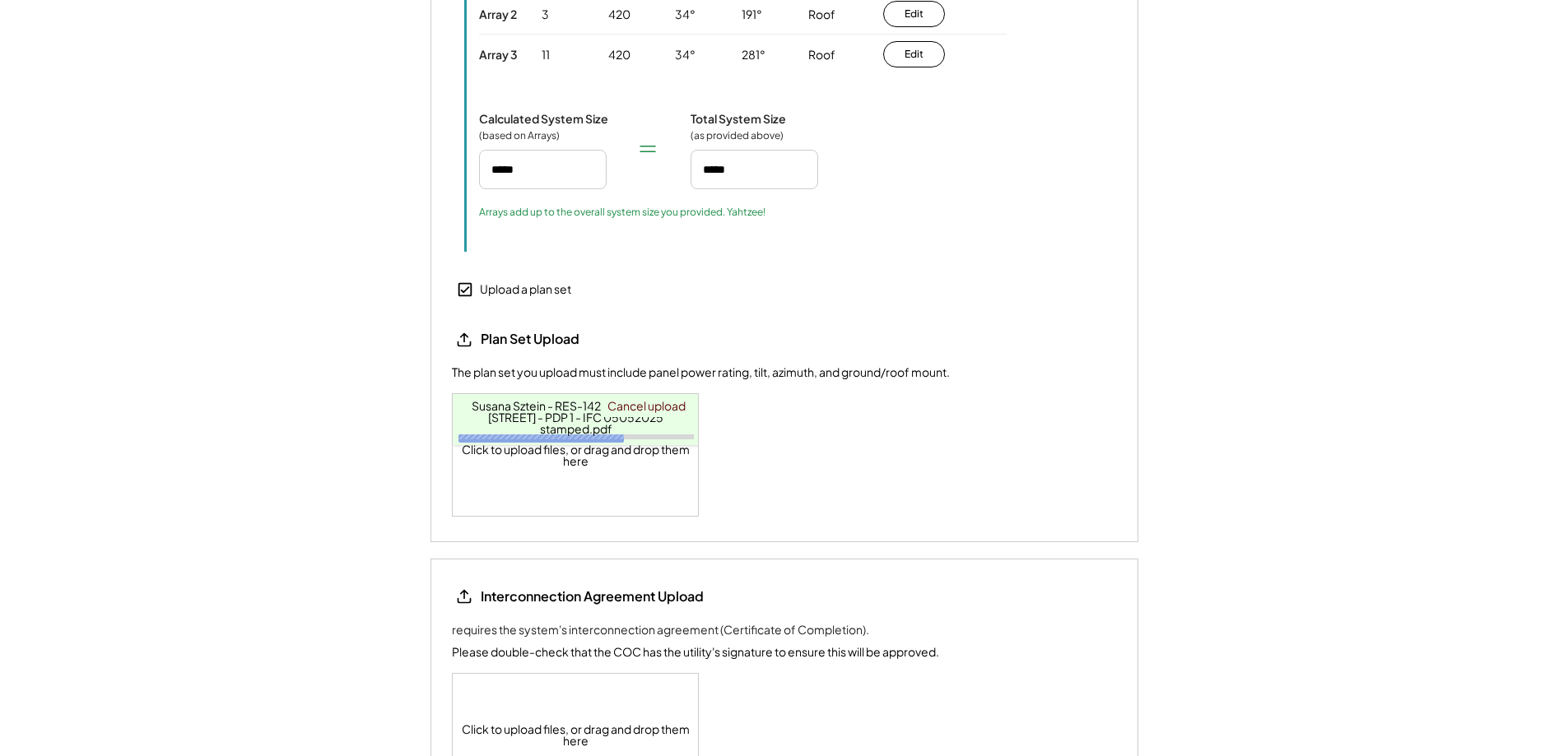scroll, scrollTop: 1983, scrollLeft: 0, axis: vertical 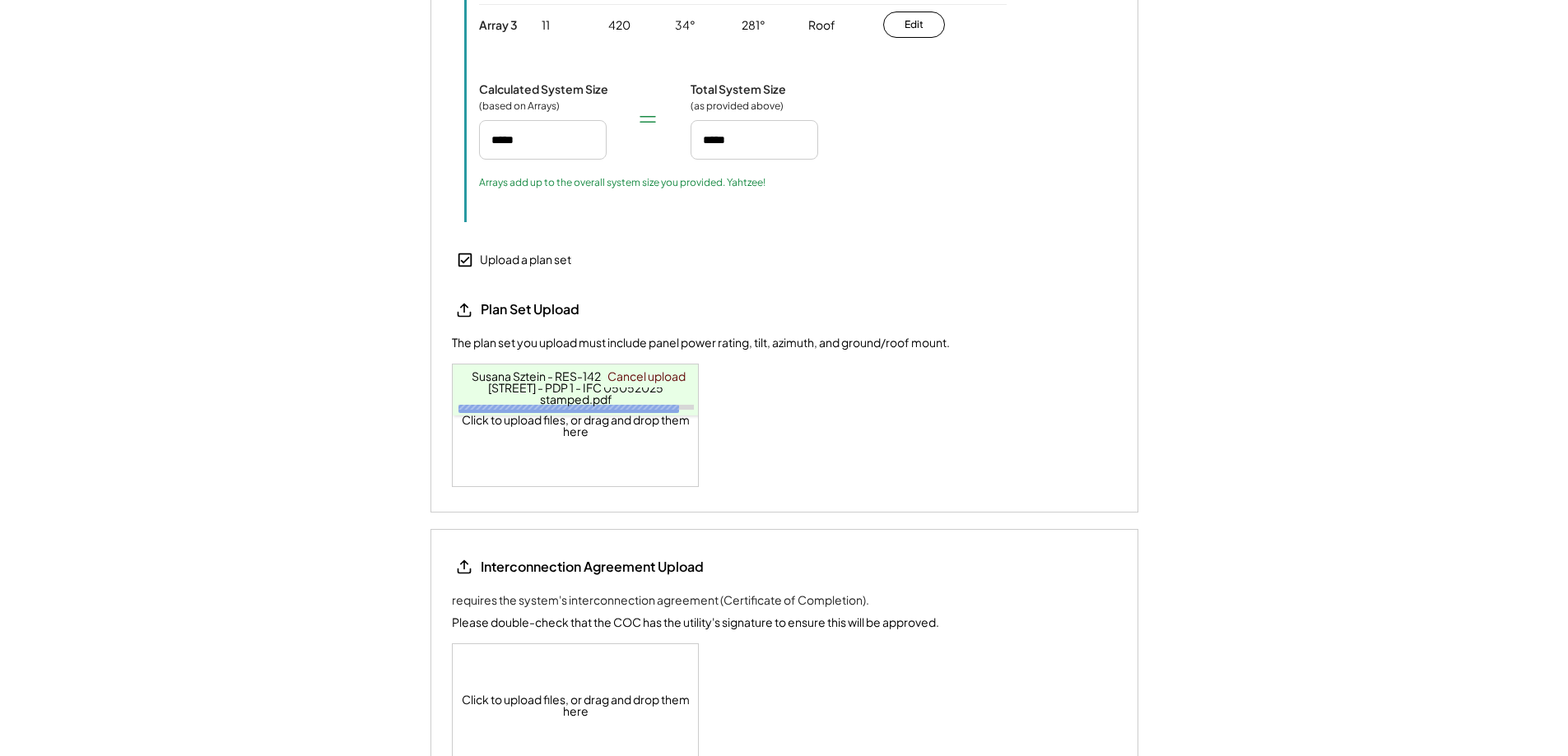 click on "Click to upload files, or drag and drop them here" at bounding box center (576, 705) 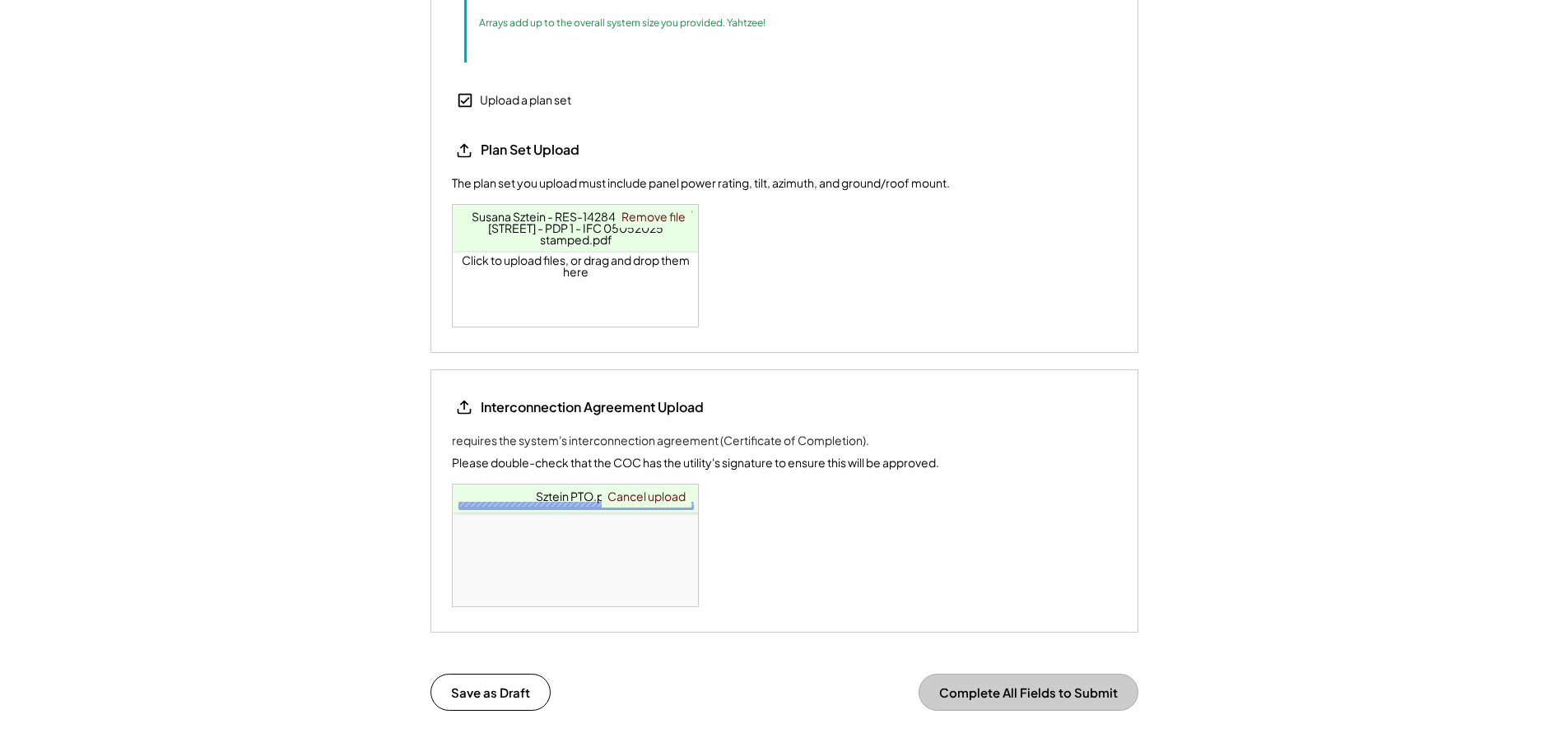 scroll, scrollTop: 2147, scrollLeft: 0, axis: vertical 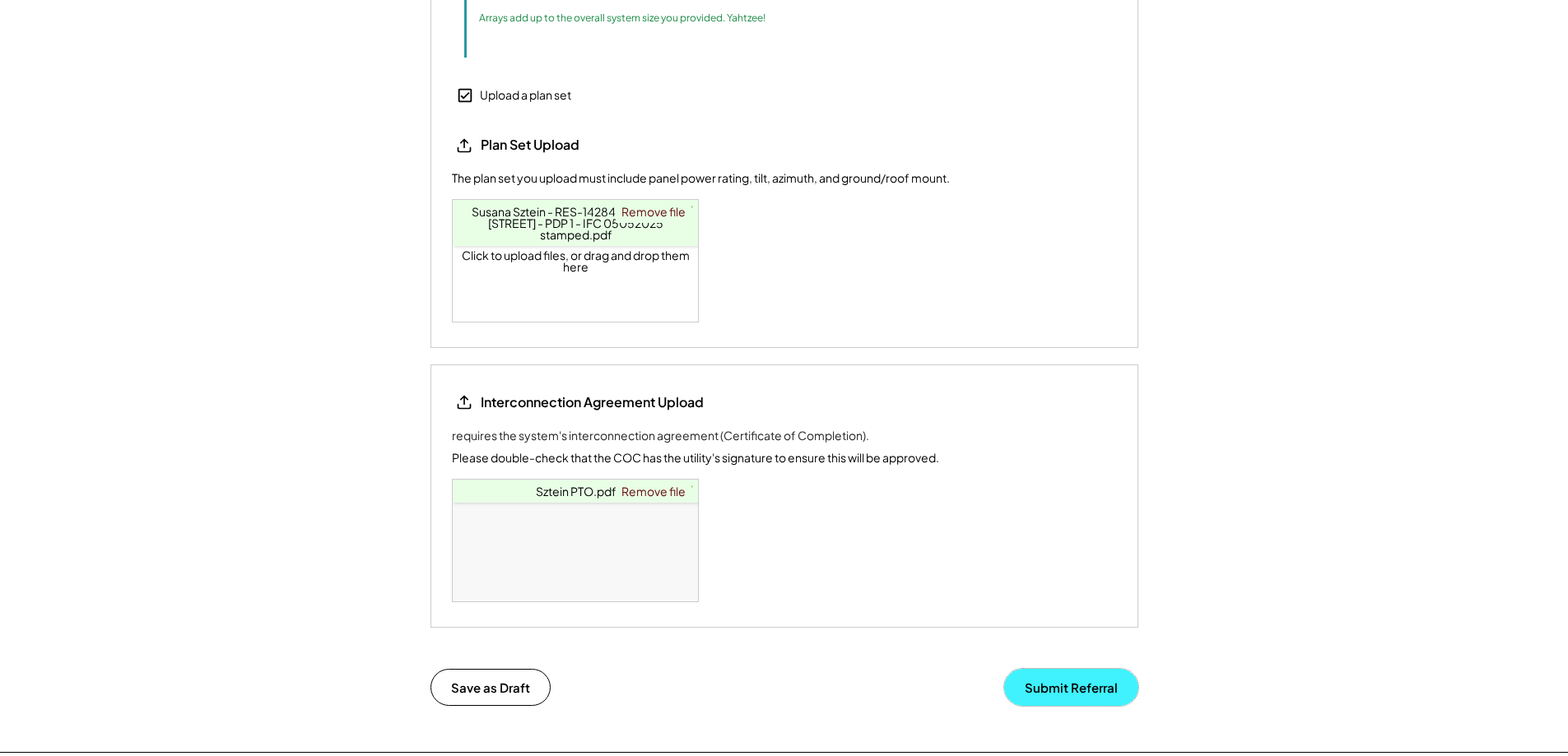 click on "Submit Referral" at bounding box center [1071, 687] 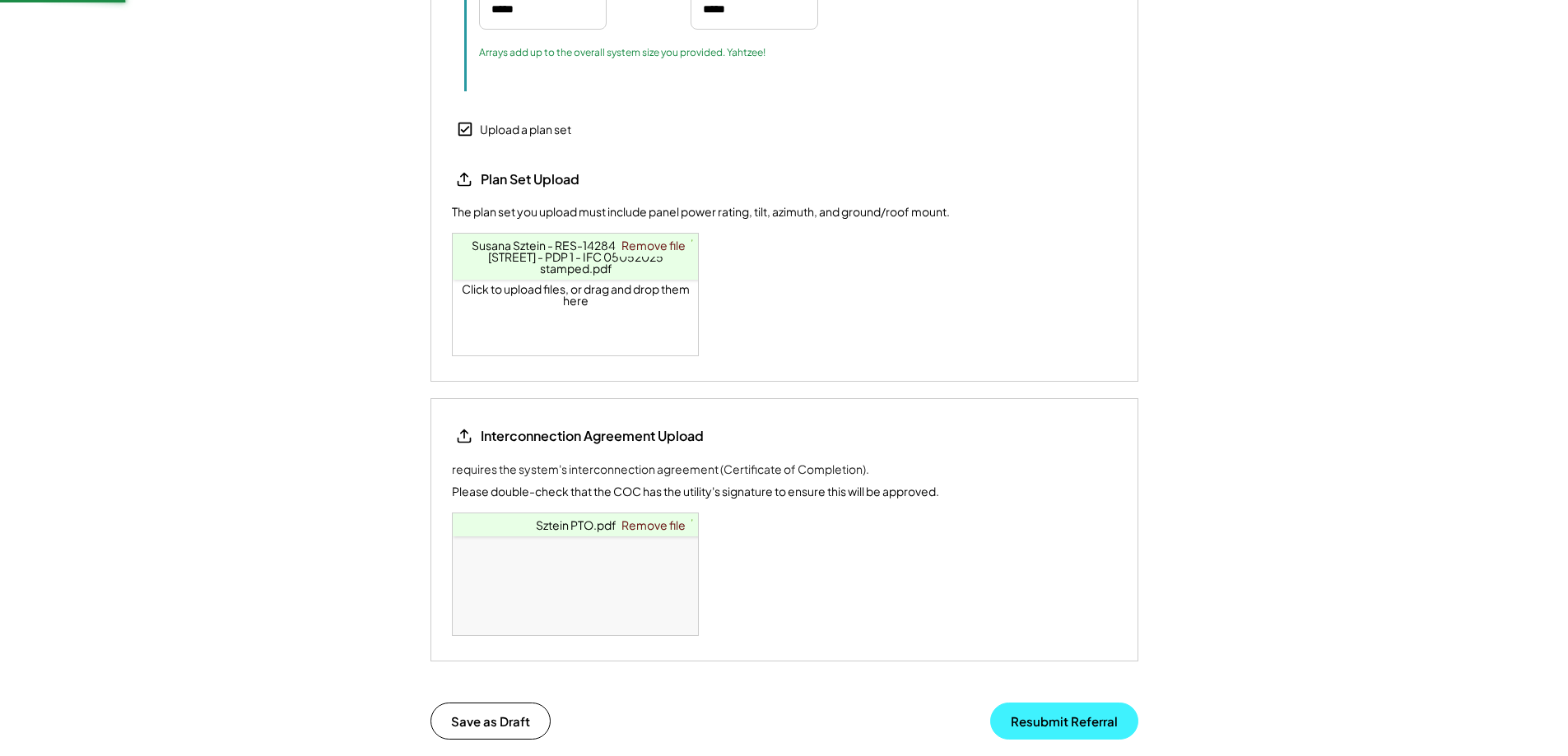 scroll, scrollTop: 2195, scrollLeft: 0, axis: vertical 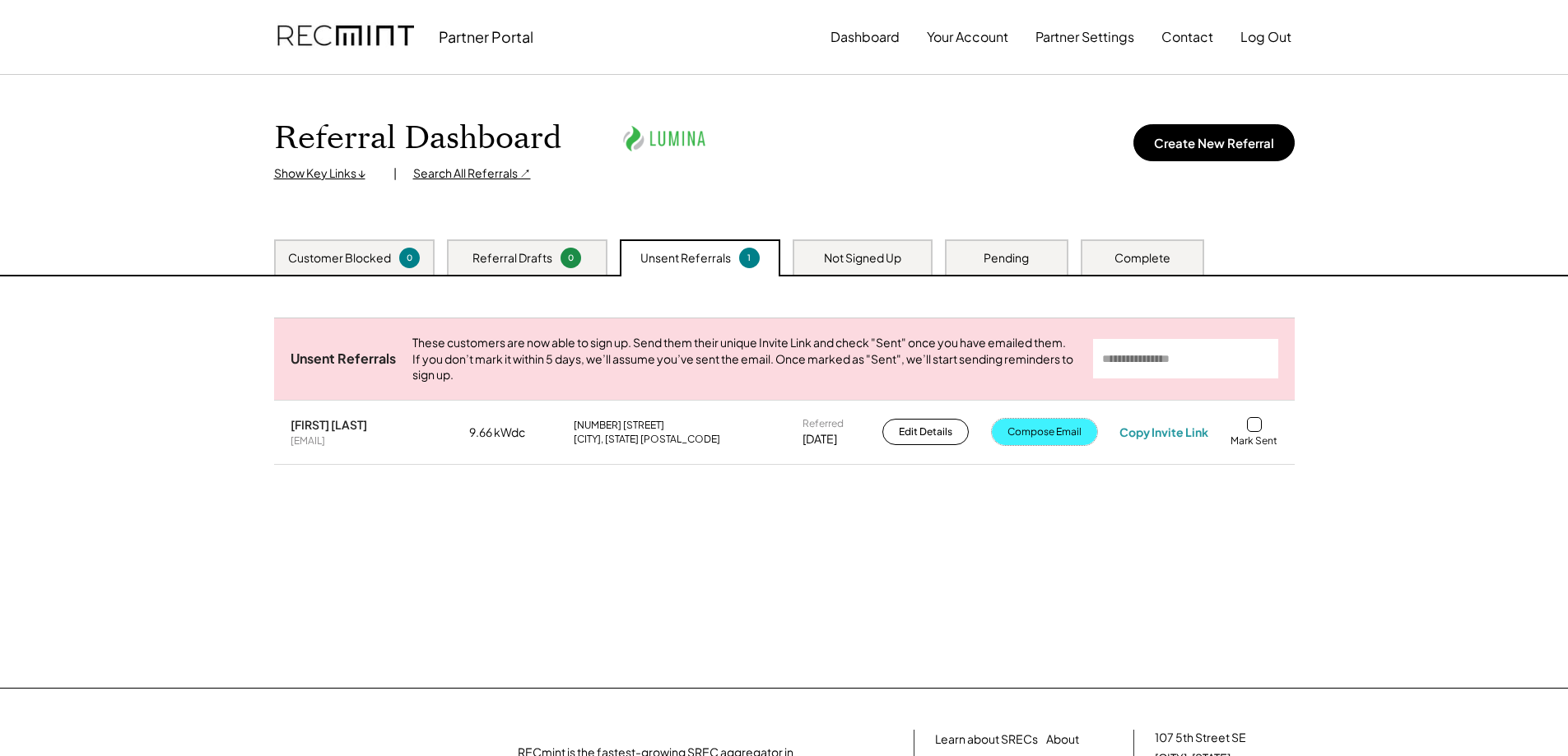 click on "Compose Email" at bounding box center [1045, 432] 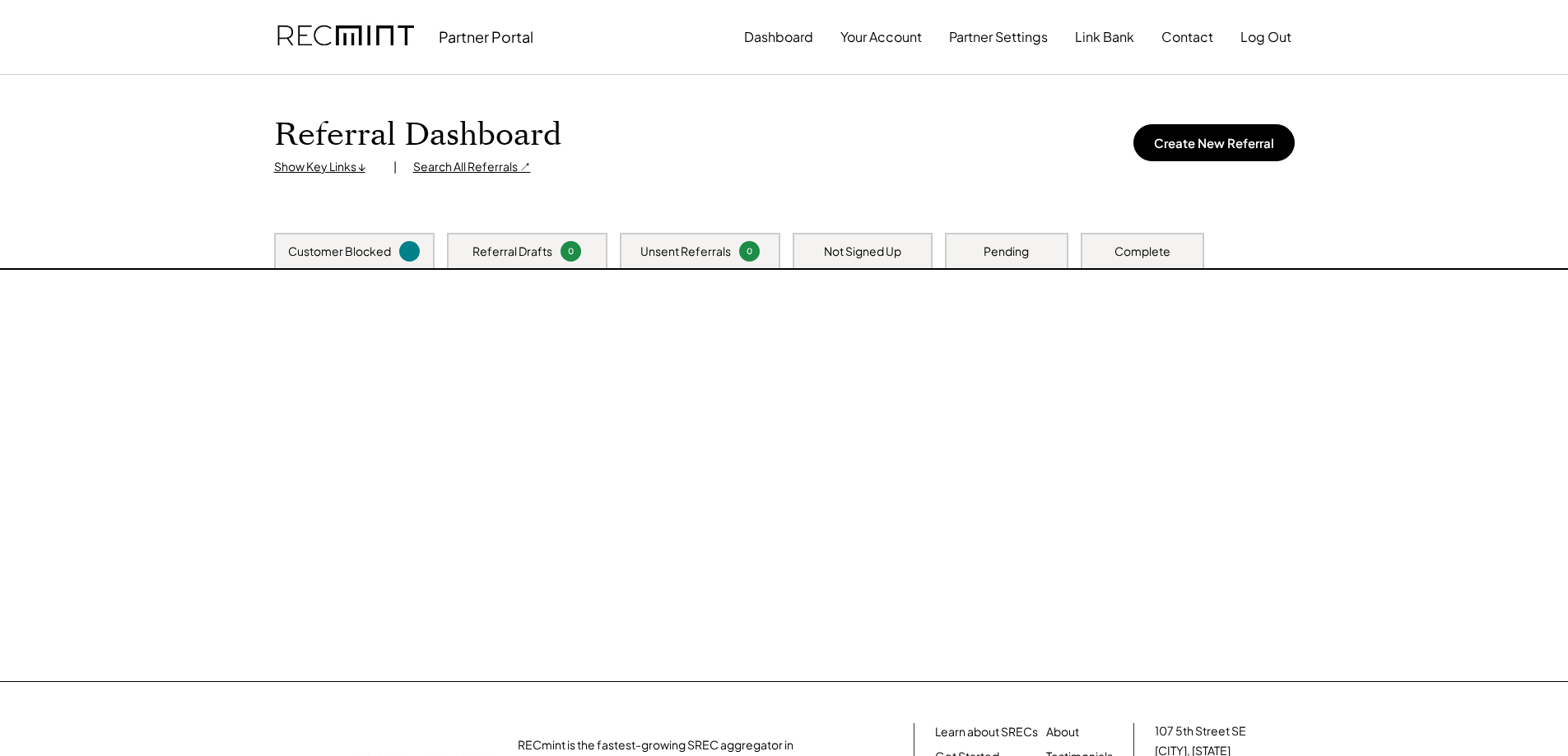 scroll, scrollTop: 0, scrollLeft: 0, axis: both 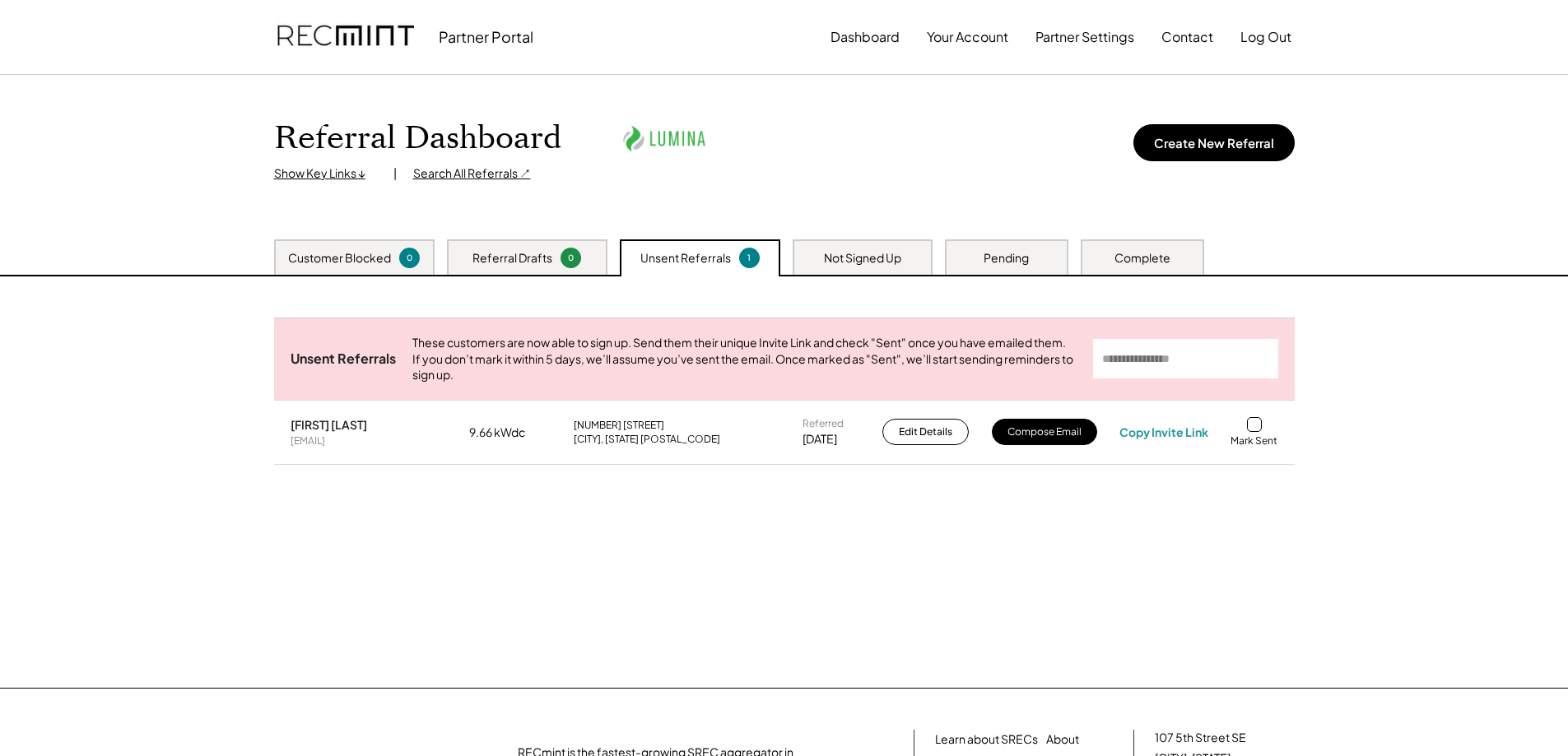click at bounding box center (1254, 424) 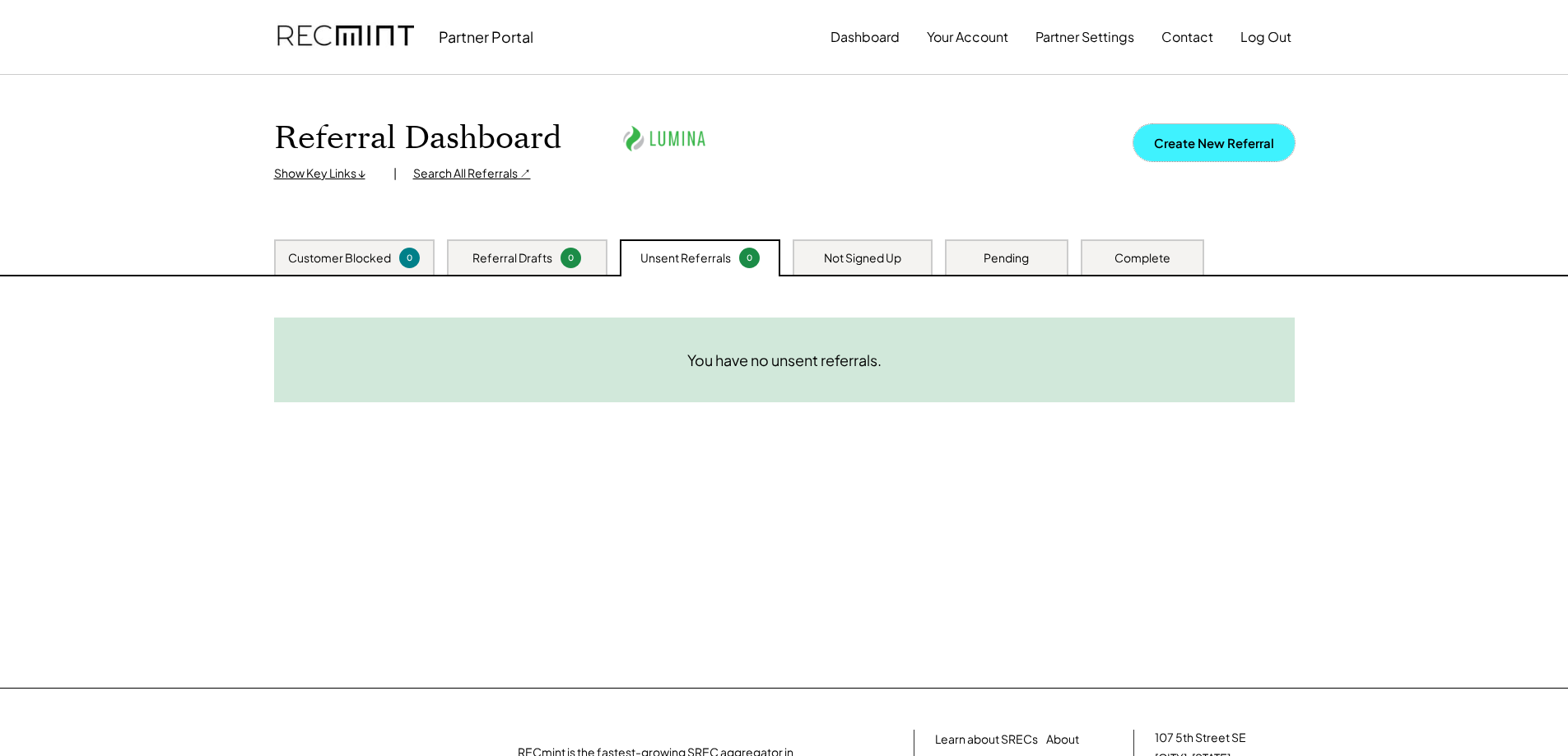 click on "Create New Referral" at bounding box center (1214, 142) 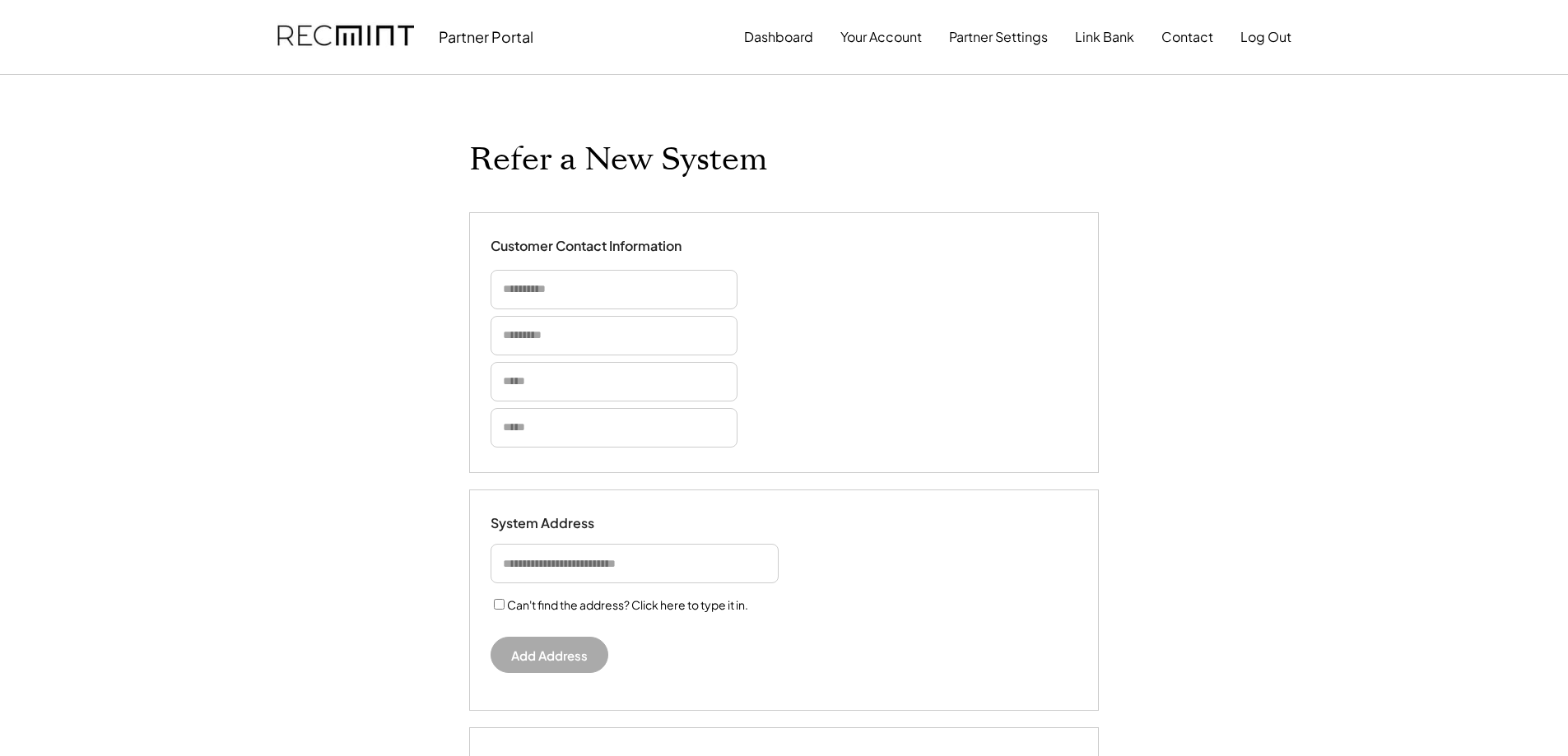scroll, scrollTop: 0, scrollLeft: 0, axis: both 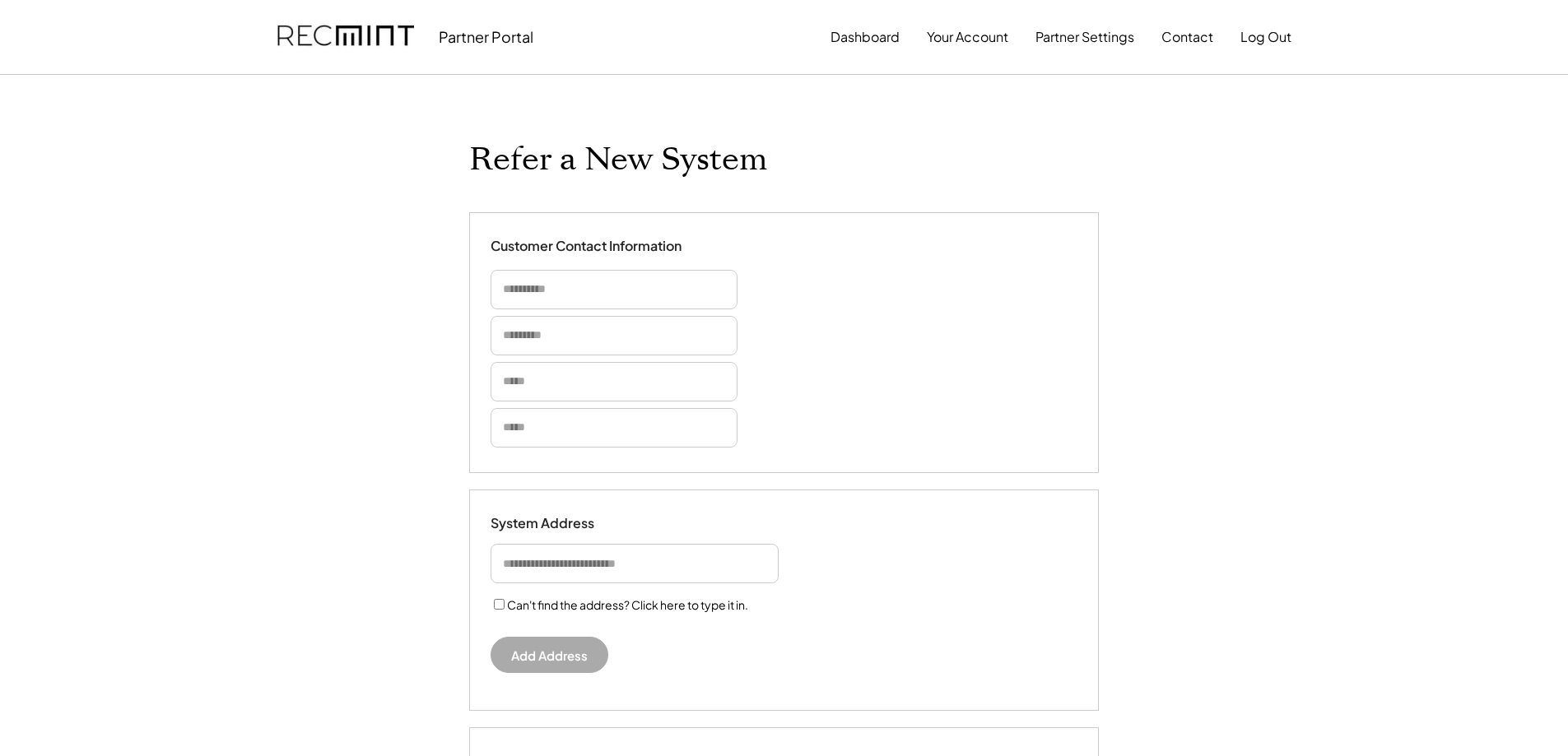 click at bounding box center [614, 336] 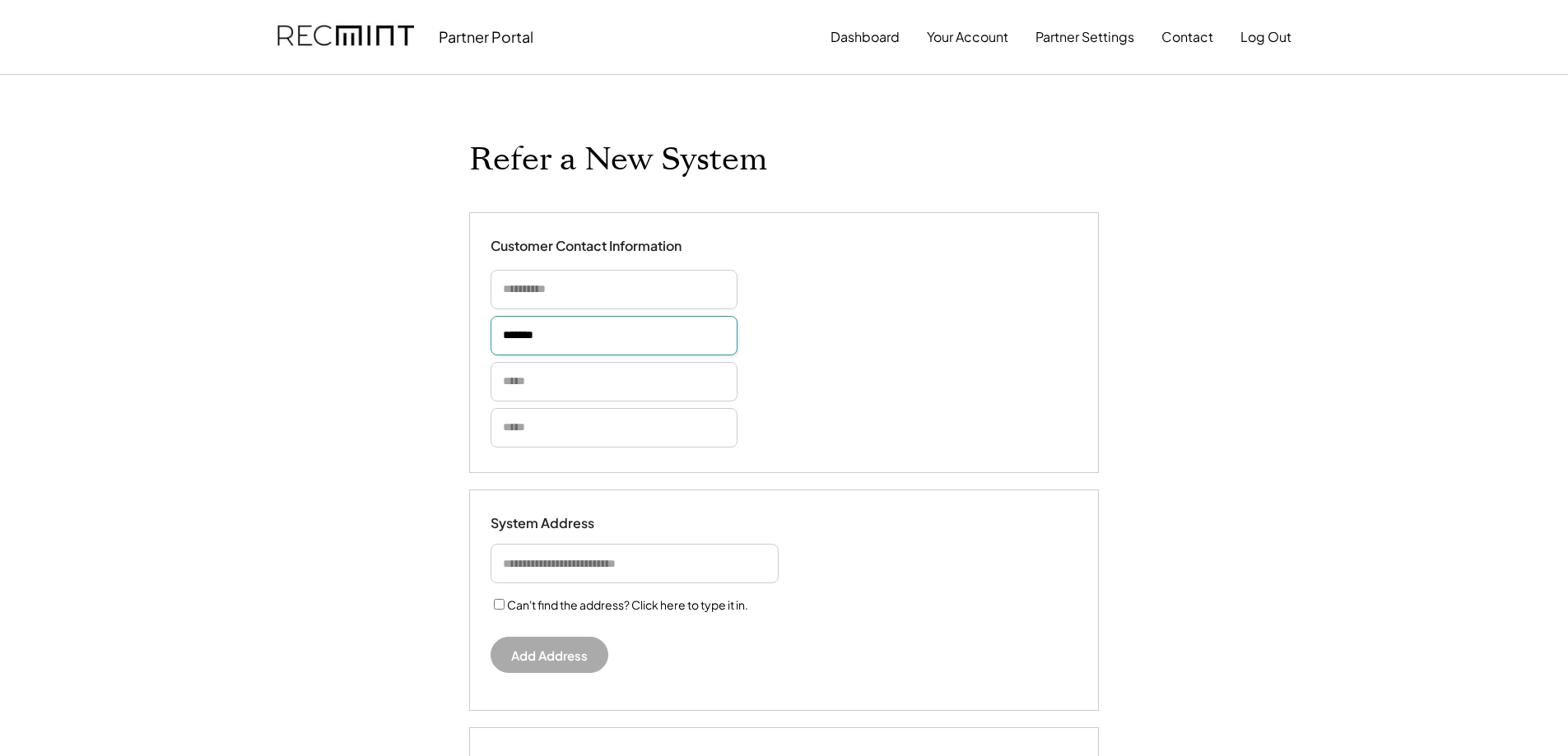 type on "*******" 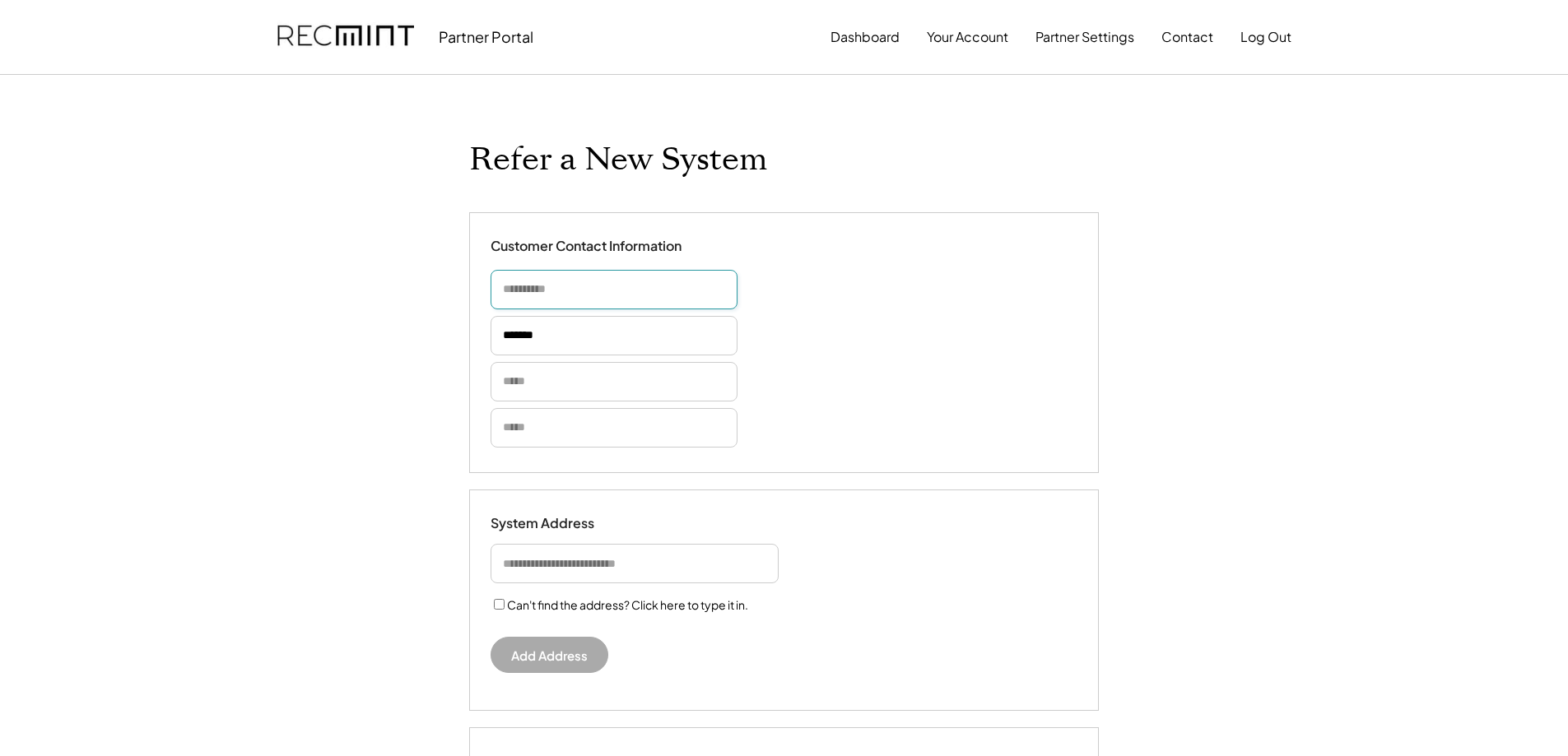 click at bounding box center (614, 290) 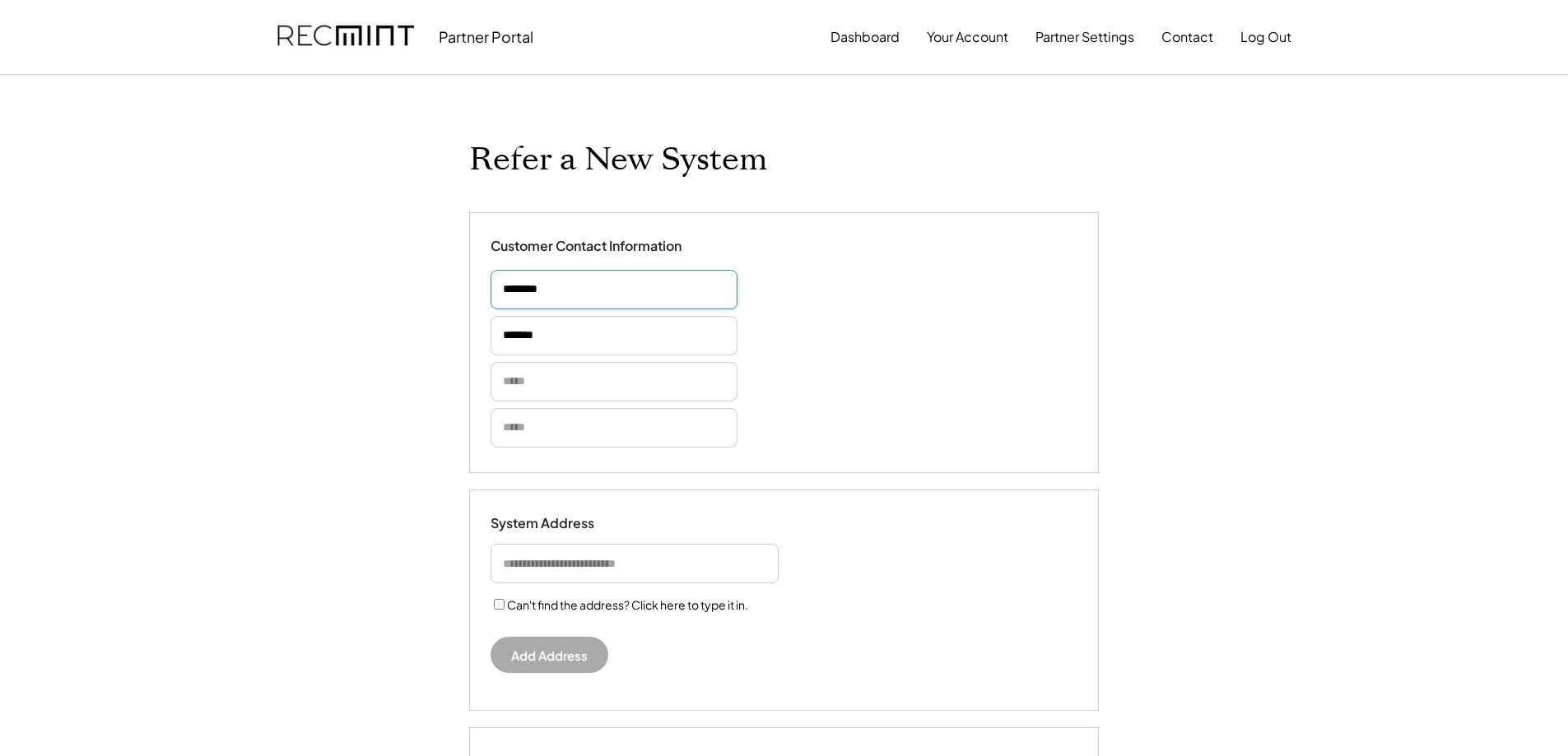 type on "*******" 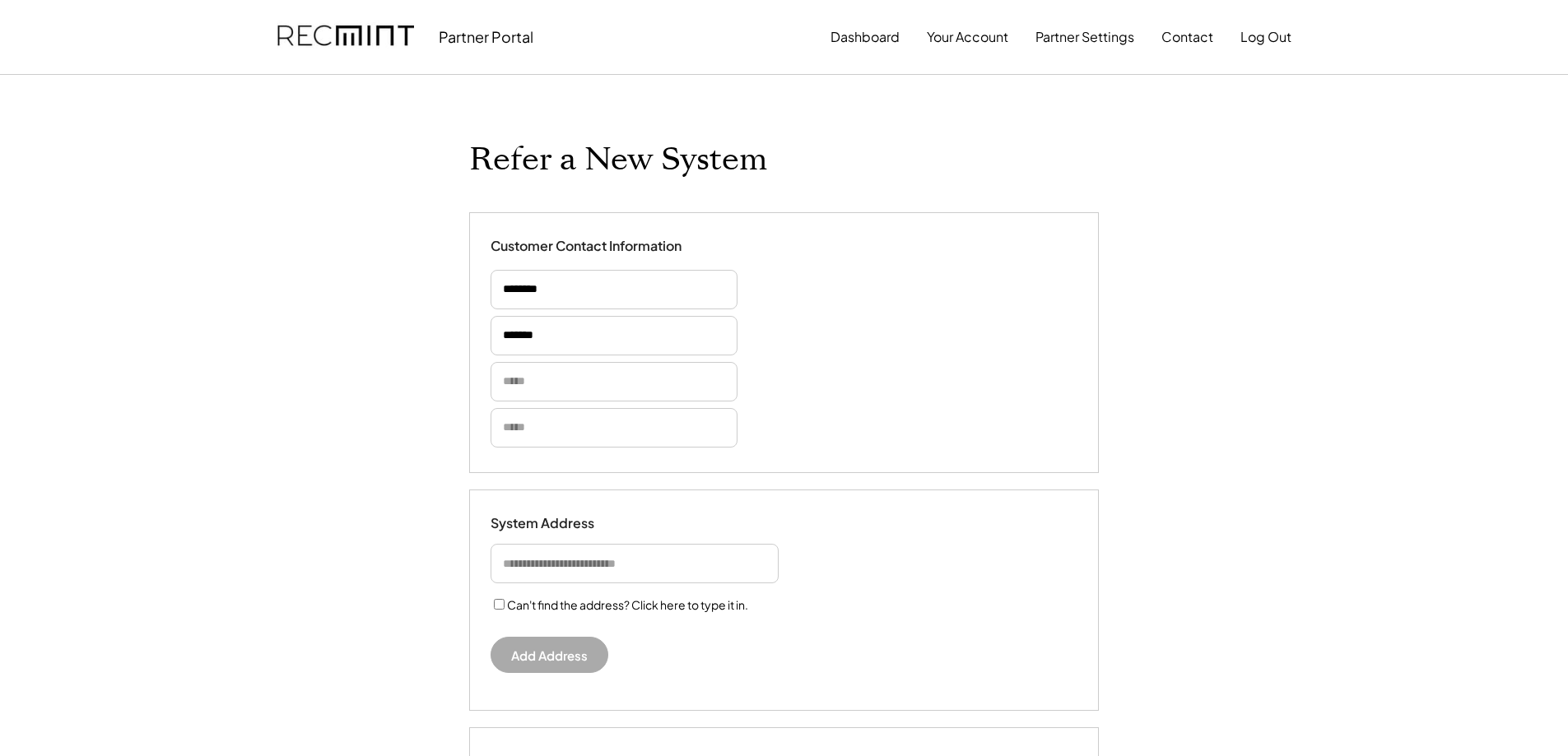 click at bounding box center (614, 382) 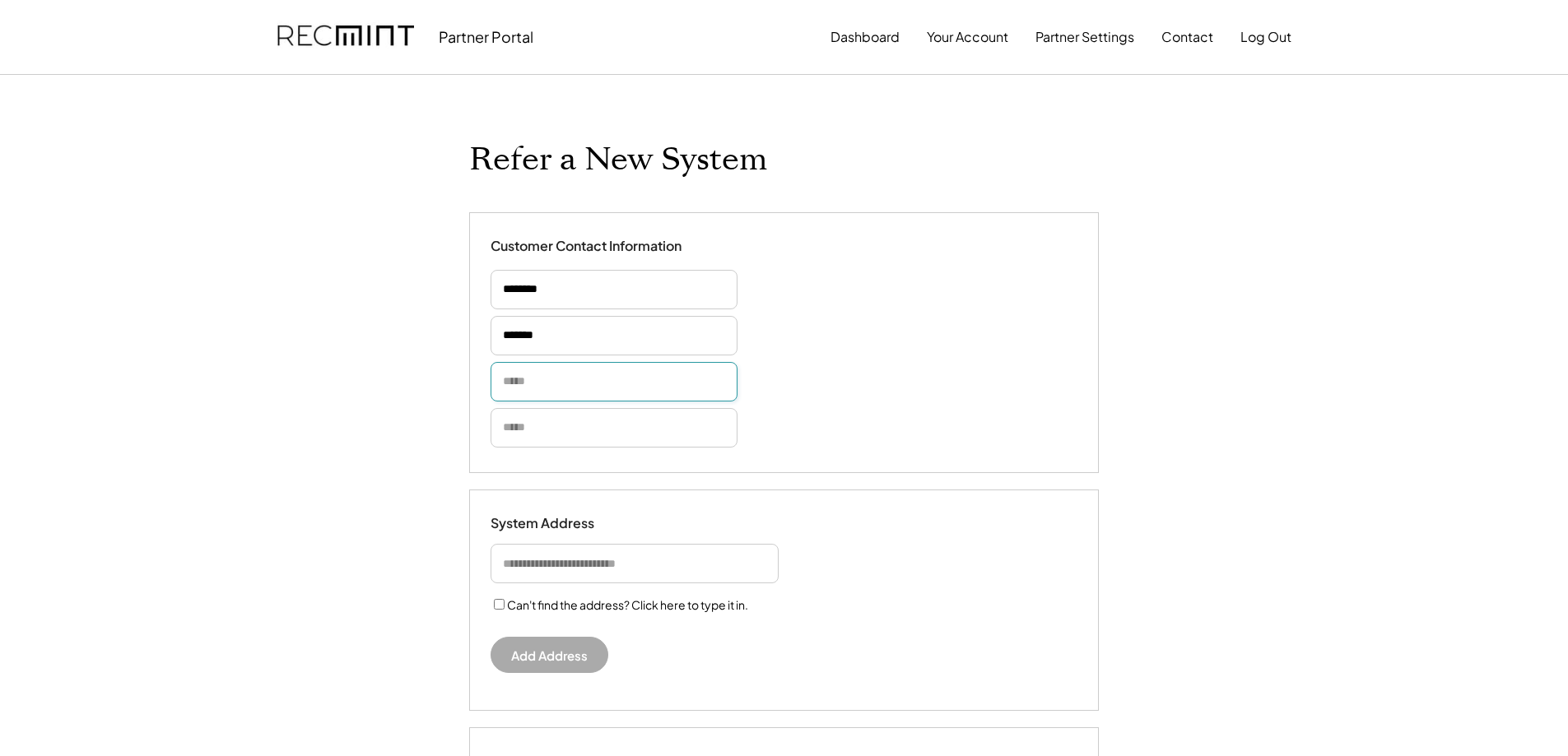 paste on "**********" 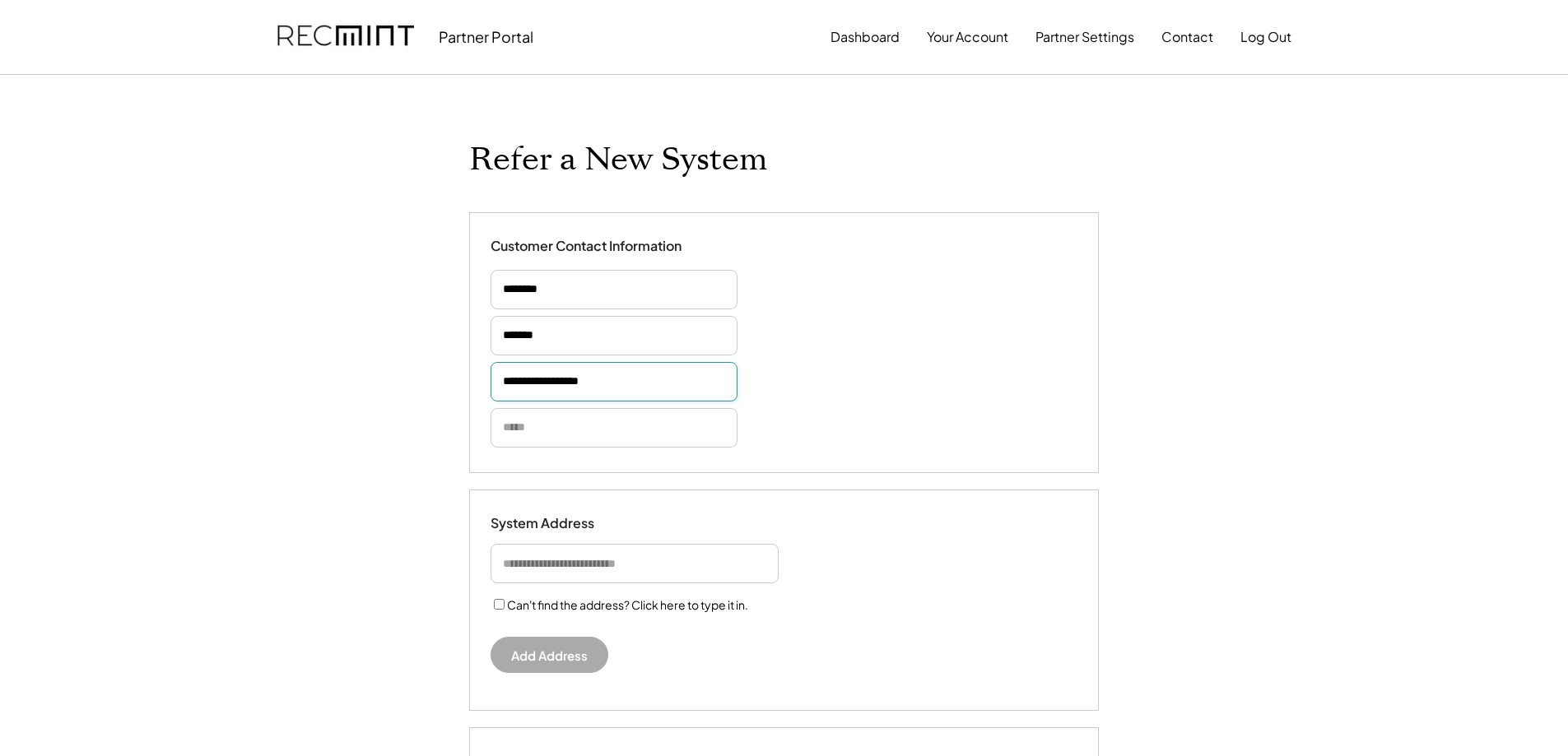 type on "**********" 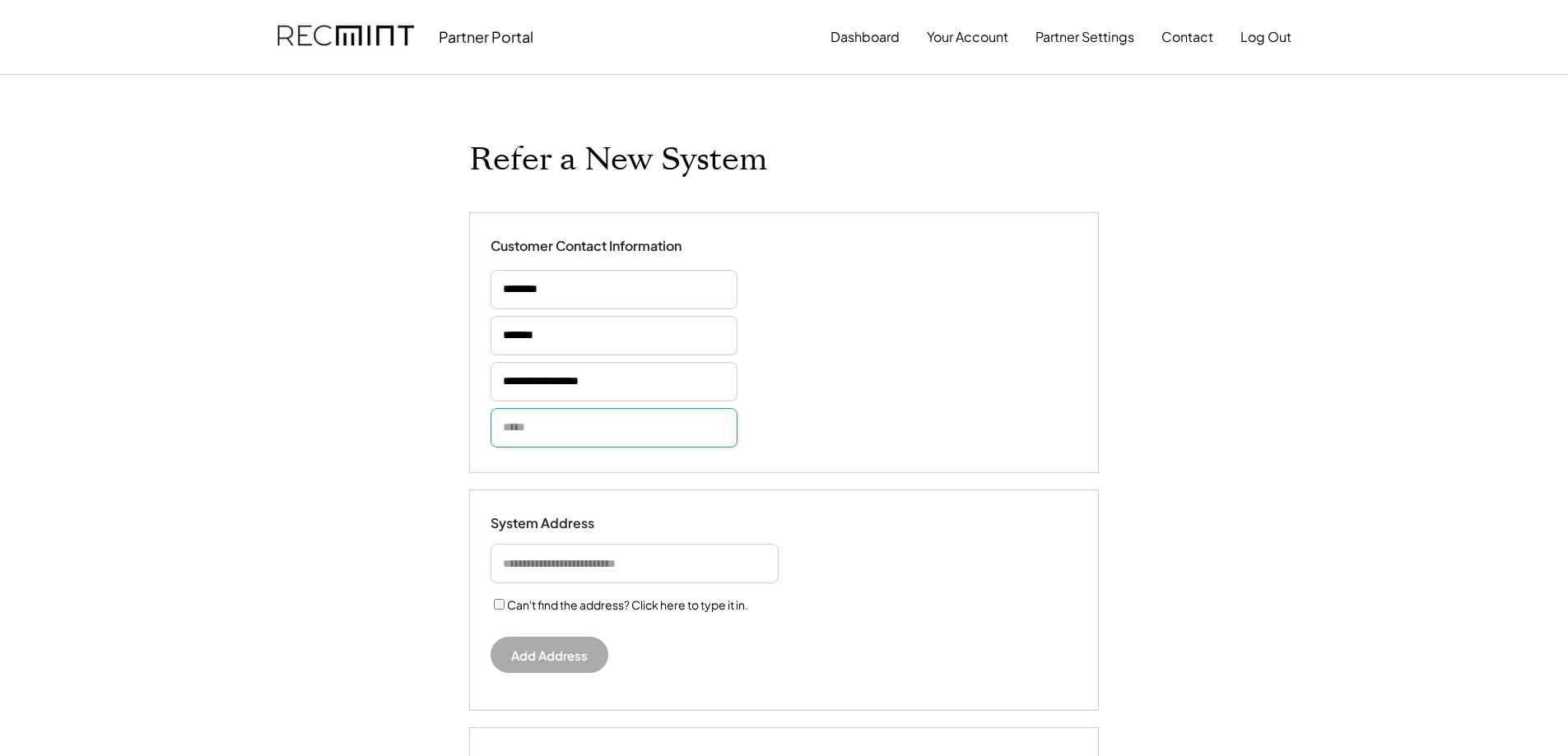 click at bounding box center [614, 428] 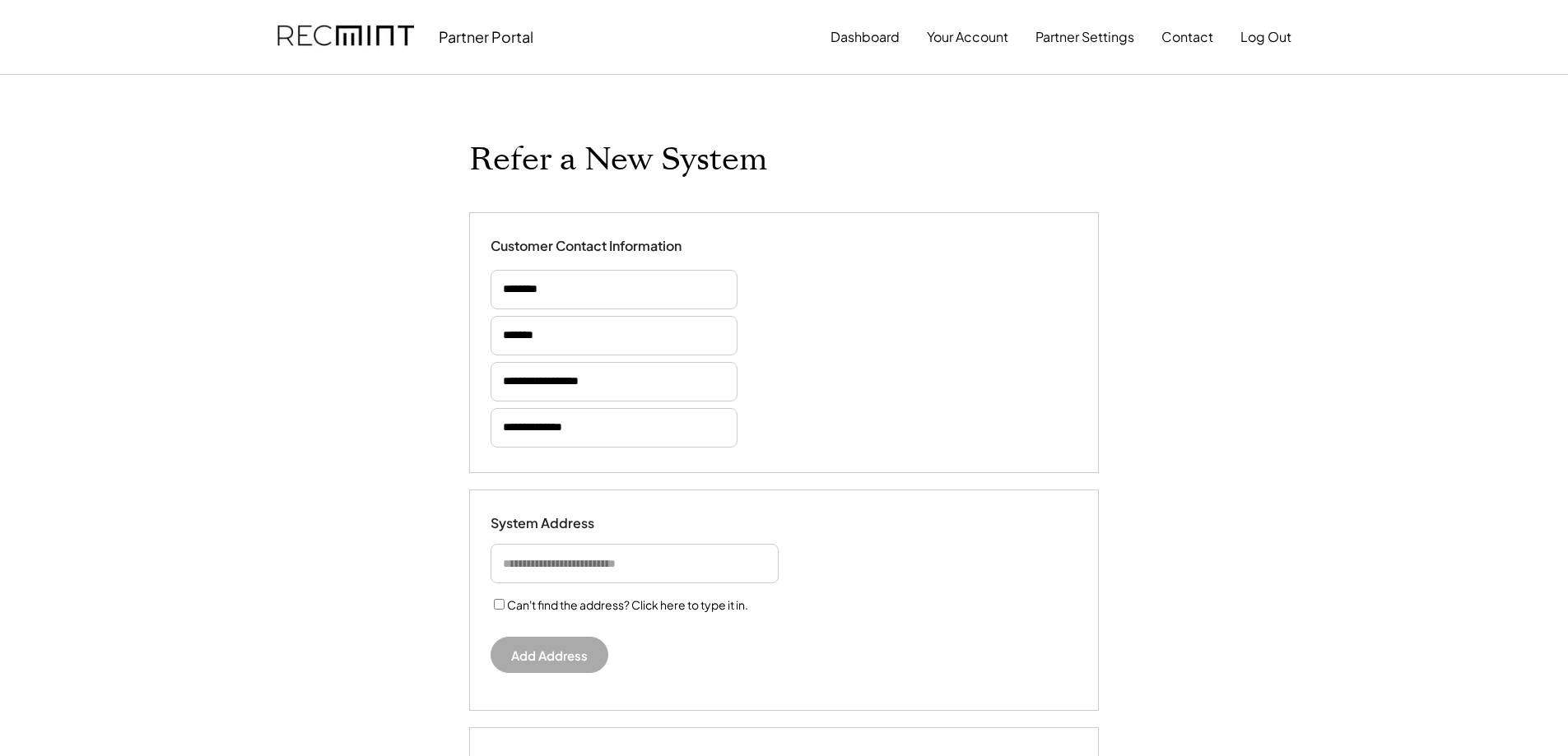 click at bounding box center [635, 564] 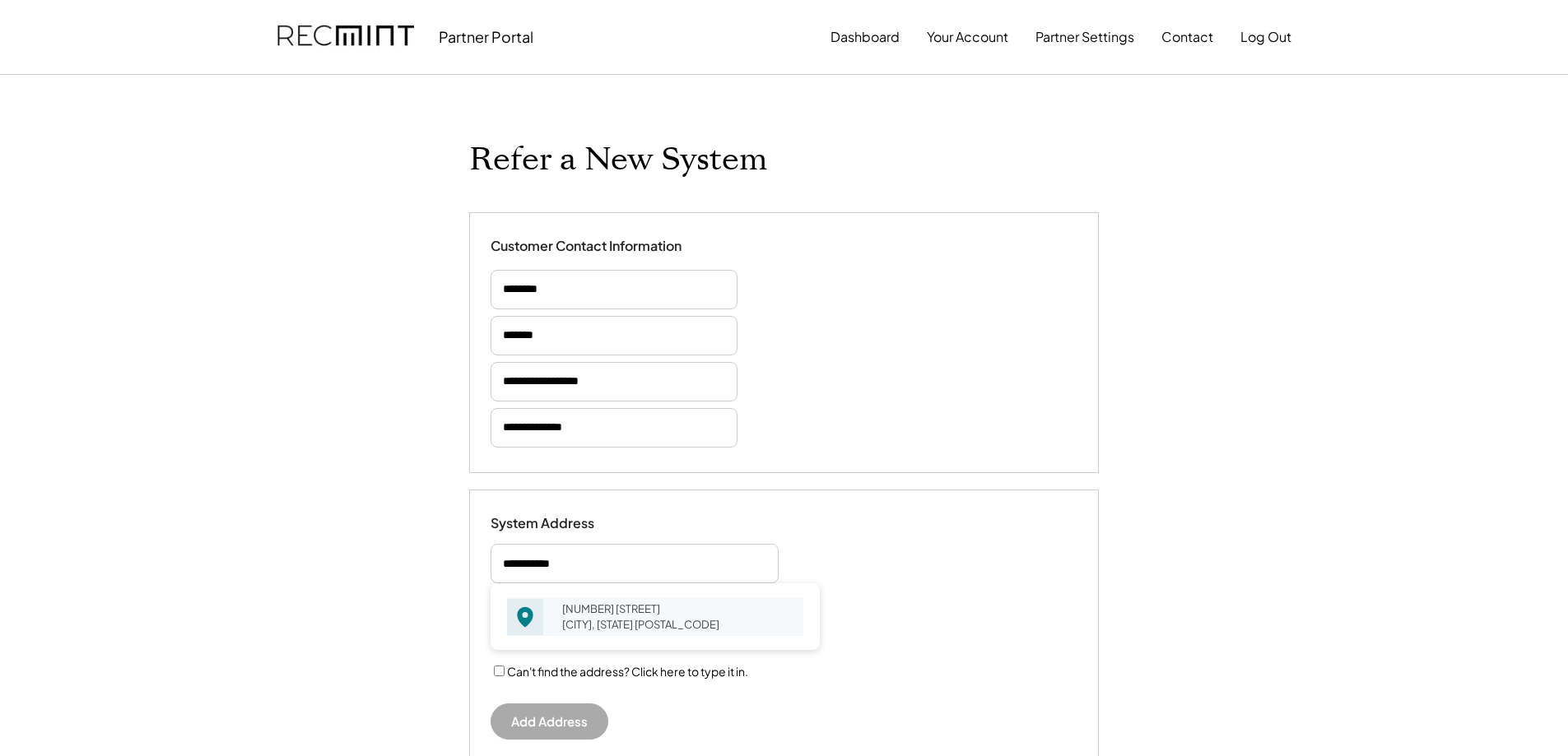 click on "11813 Heartwood Dr
Beltsville, MD 20705" at bounding box center (677, 616) 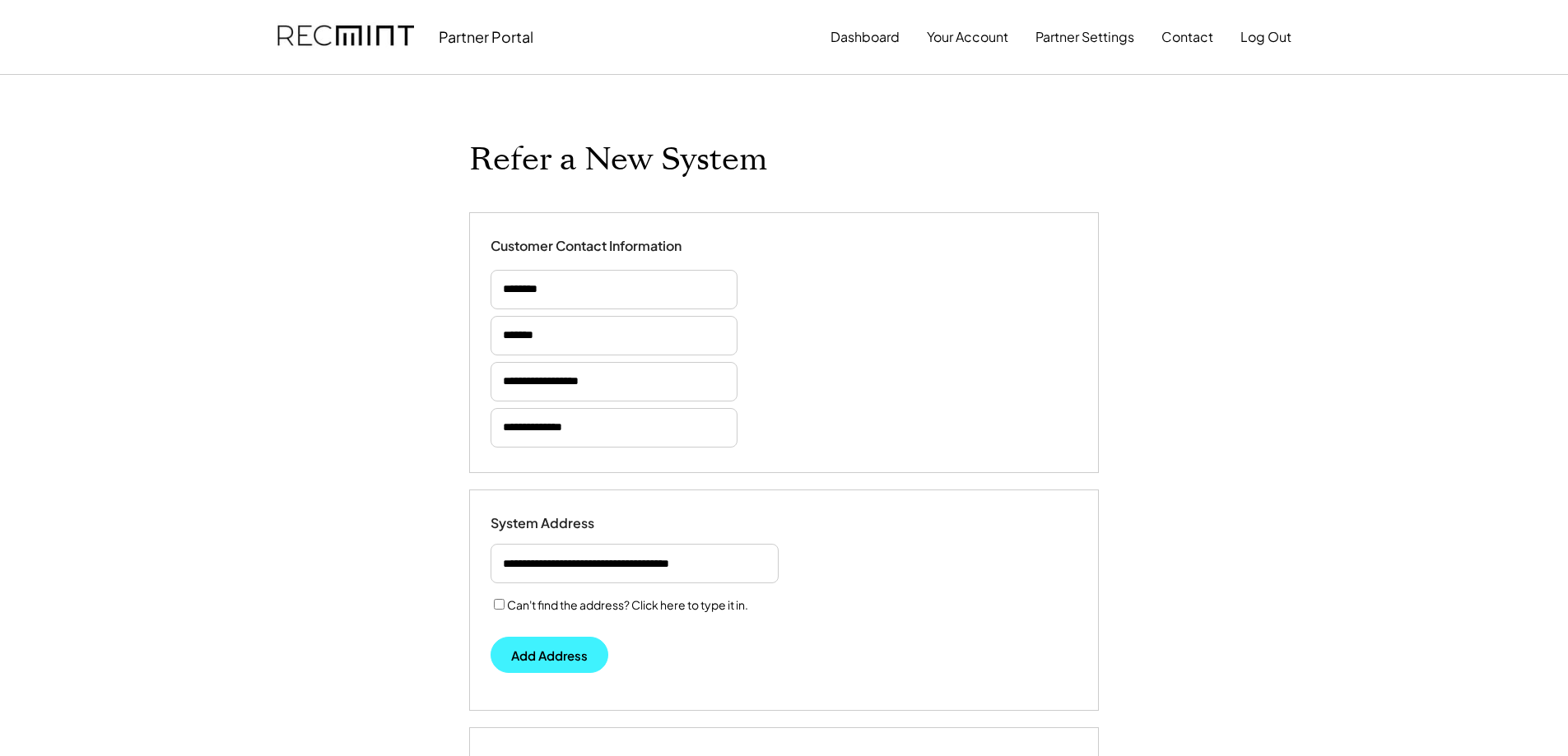 click on "Add Address" at bounding box center (549, 655) 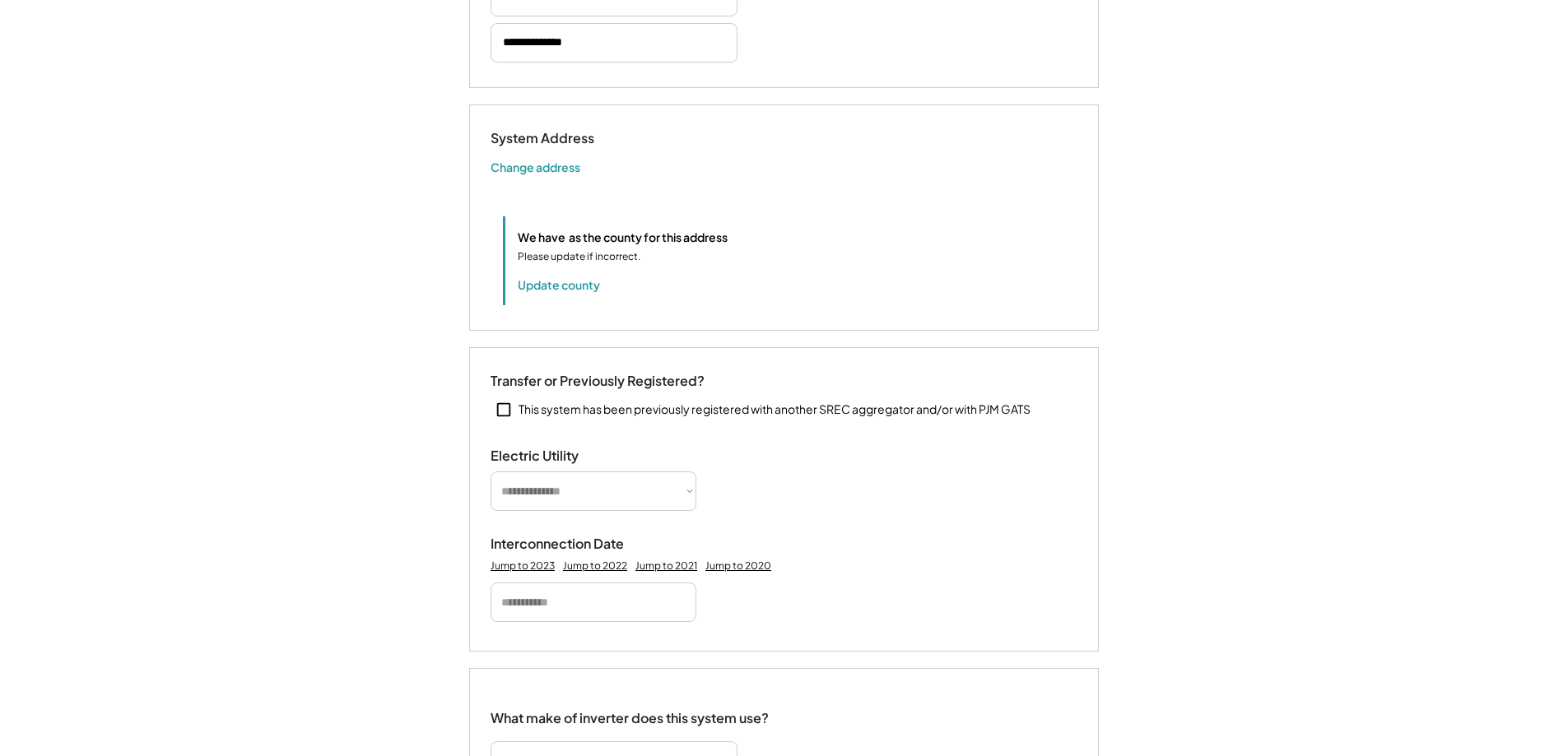 scroll, scrollTop: 411, scrollLeft: 0, axis: vertical 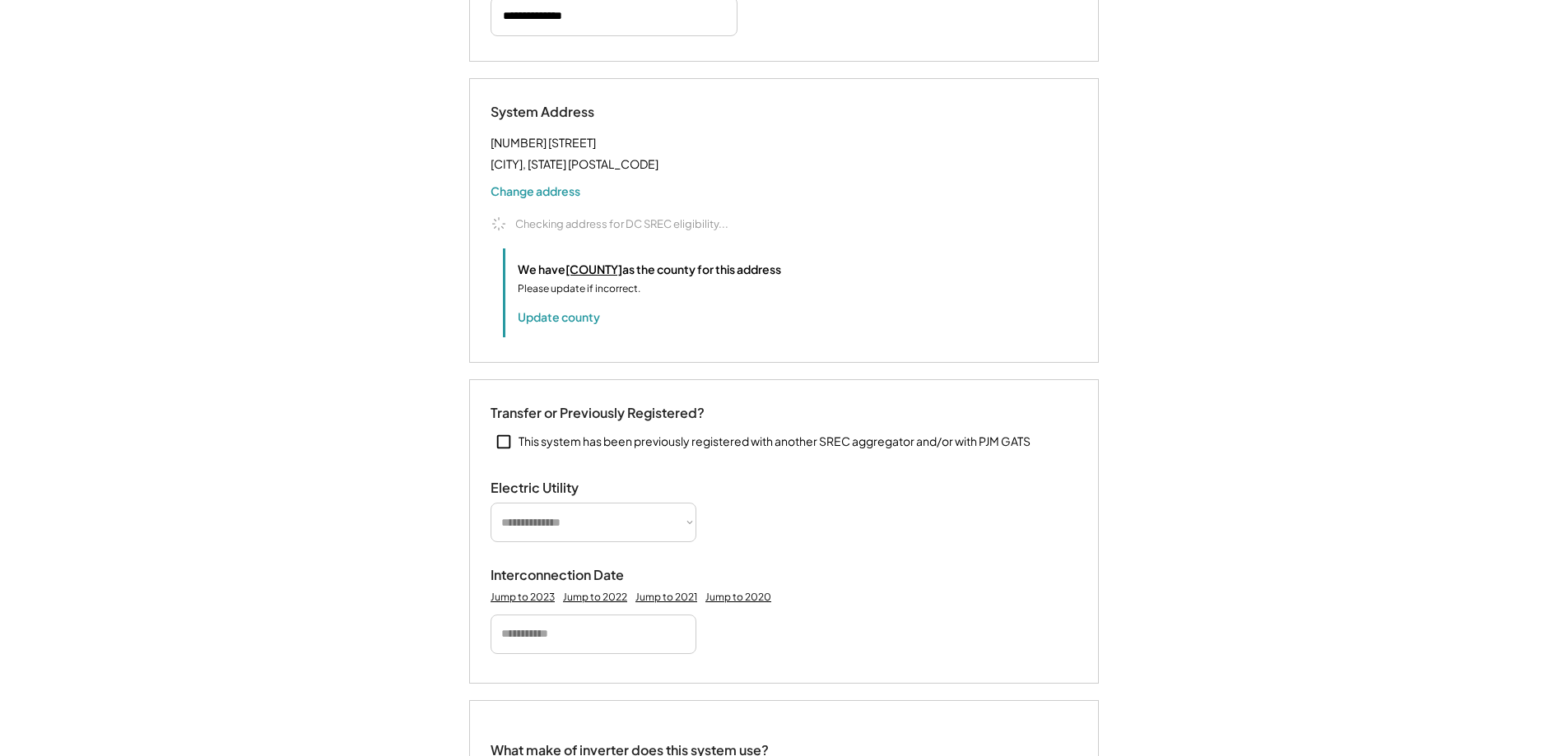 click on "**********" at bounding box center (593, 522) 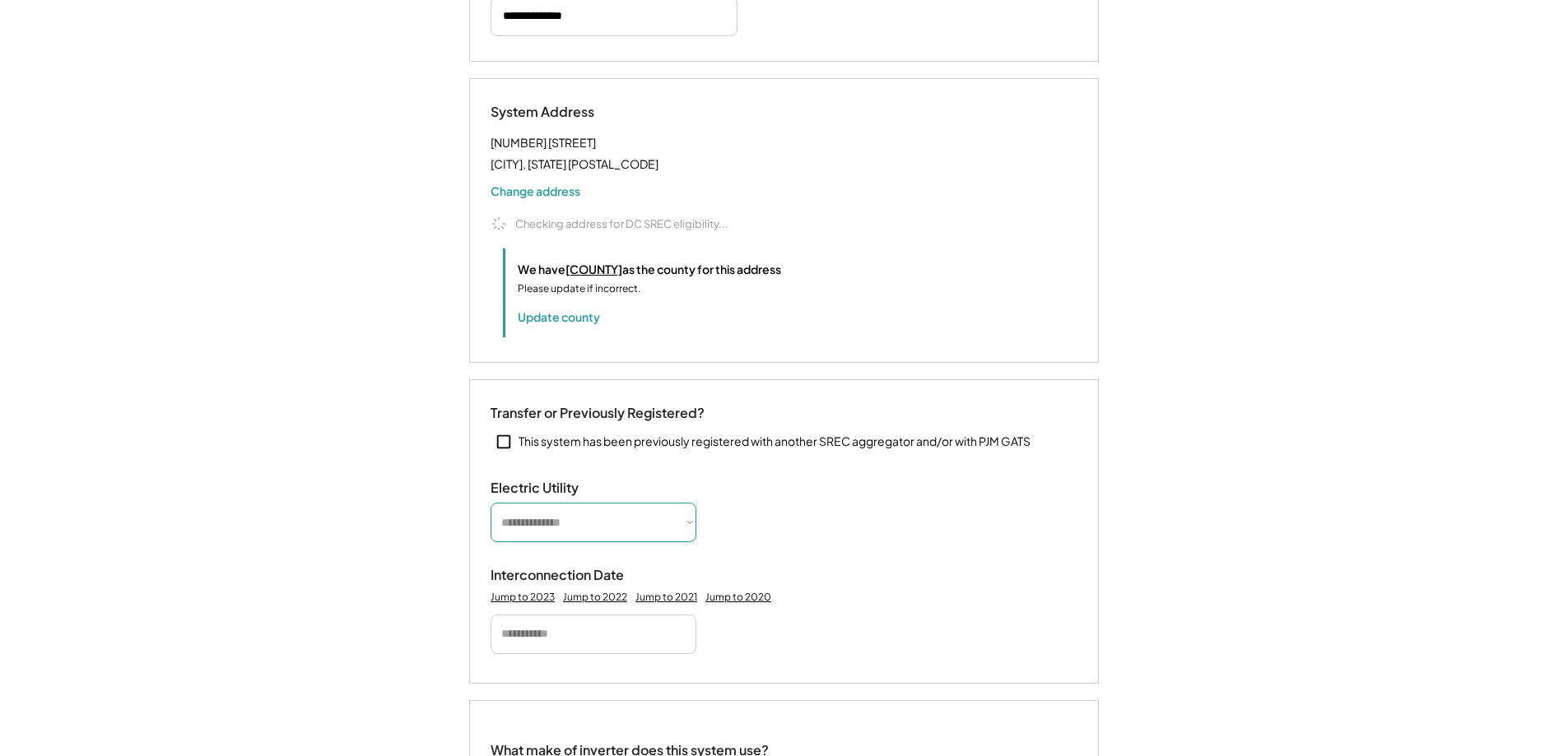 drag, startPoint x: 537, startPoint y: 524, endPoint x: 35, endPoint y: 410, distance: 514.7815 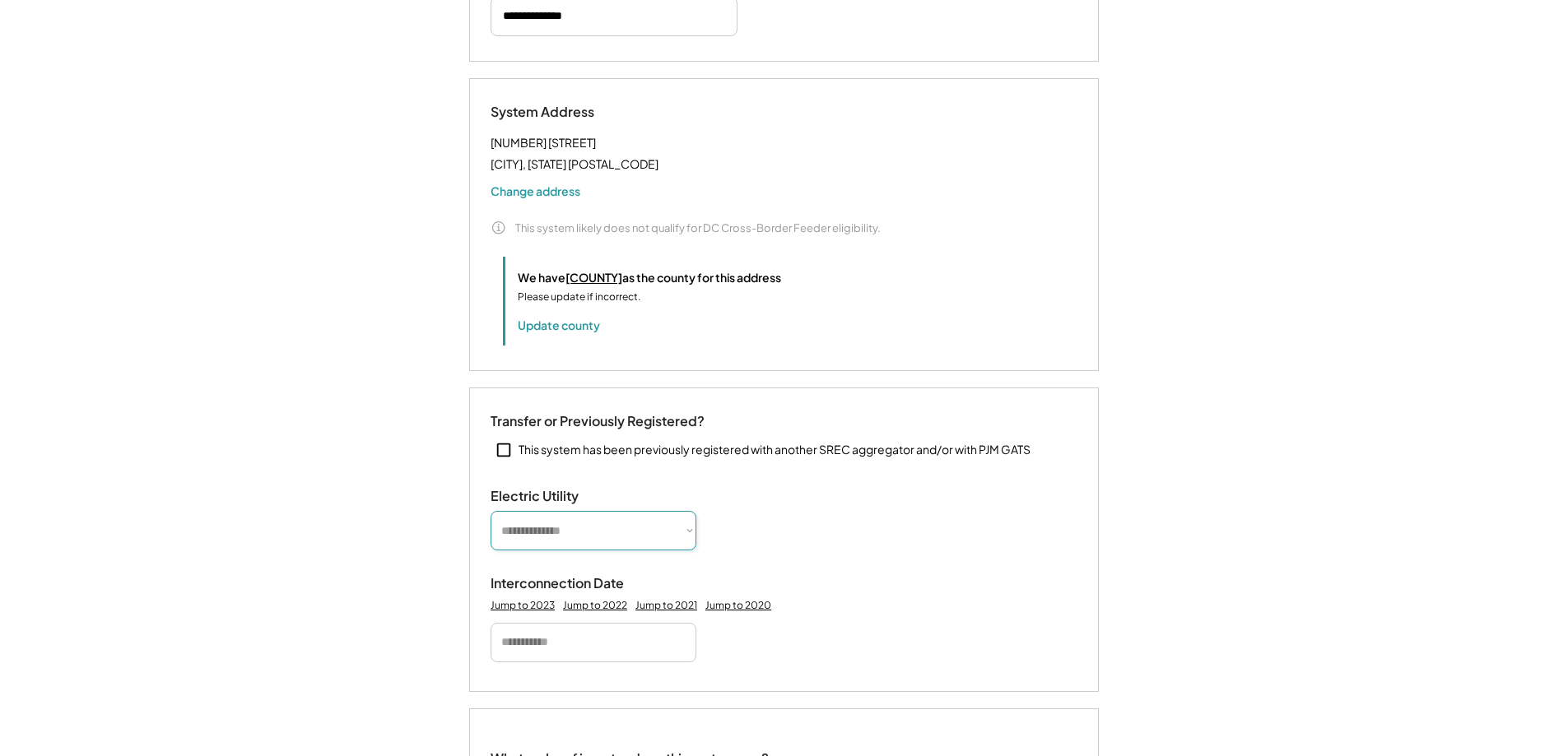 click on "**********" at bounding box center (593, 531) 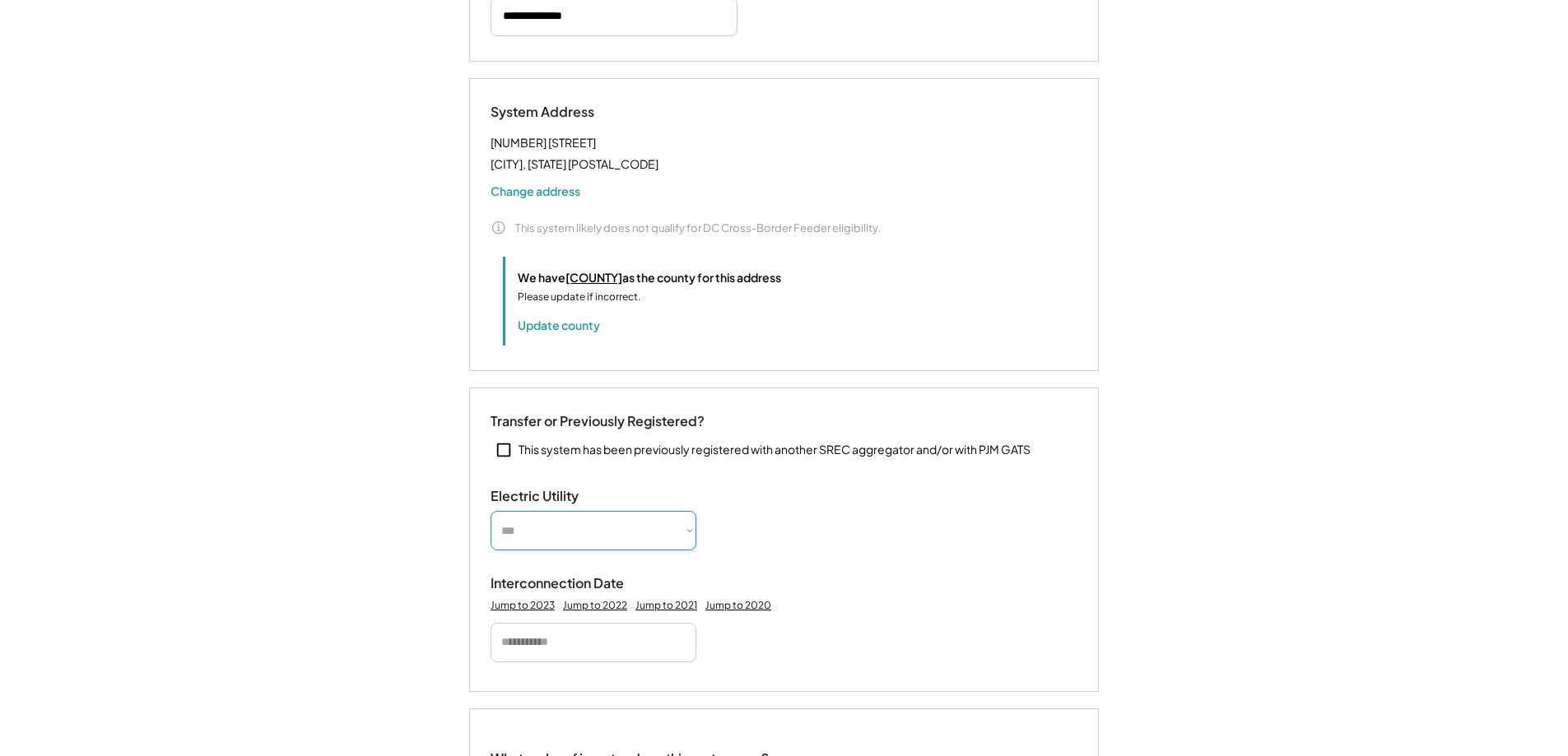 click on "**********" at bounding box center (593, 531) 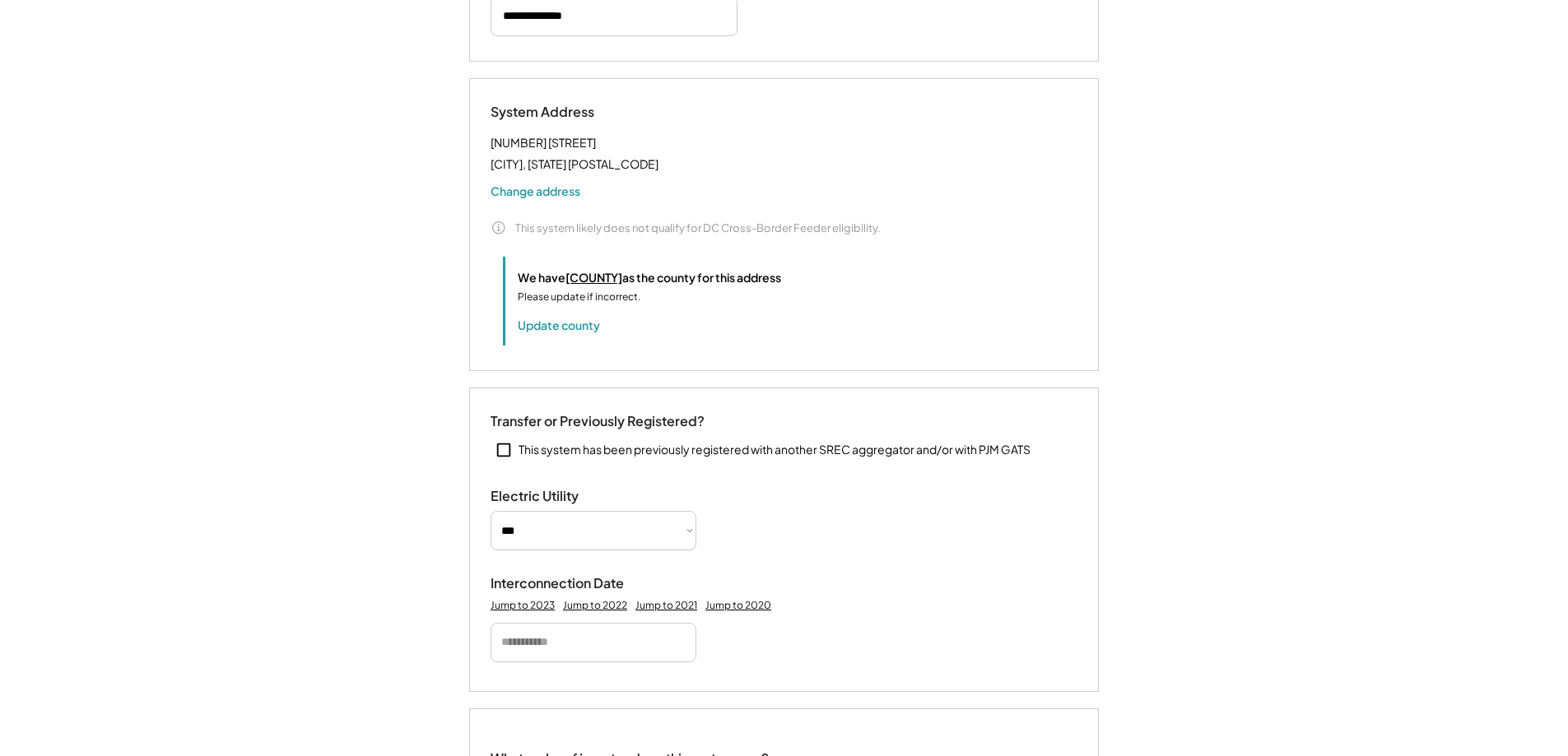 click at bounding box center [593, 642] 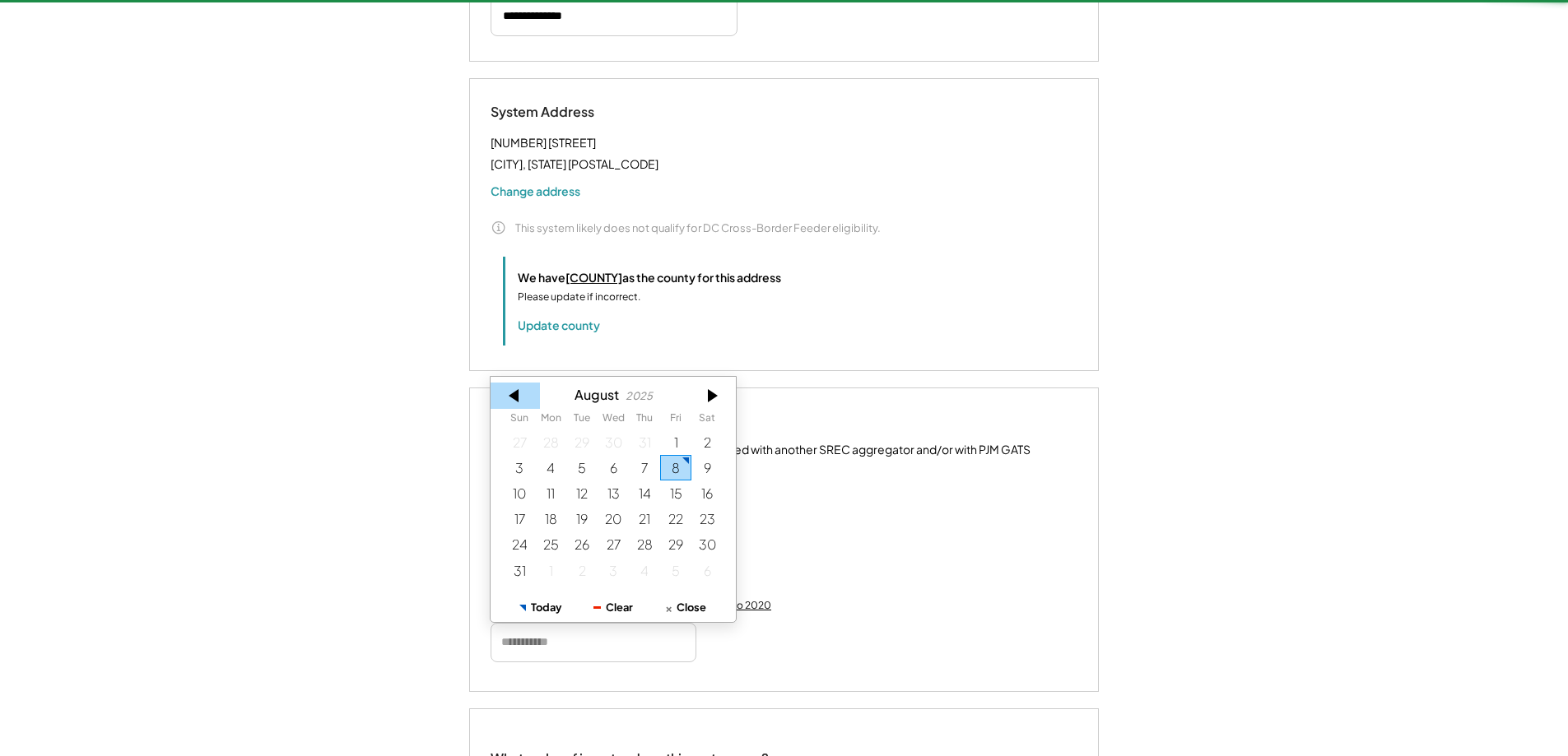 click at bounding box center [515, 396] 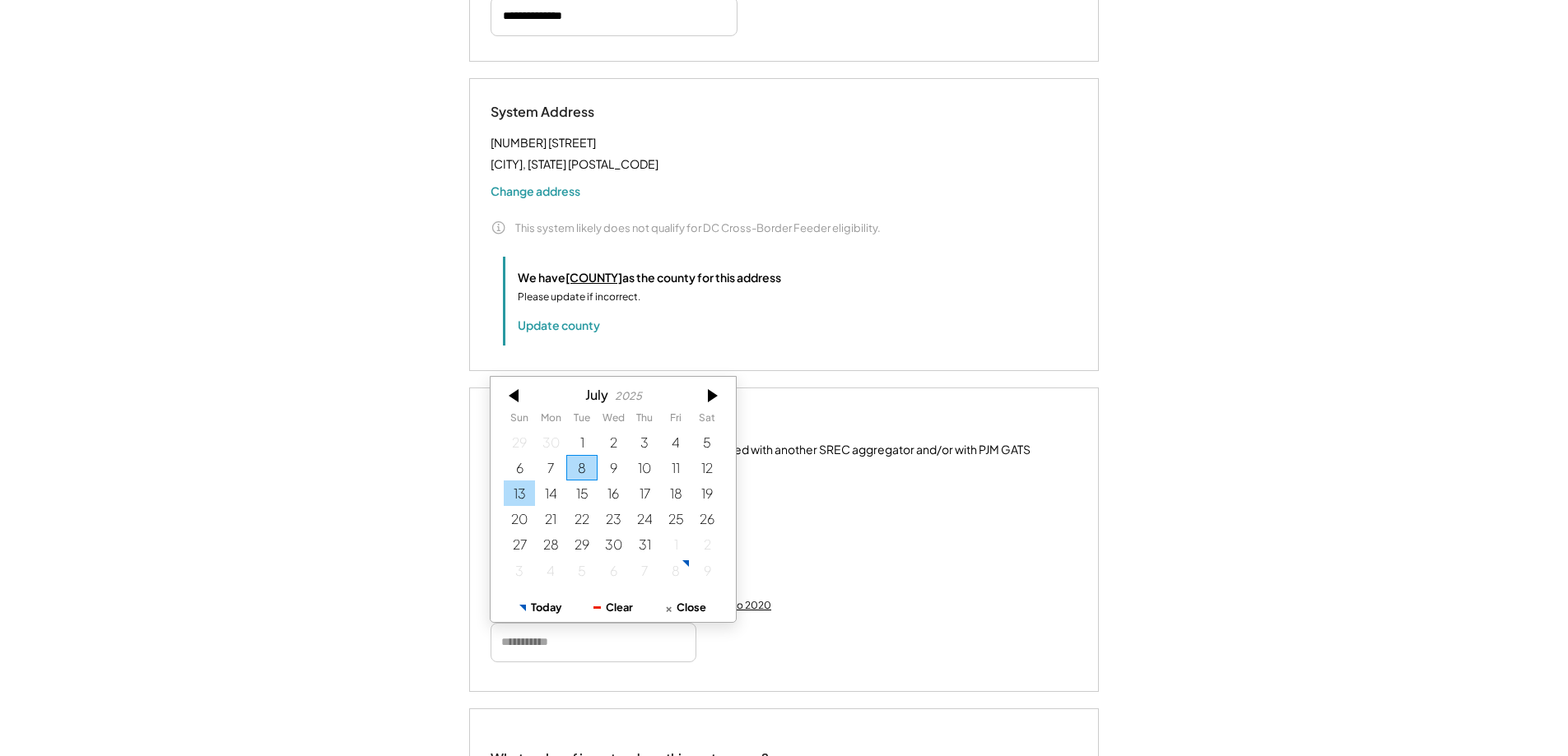 click on "13" at bounding box center (519, 493) 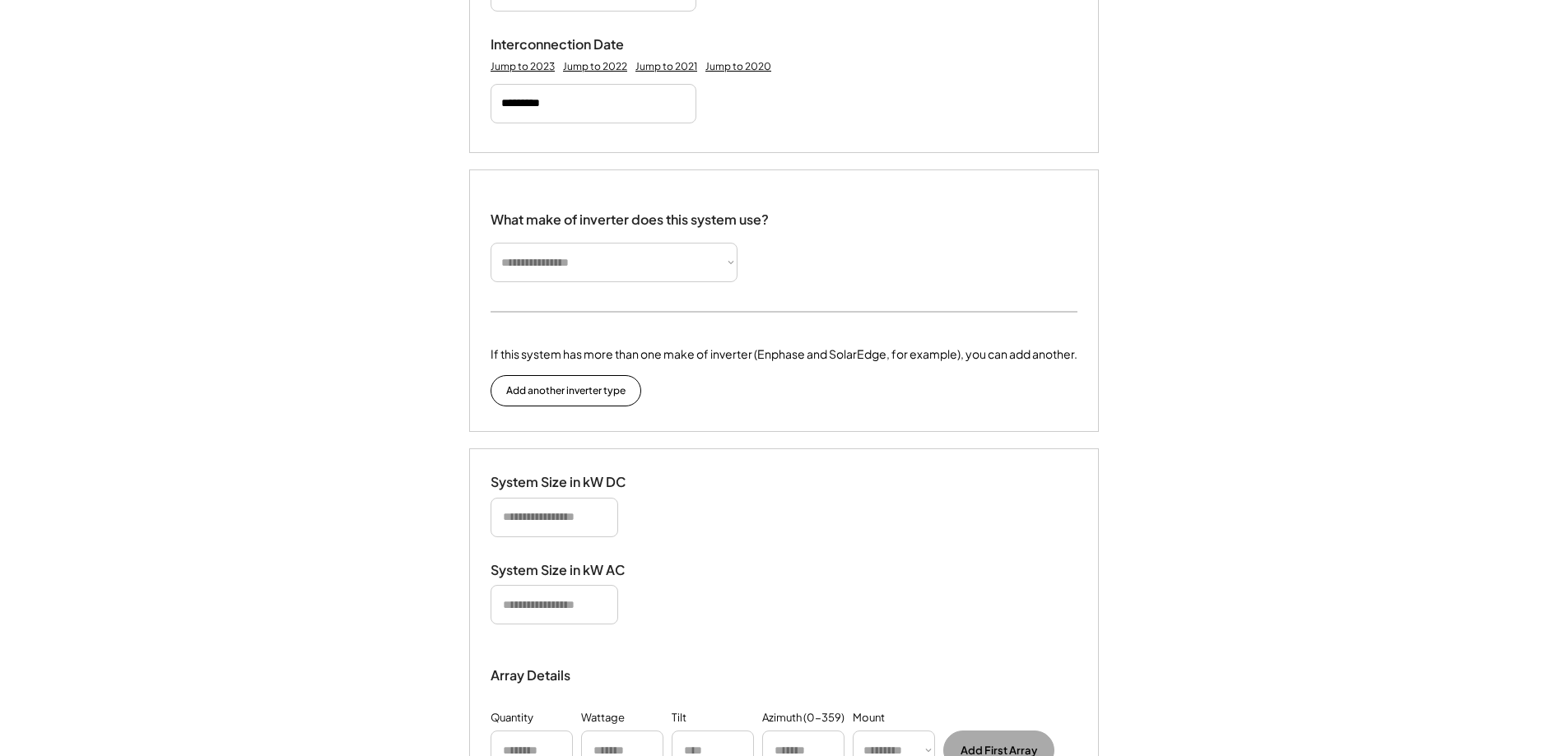 scroll, scrollTop: 987, scrollLeft: 0, axis: vertical 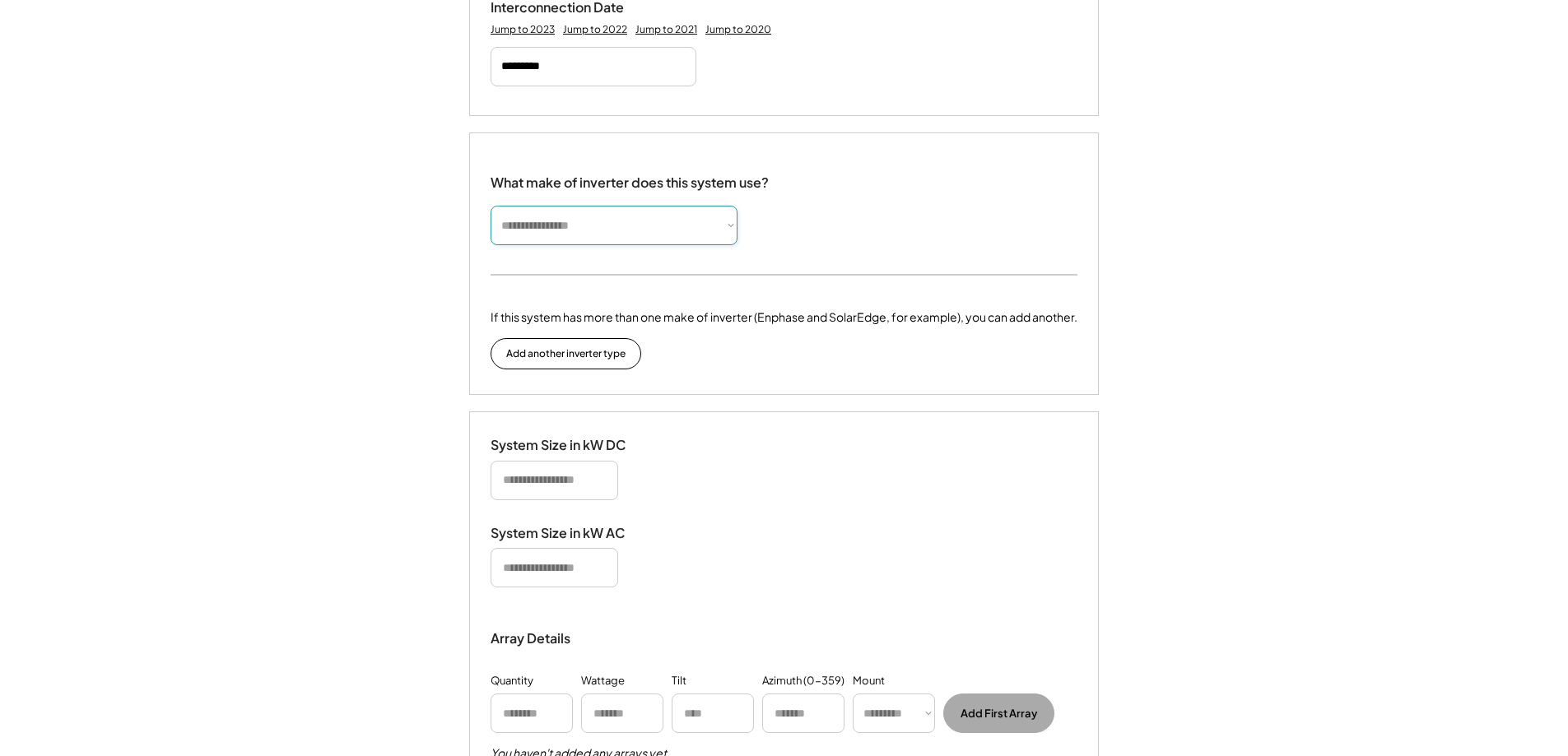 click on "**********" at bounding box center [614, 225] 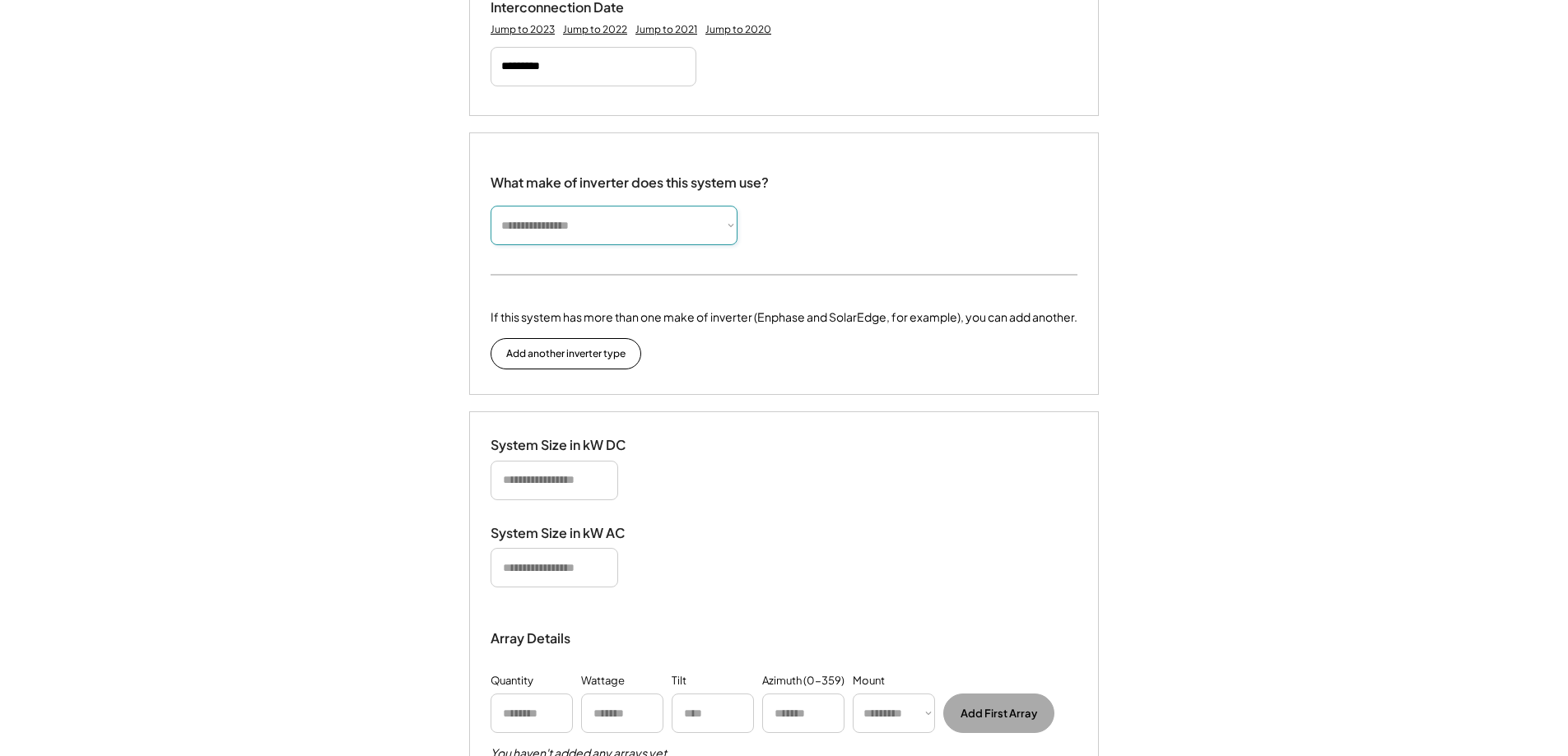 select on "*********" 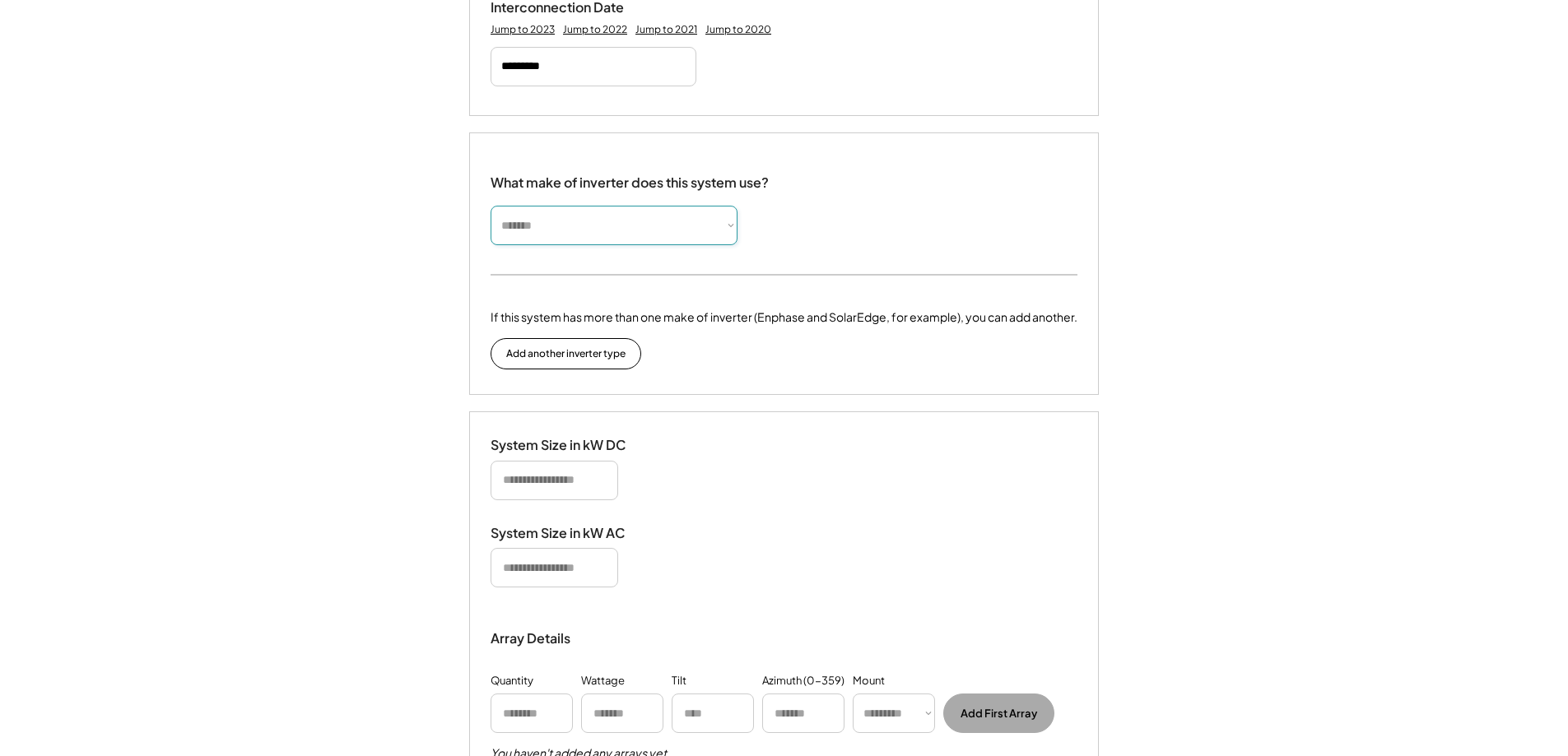 click on "**********" at bounding box center (614, 225) 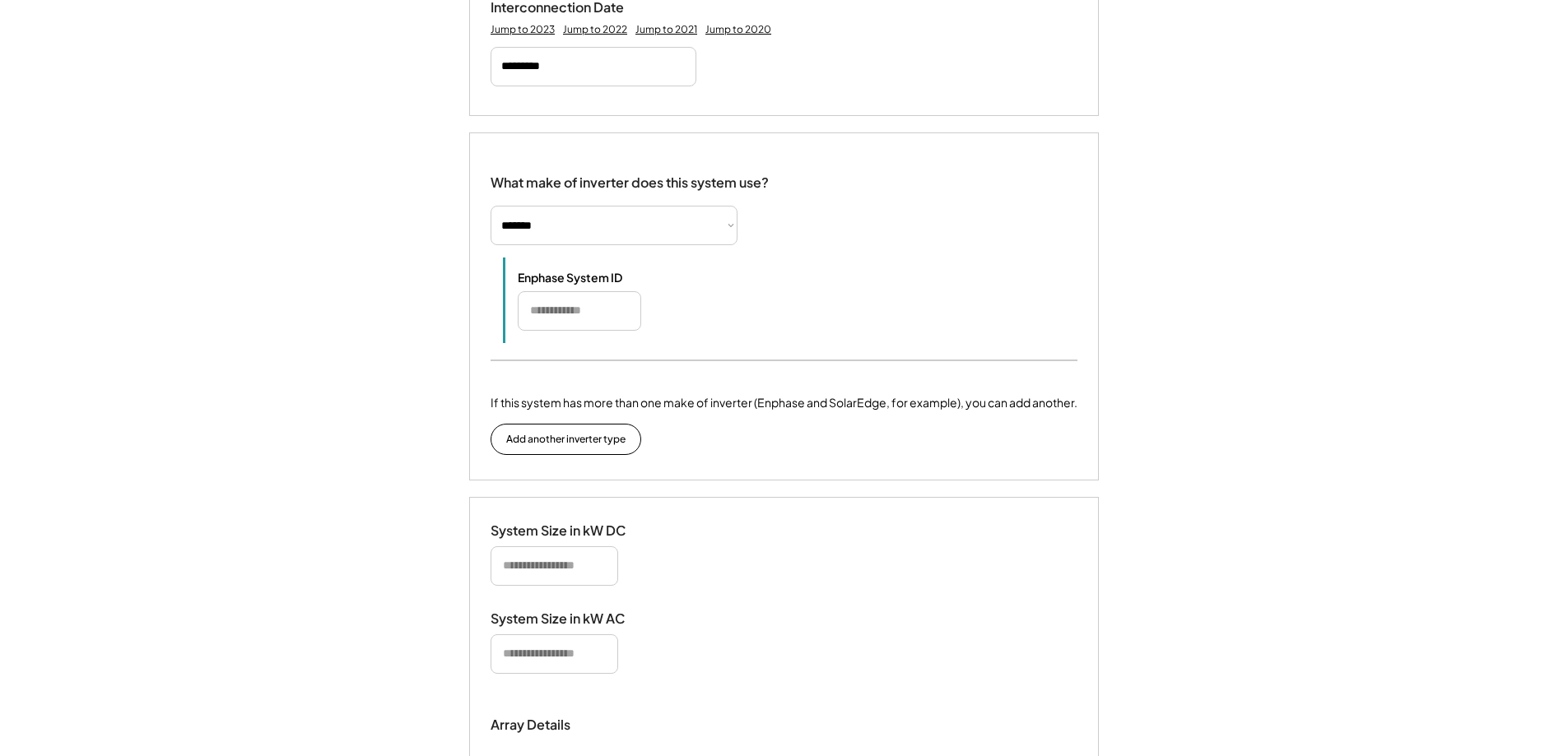 click at bounding box center (579, 311) 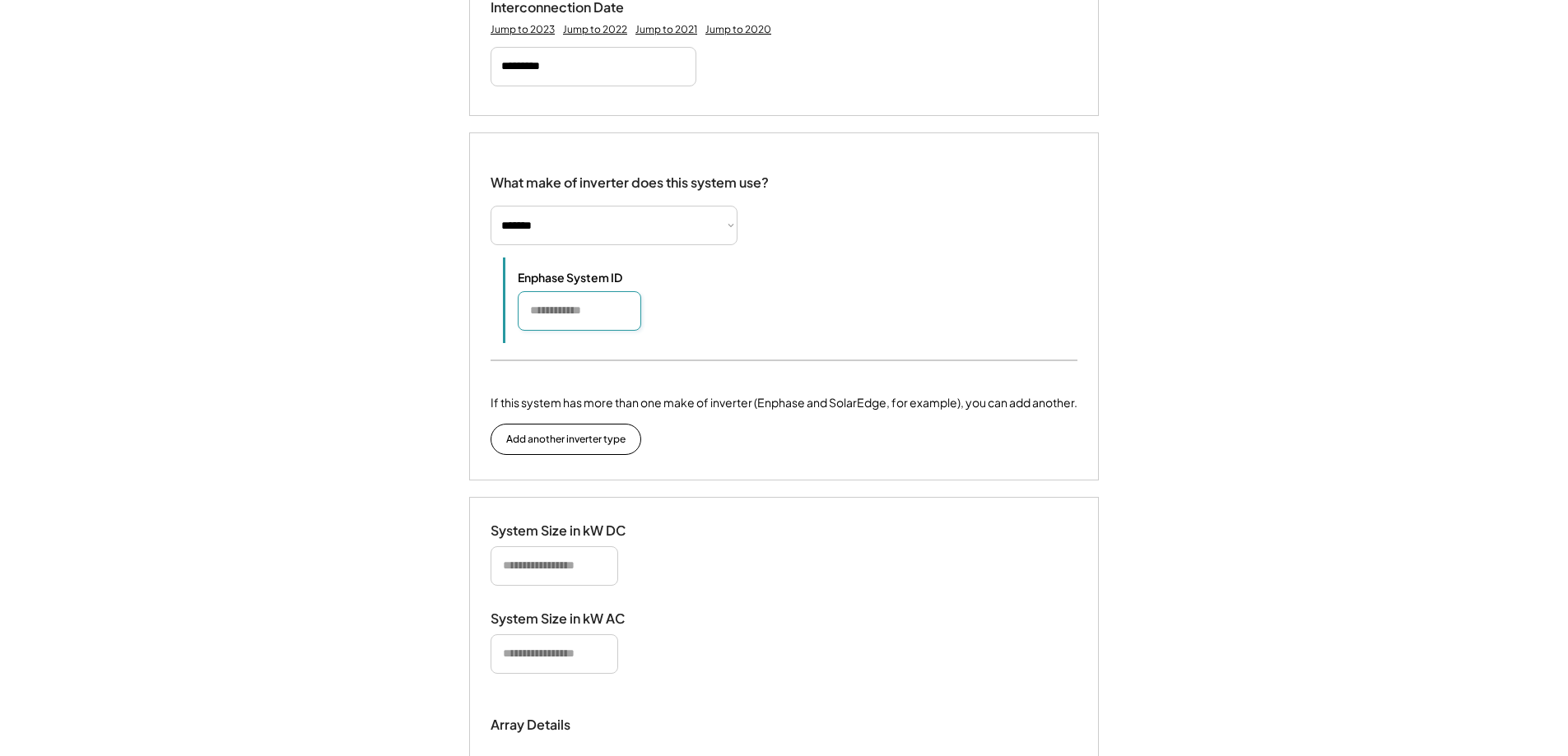 paste on "*******" 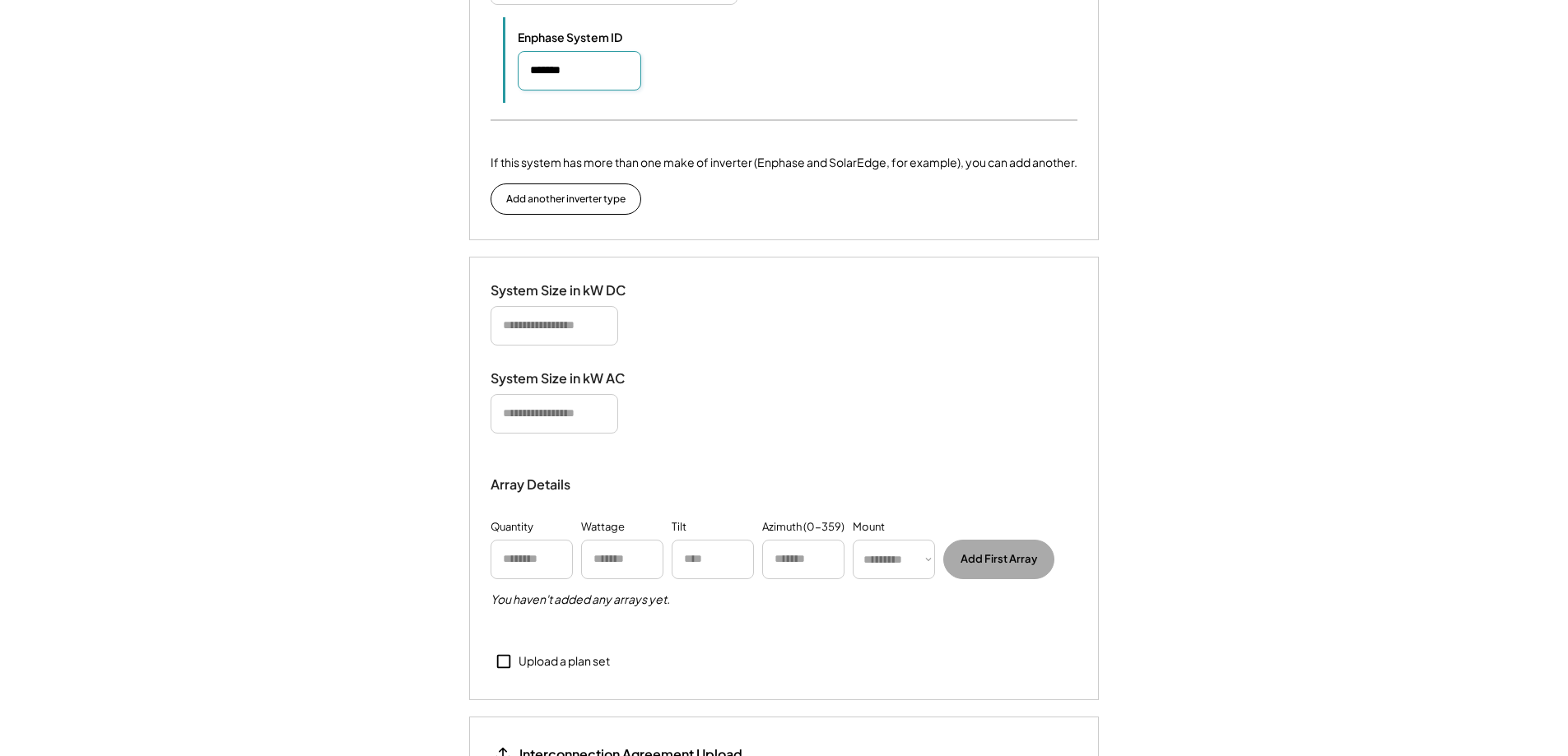 scroll, scrollTop: 1234, scrollLeft: 0, axis: vertical 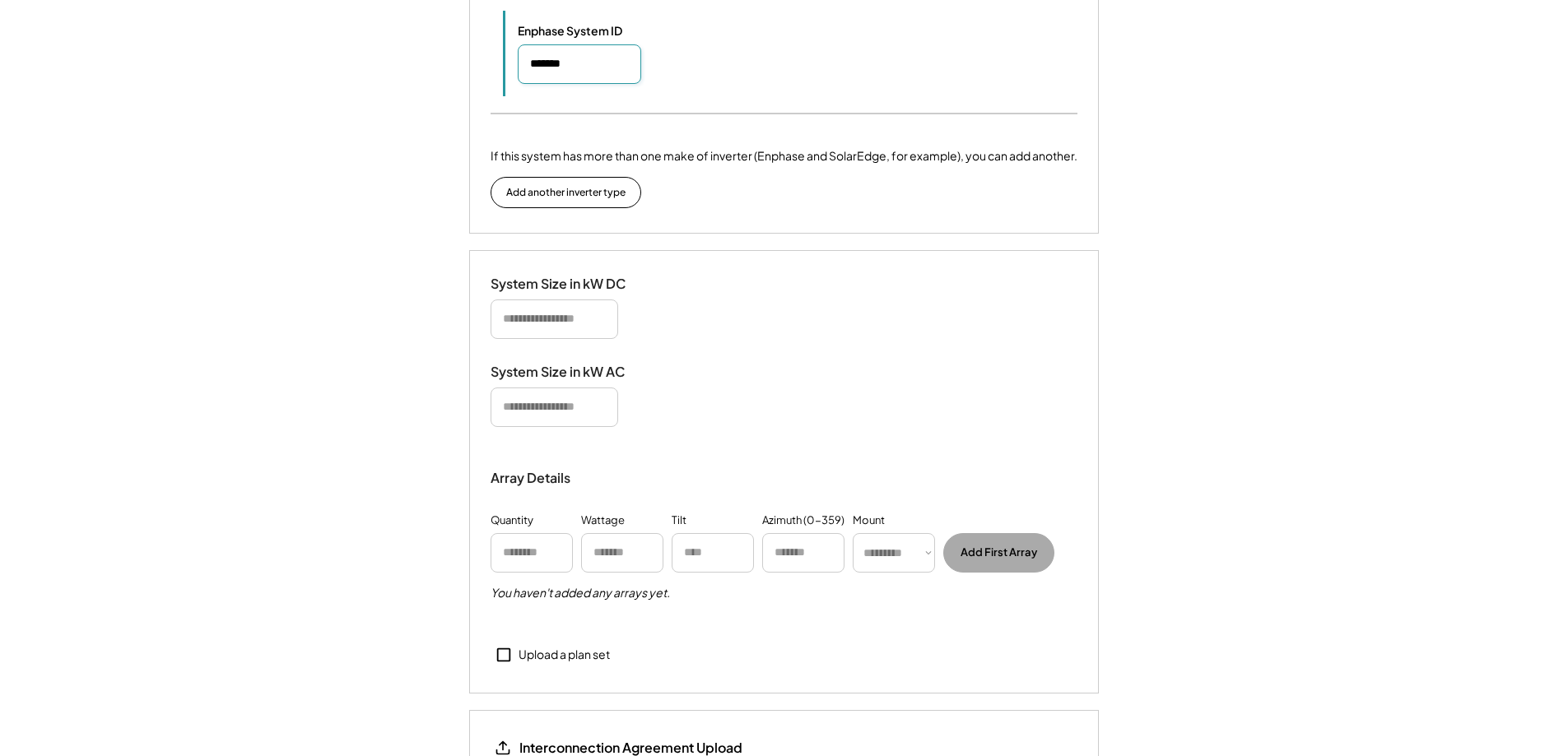 type on "*******" 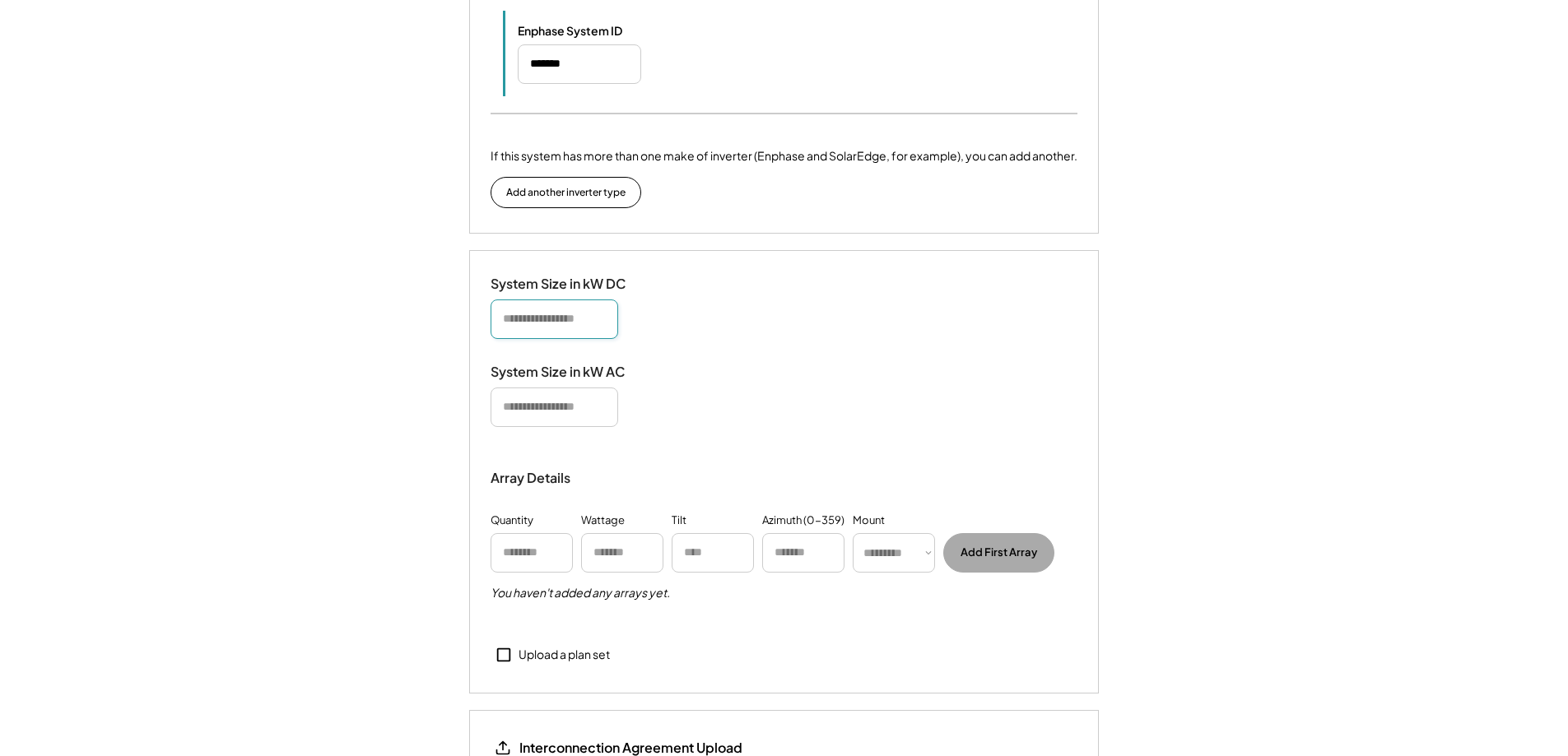 click at bounding box center (554, 319) 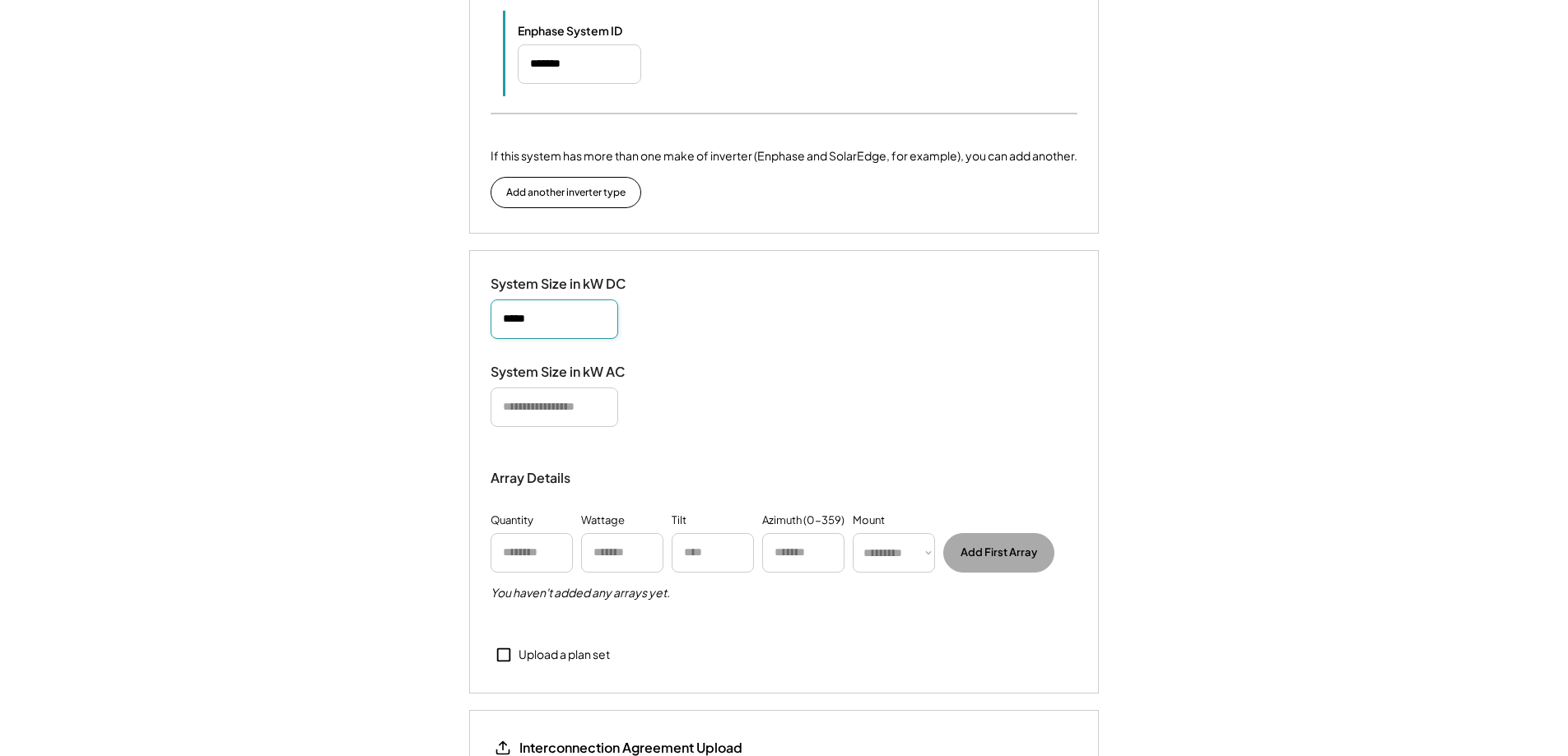 drag, startPoint x: 528, startPoint y: 316, endPoint x: 547, endPoint y: 314, distance: 19.104973 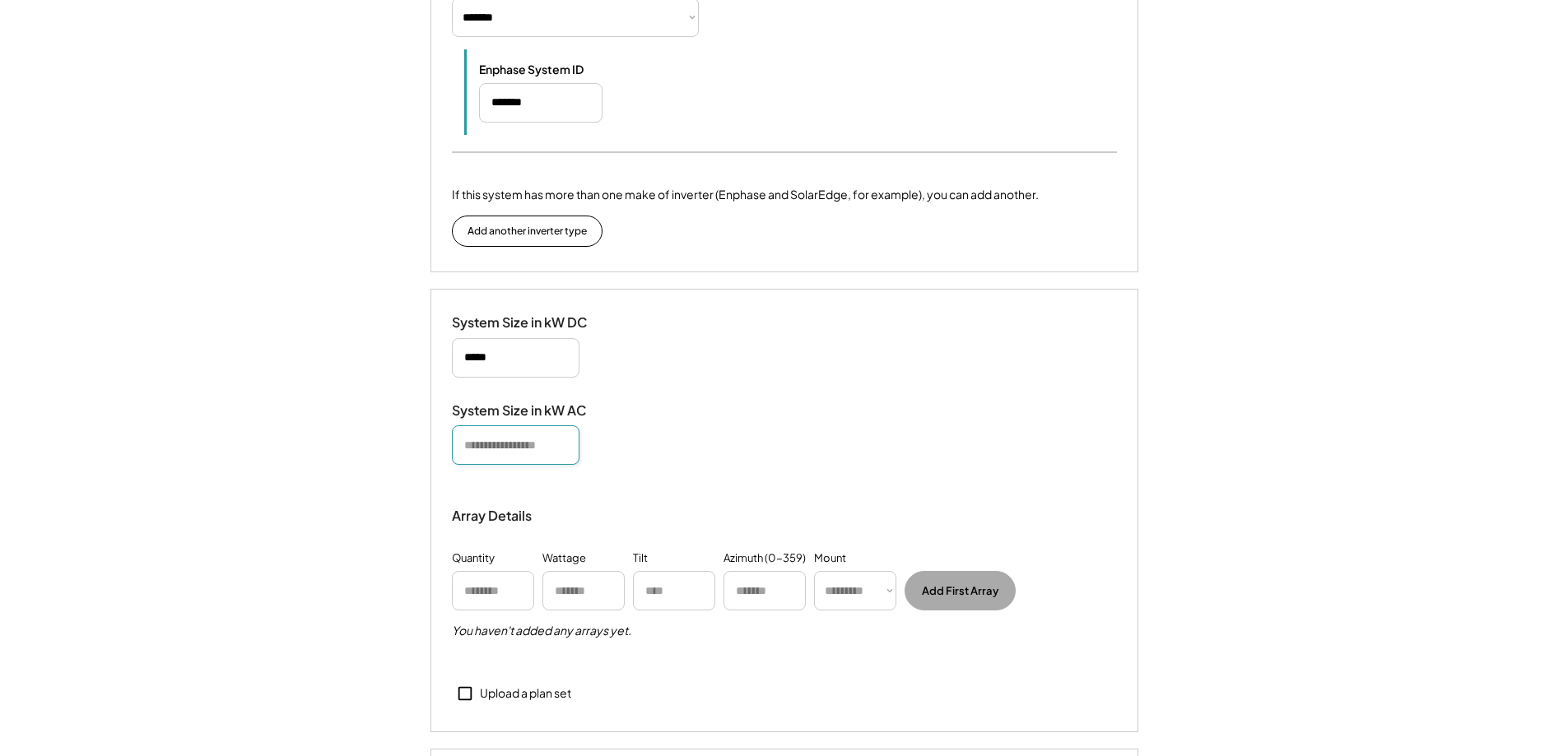 scroll, scrollTop: 1273, scrollLeft: 0, axis: vertical 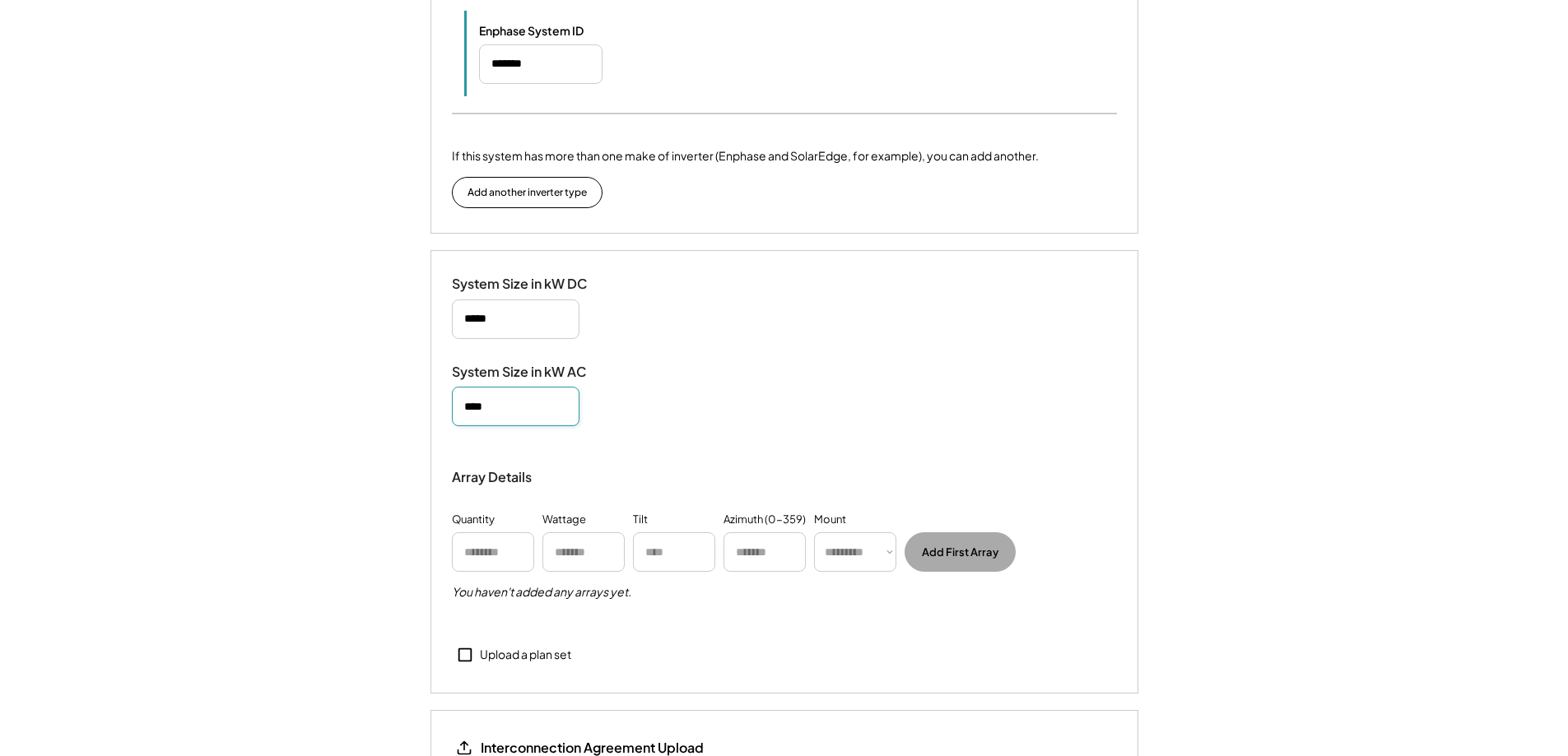 type on "****" 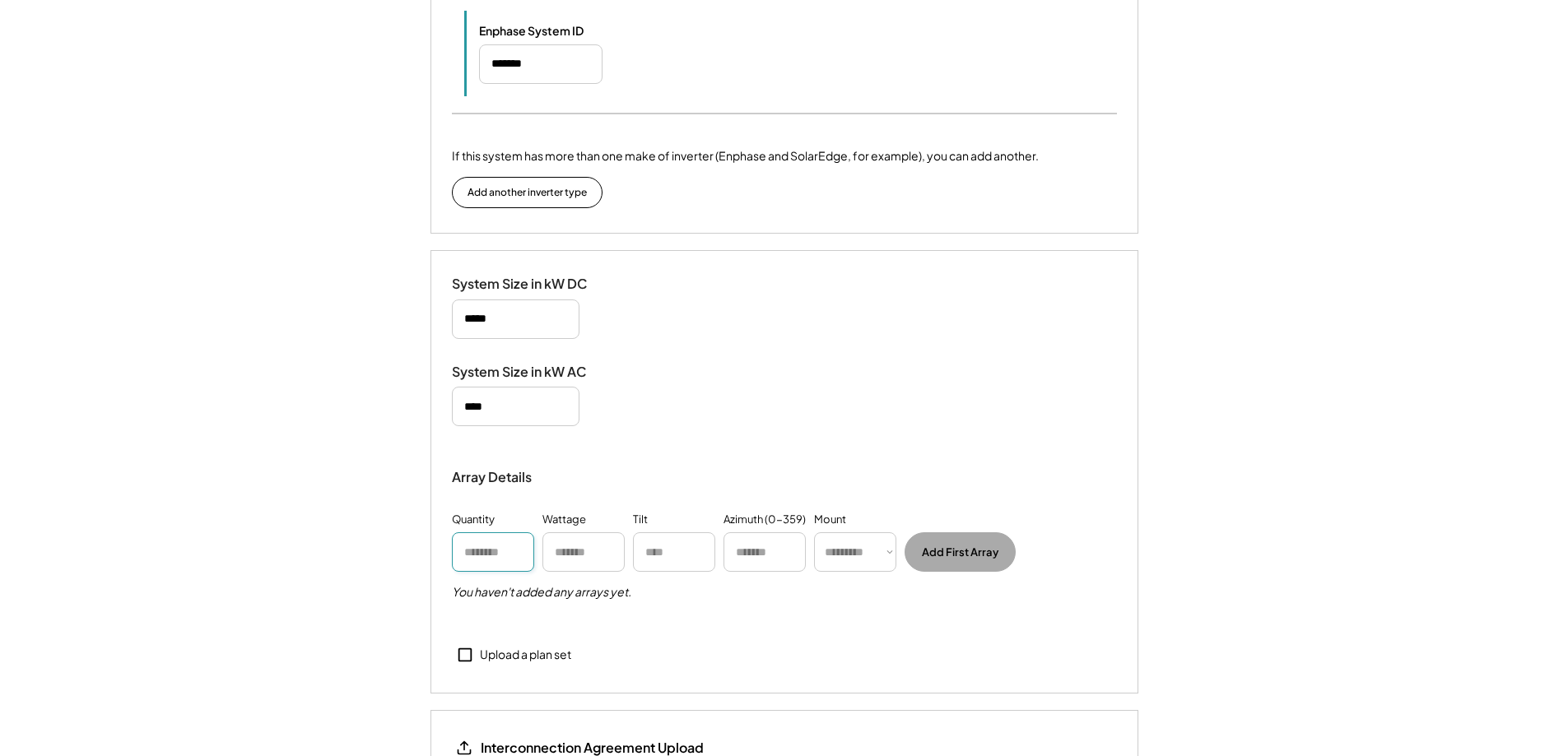 click at bounding box center (493, 552) 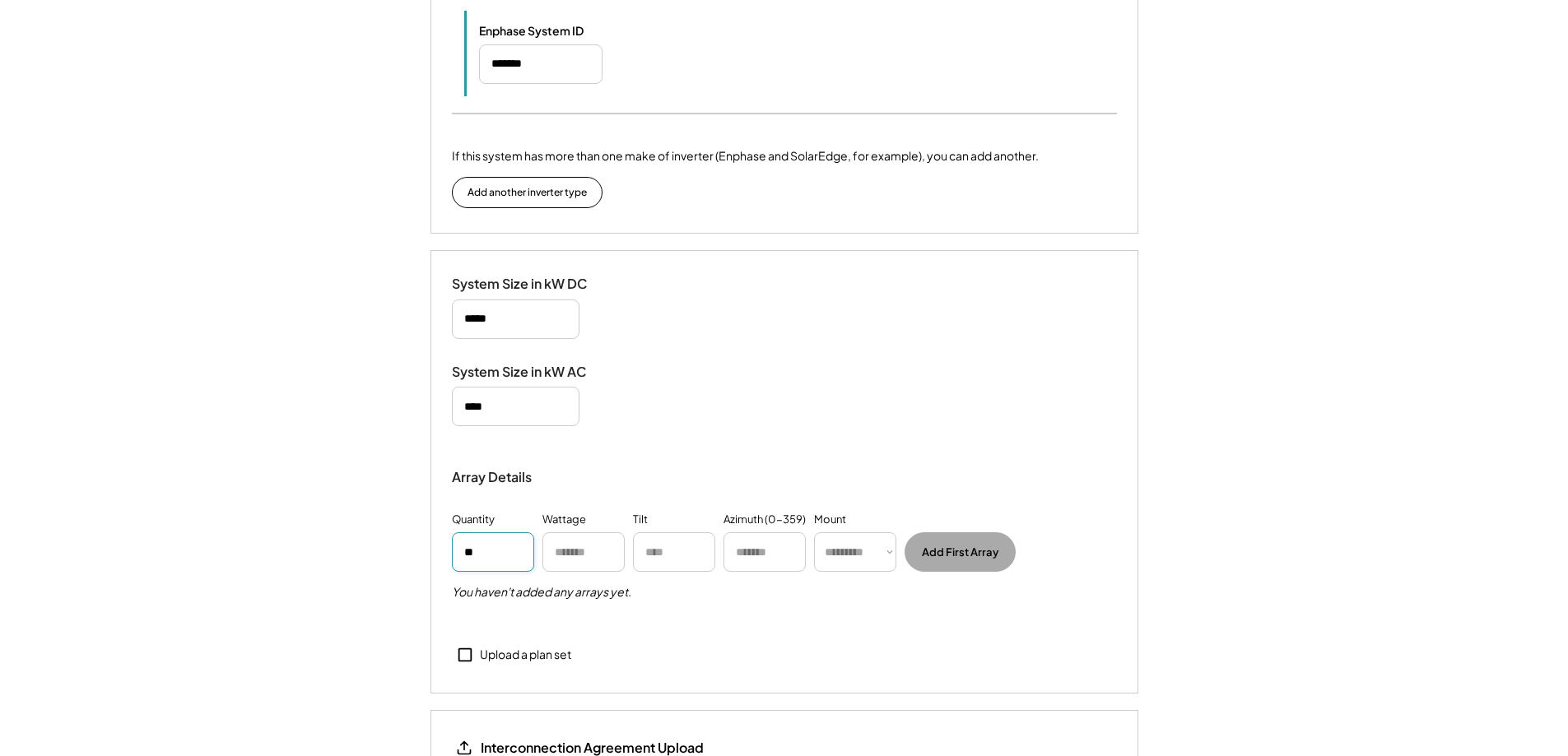 type on "**" 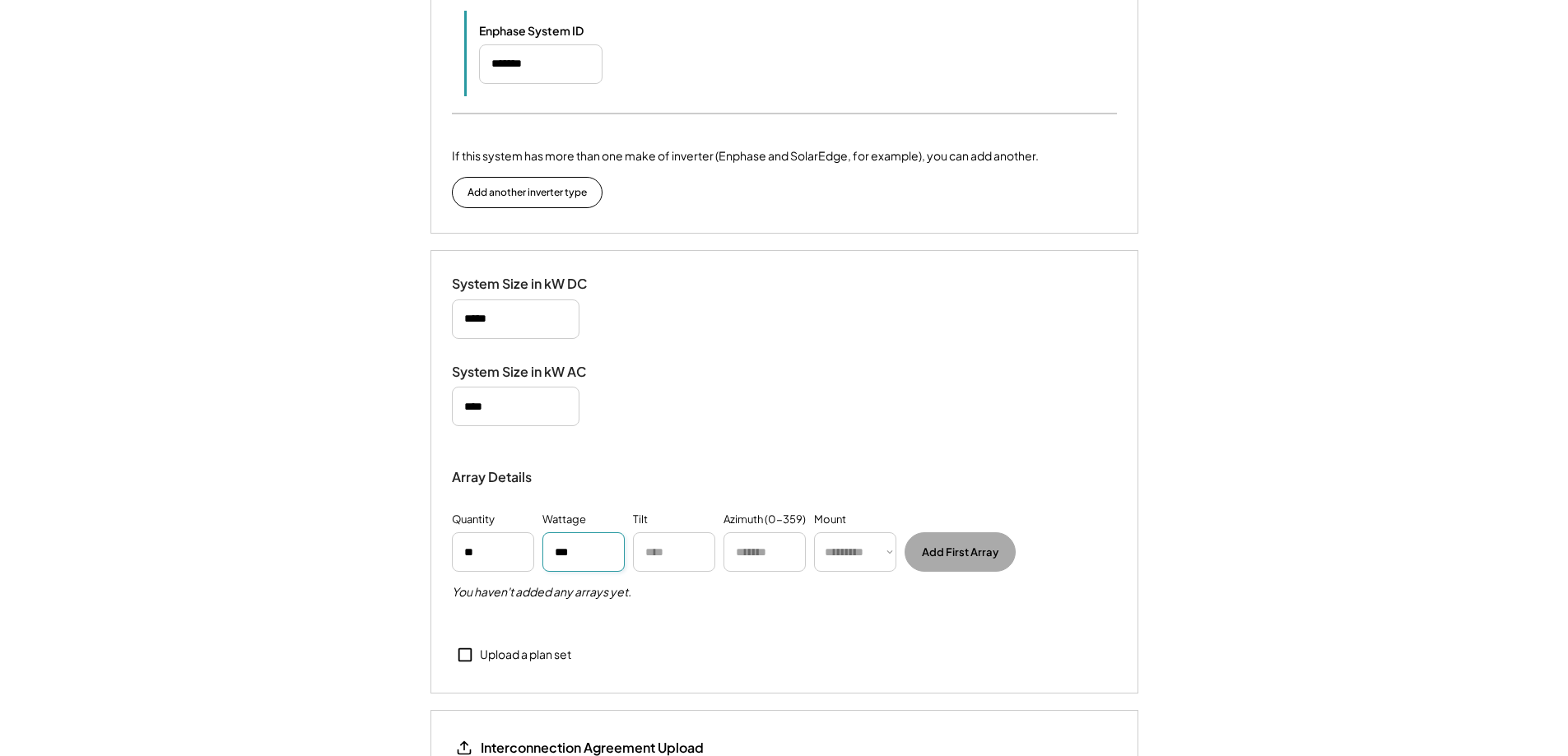 type on "***" 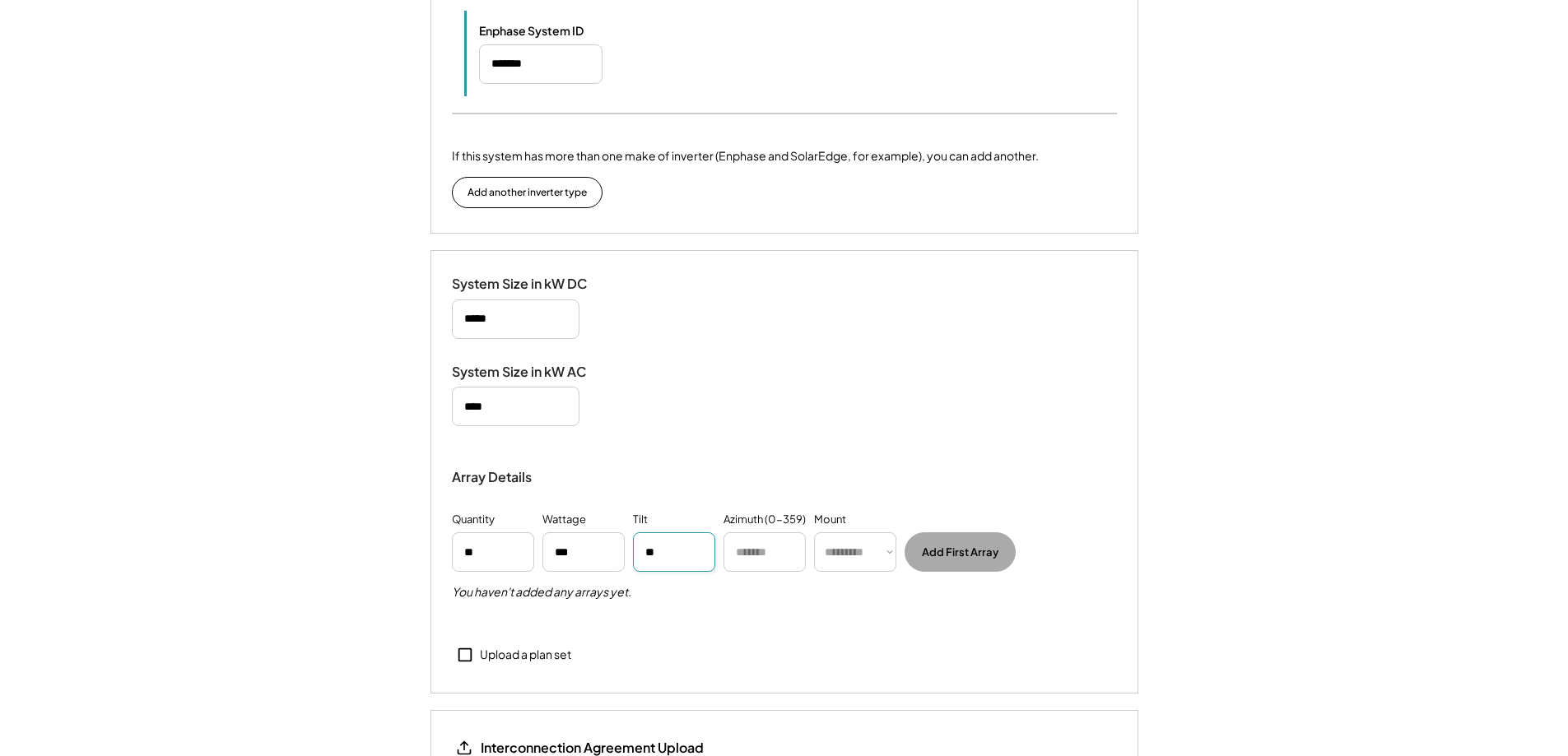 type on "**" 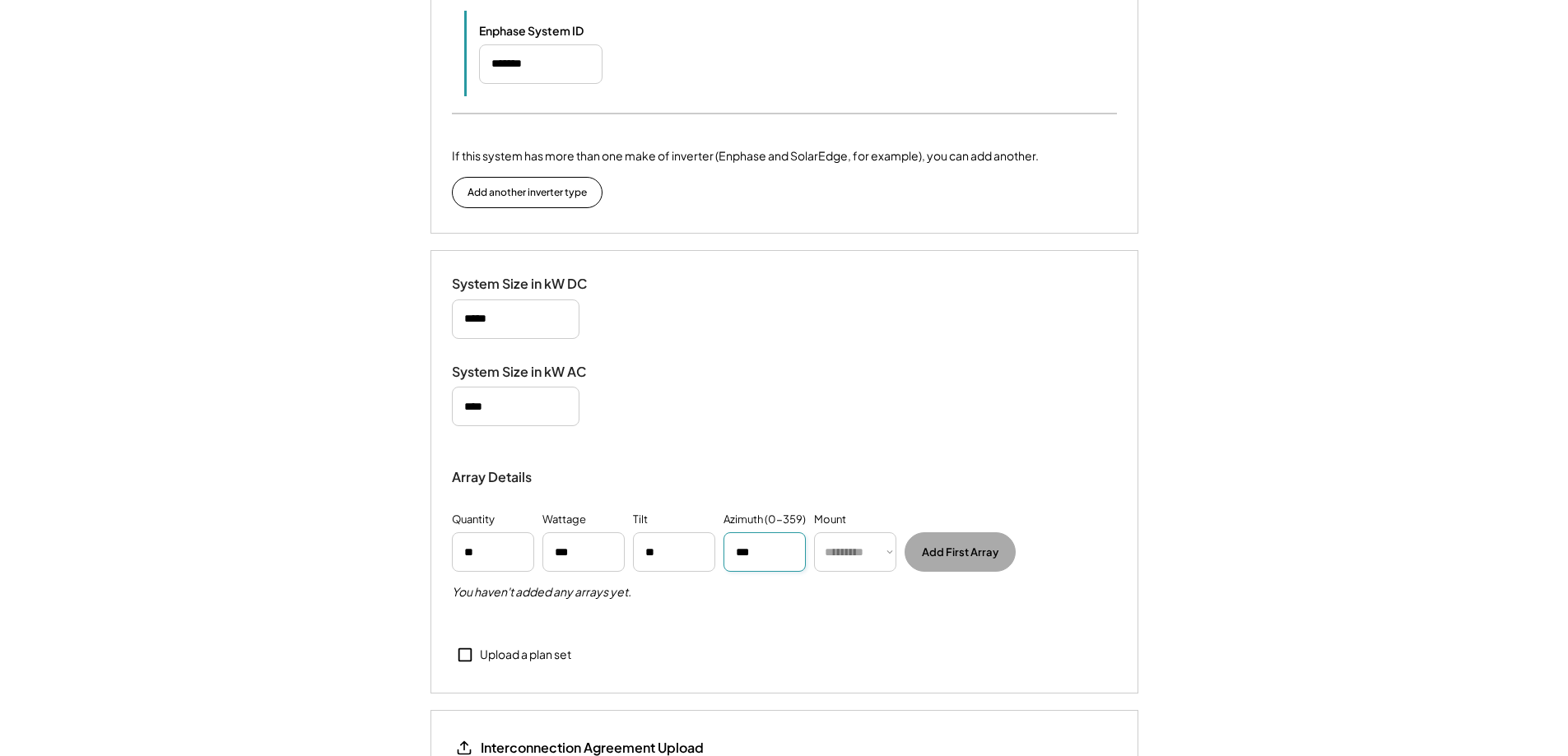 type on "***" 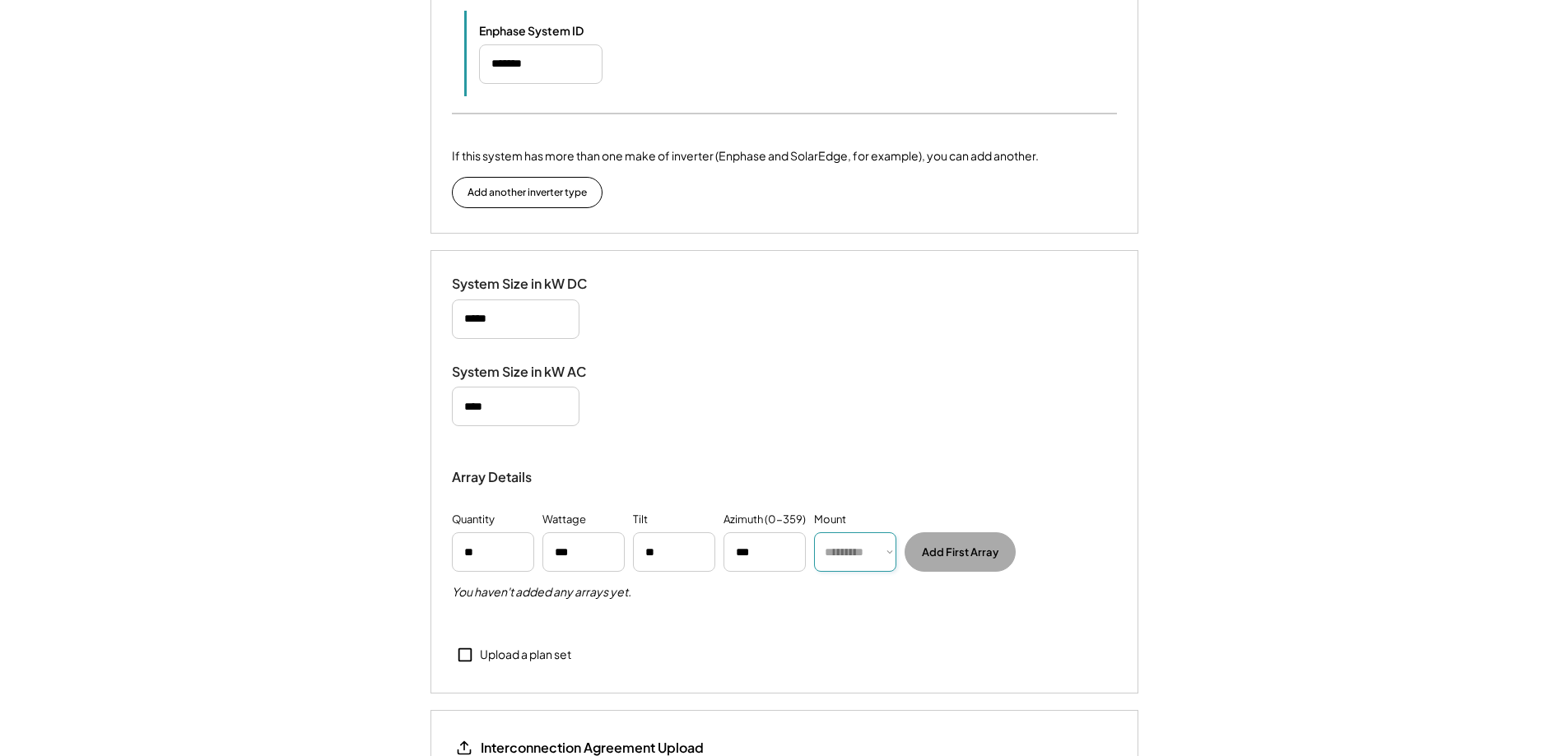 drag, startPoint x: 876, startPoint y: 548, endPoint x: 868, endPoint y: 552, distance: 8.94427 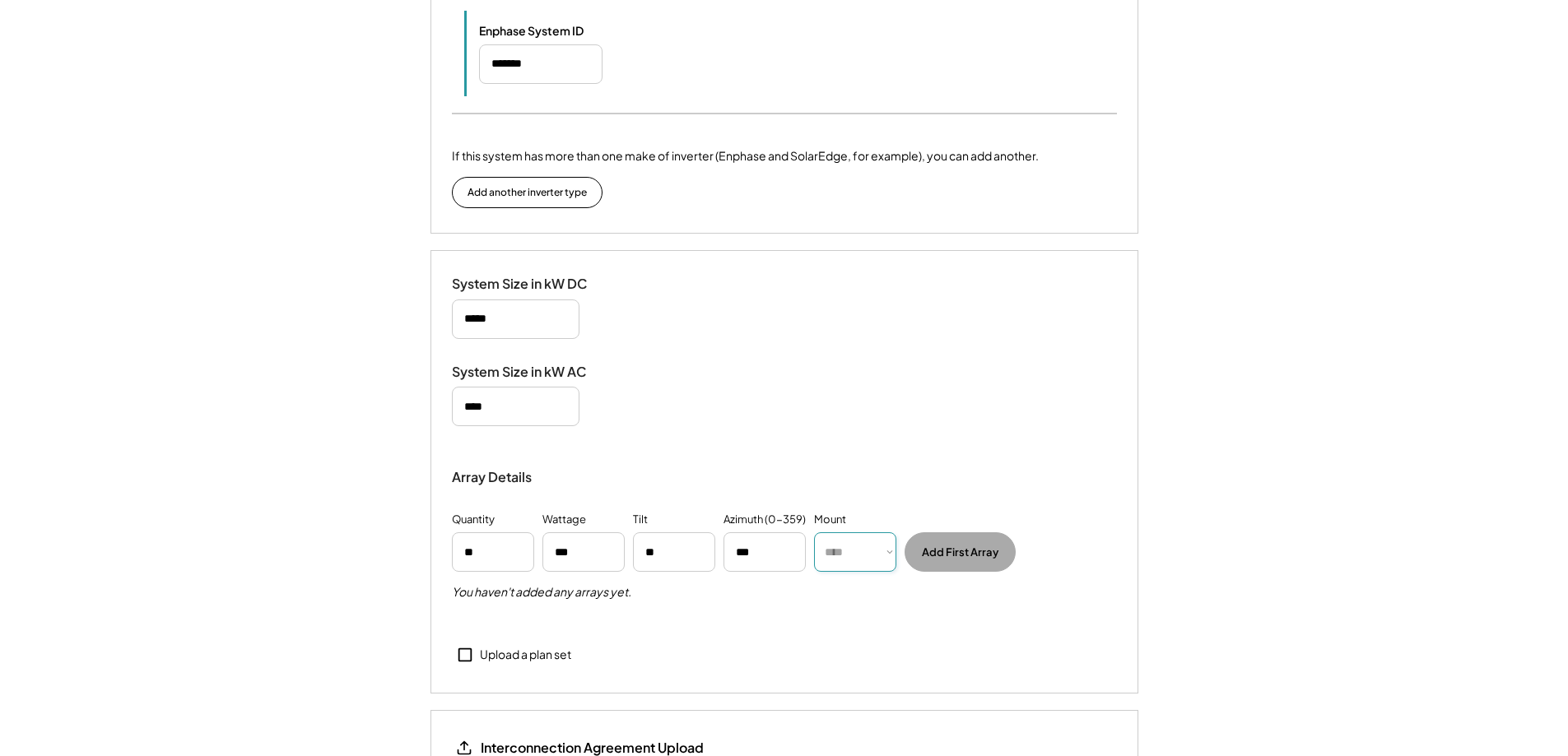 click on "********* **** ******" at bounding box center (855, 552) 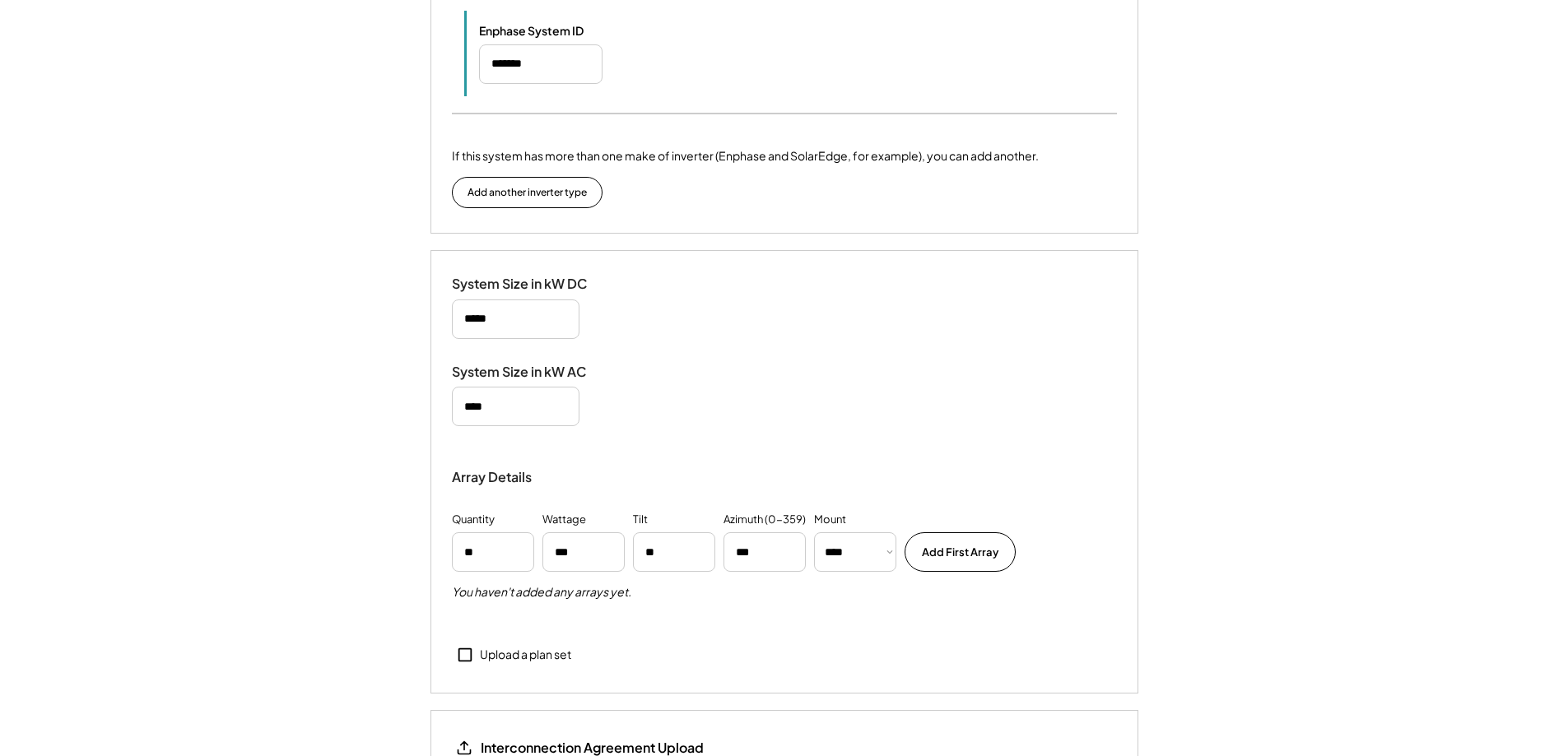 click on "Add First Array" at bounding box center (960, 552) 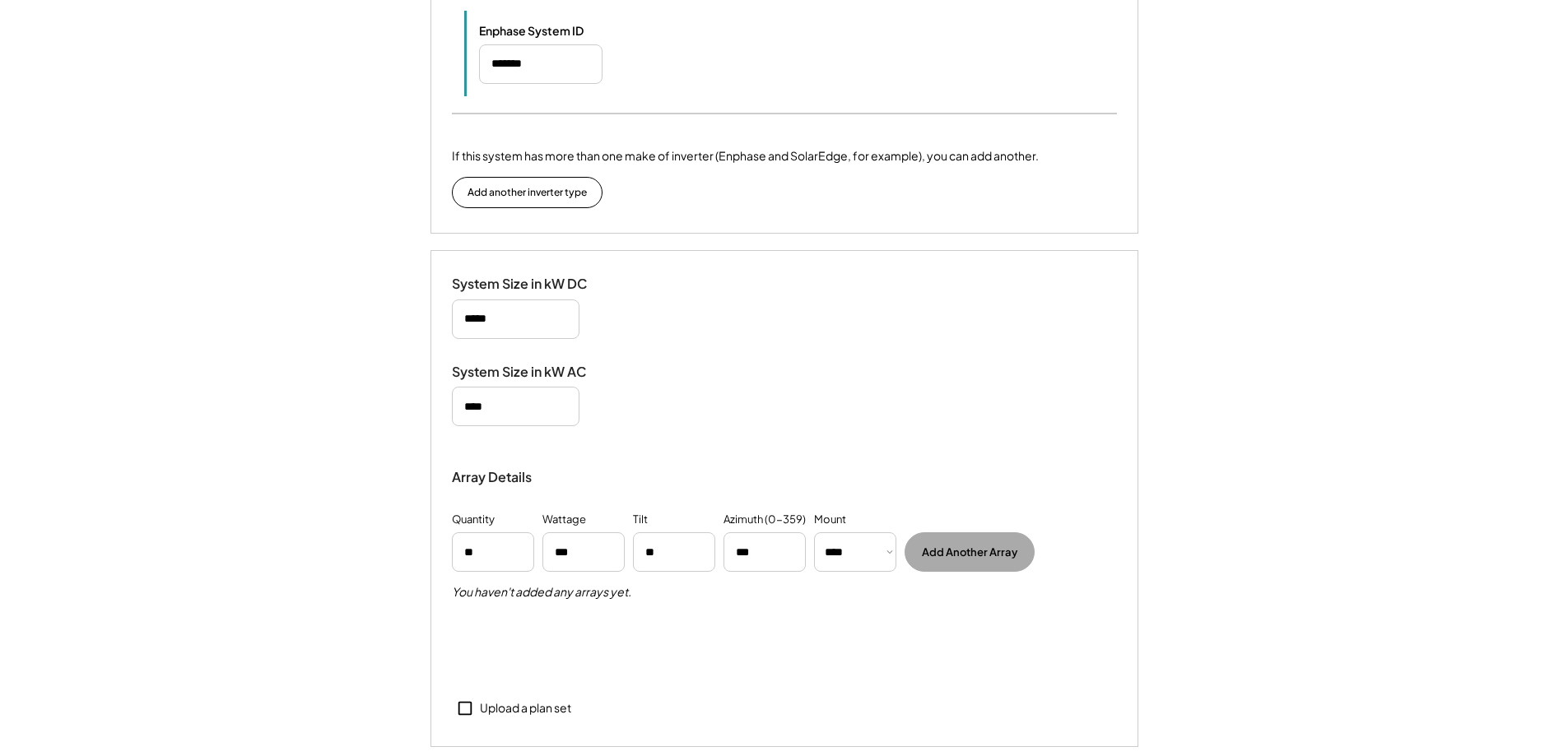 type 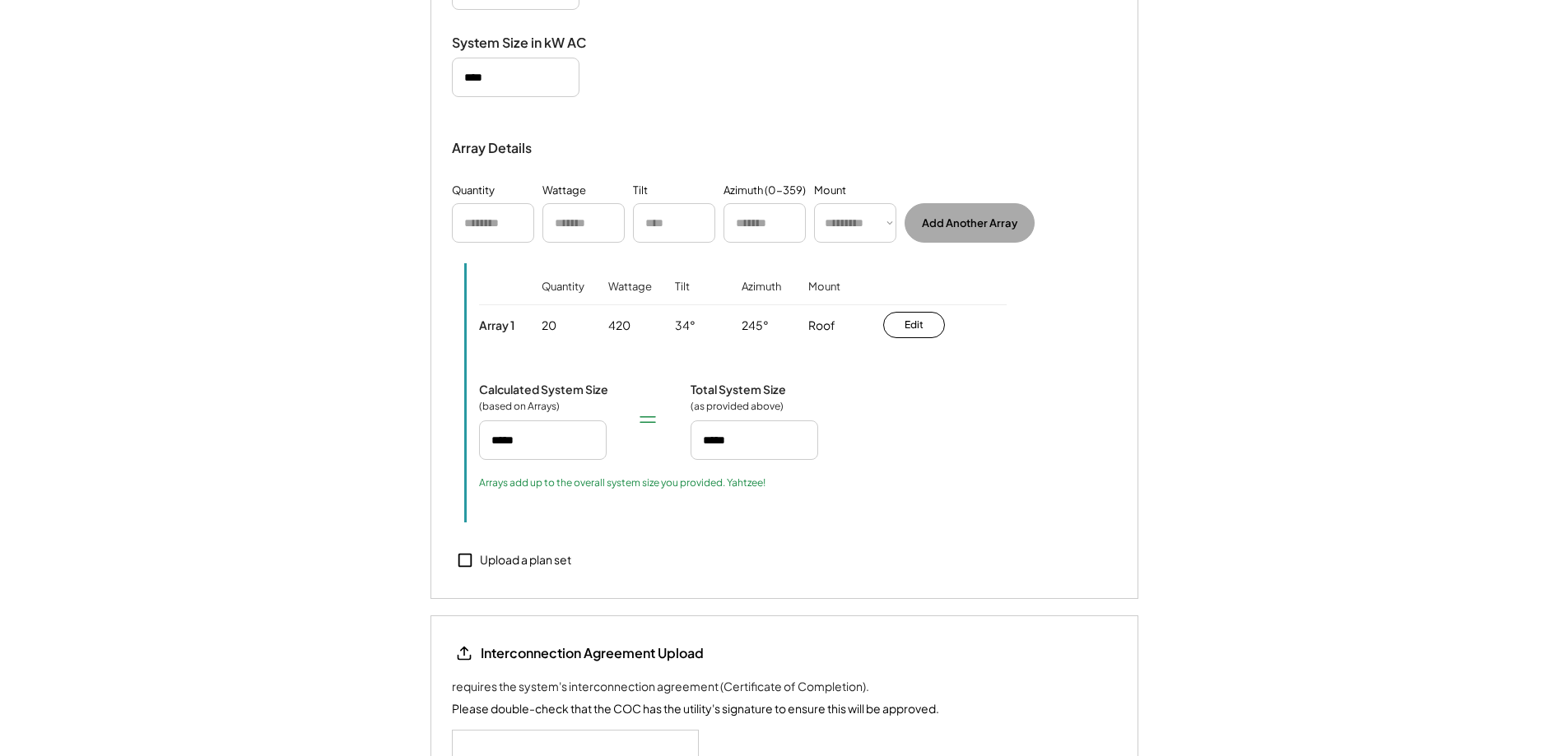 click on "Upload a plan set" at bounding box center [511, 560] 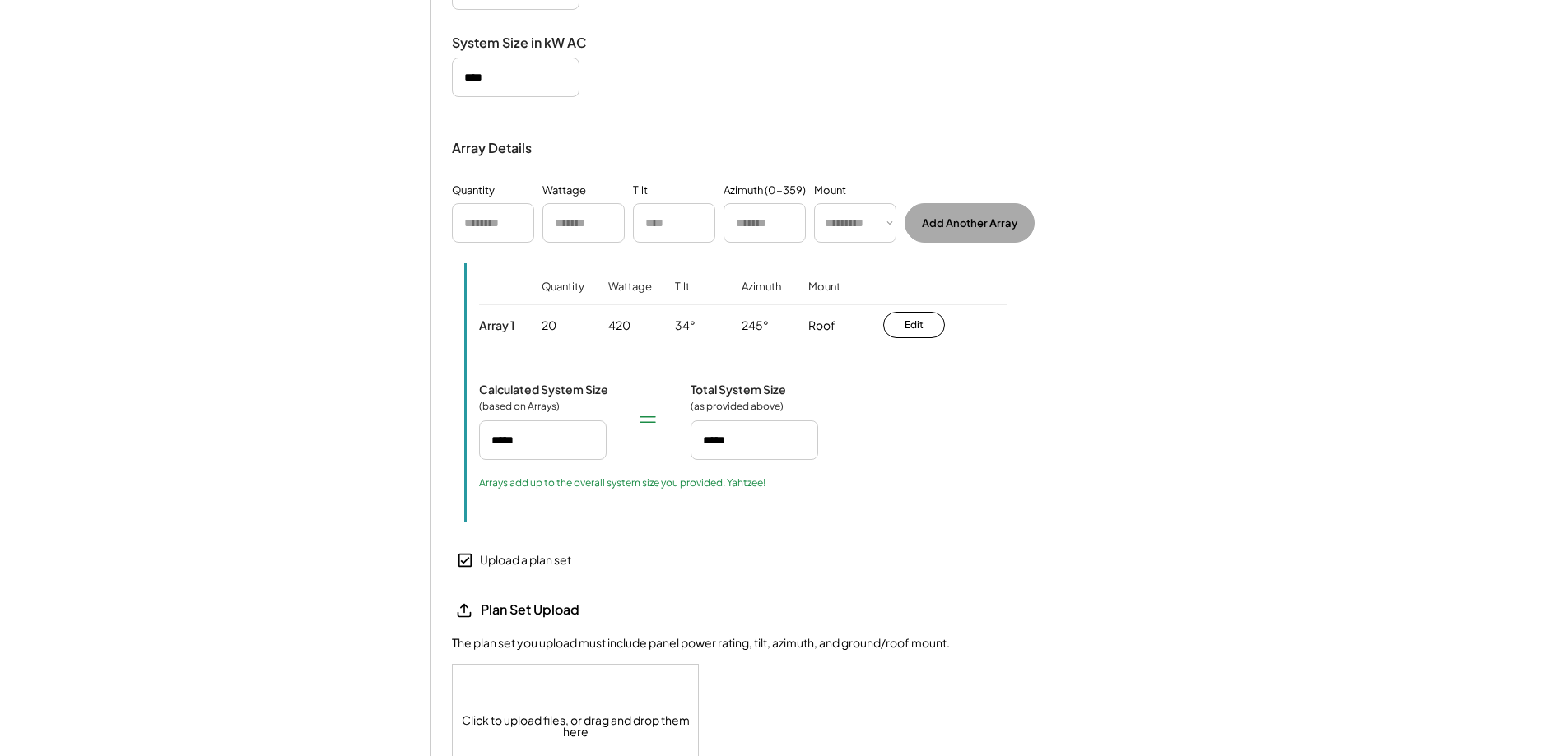 scroll, scrollTop: 1848, scrollLeft: 0, axis: vertical 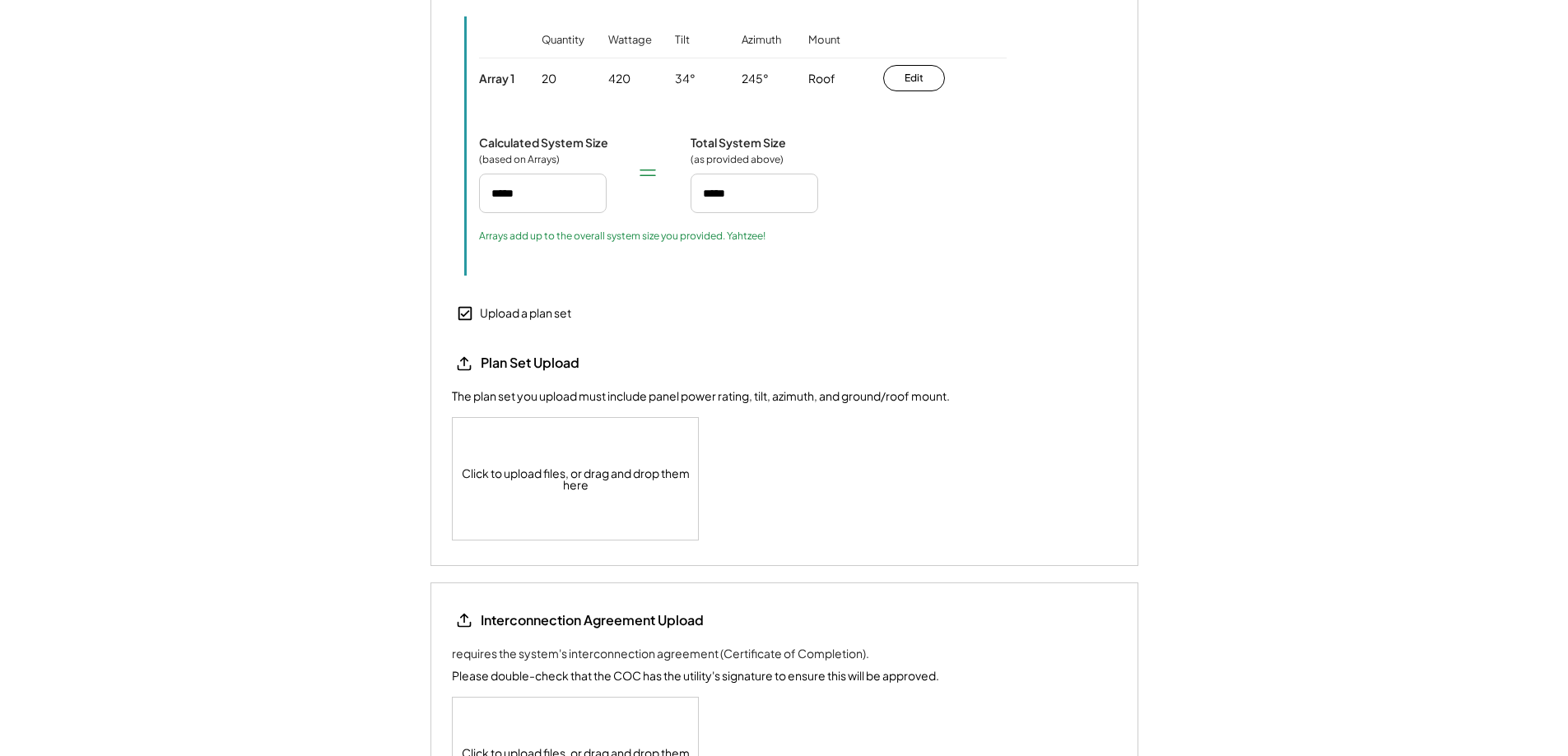 click on "Click to upload files, or drag and drop them here" at bounding box center [576, 758] 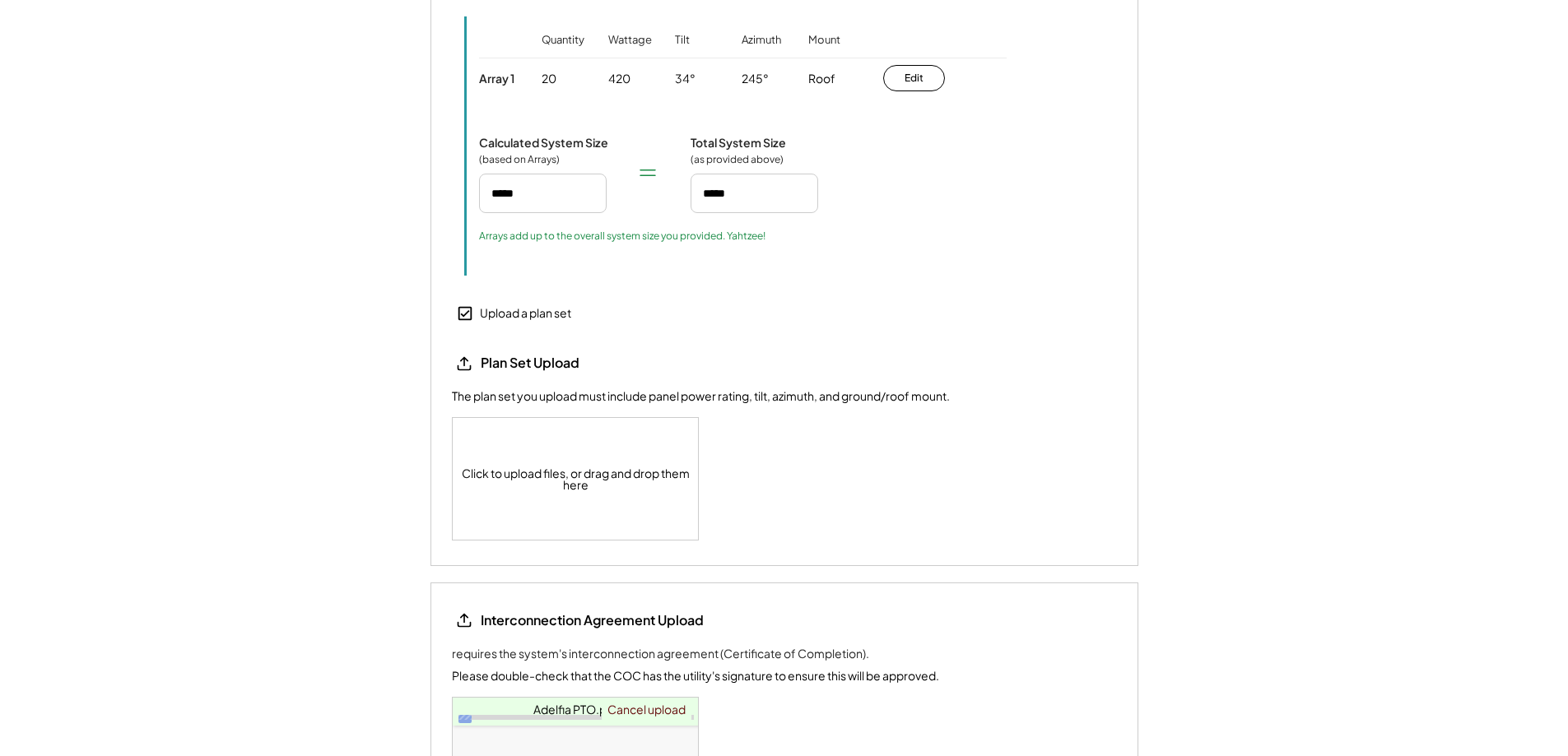 click on "The plan set you upload must include panel power rating, tilt, azimuth, and ground/roof mount." at bounding box center [700, 397] 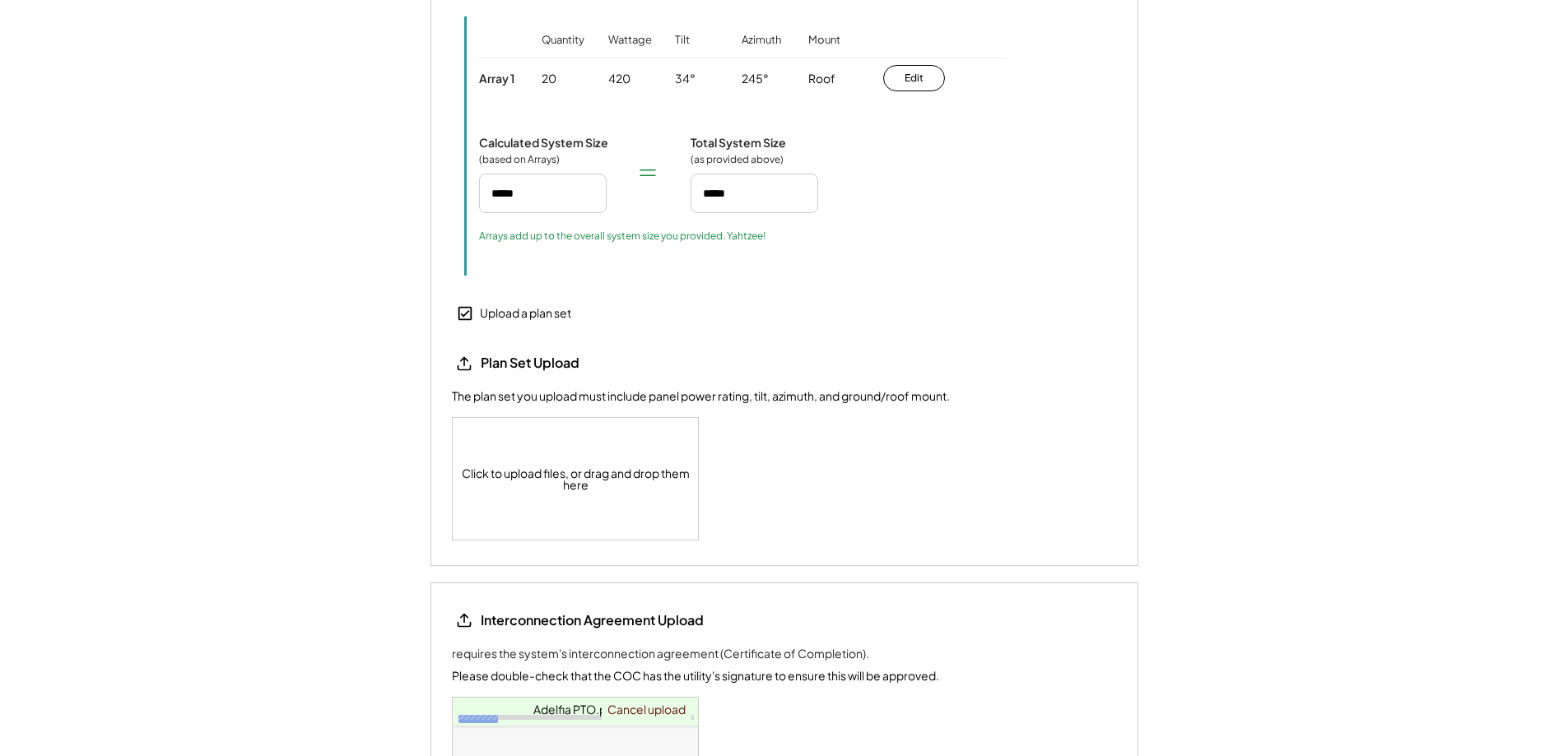 click on "Click to upload files, or drag and drop them here" at bounding box center (576, 479) 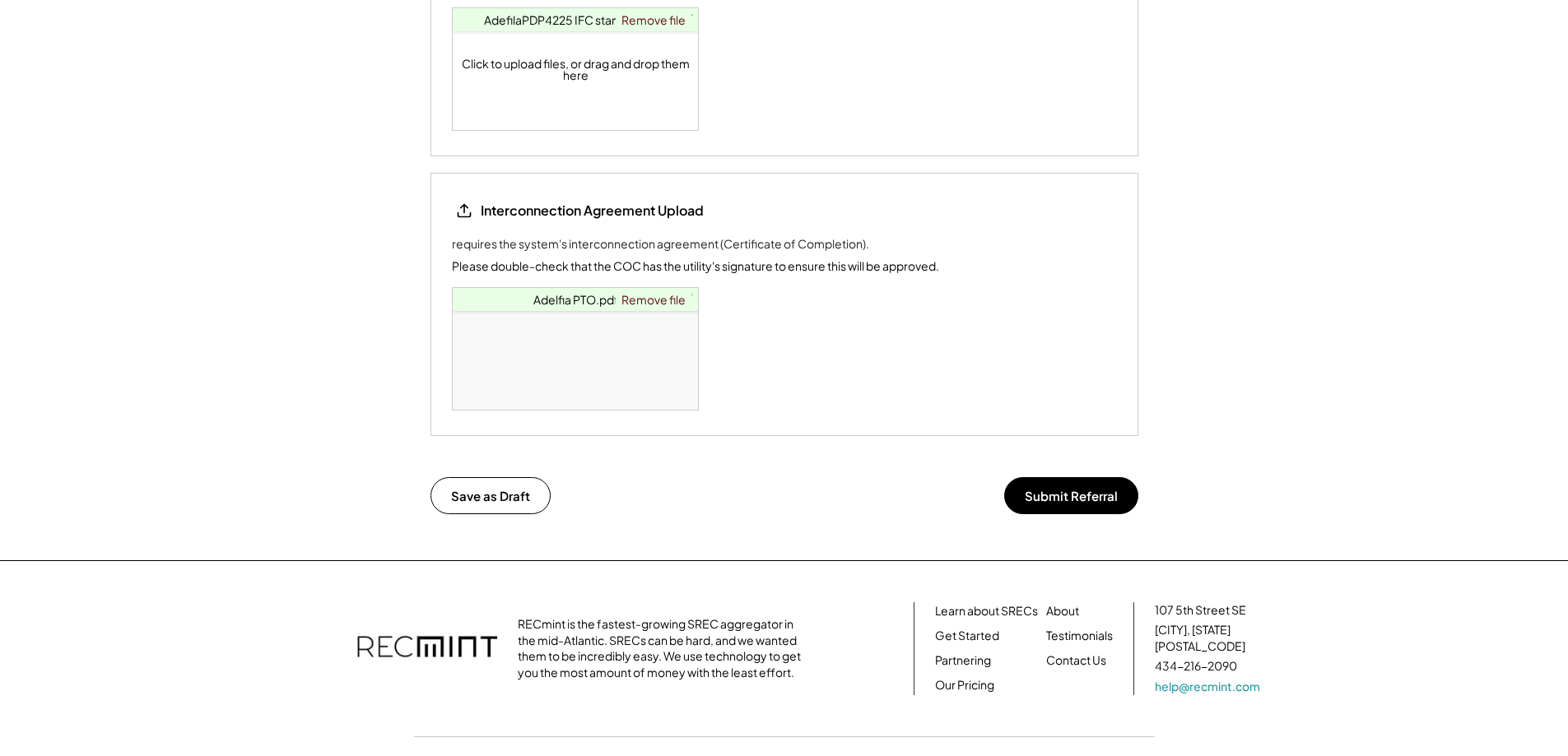 scroll, scrollTop: 2260, scrollLeft: 0, axis: vertical 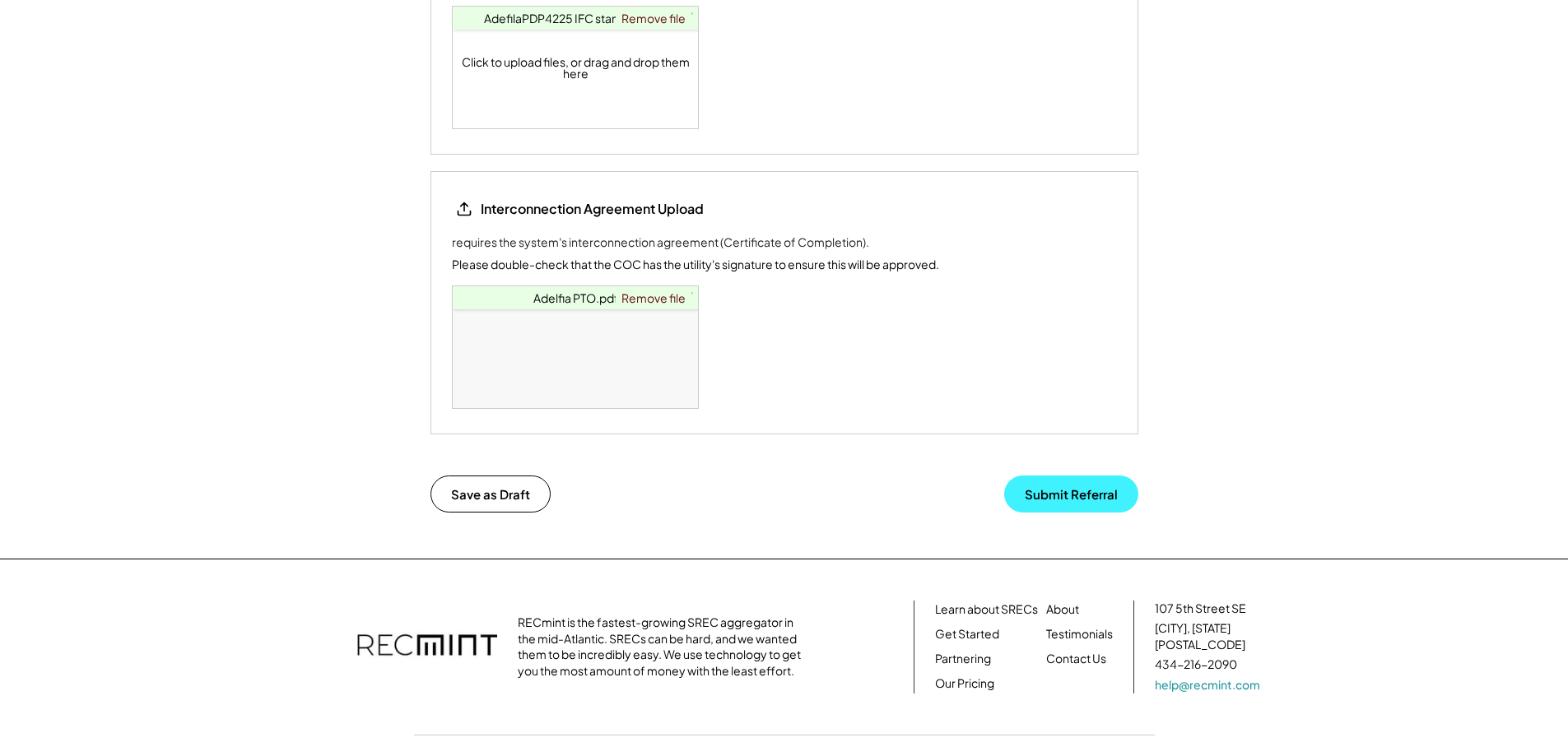 click on "Submit Referral" at bounding box center [1071, 494] 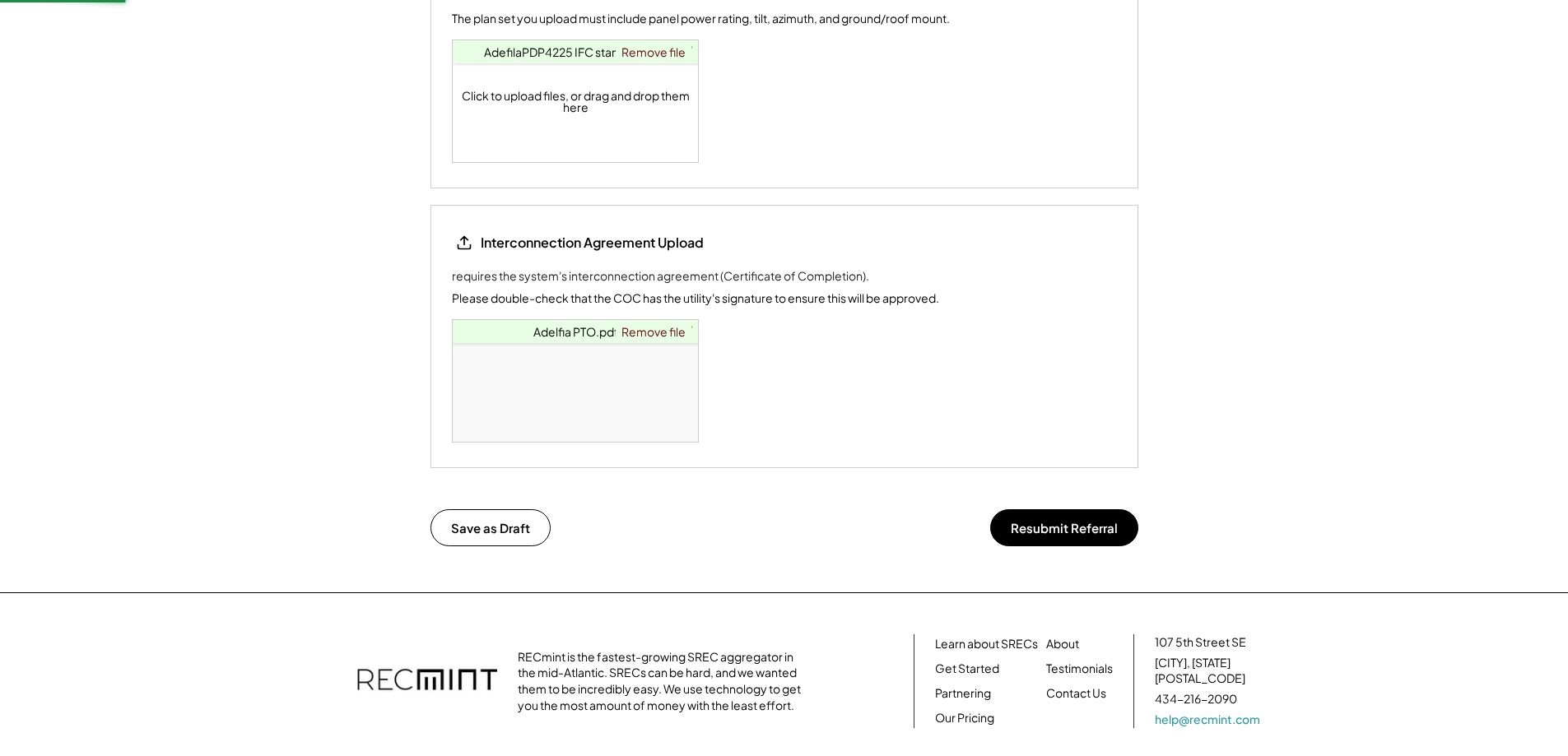 scroll, scrollTop: 2307, scrollLeft: 0, axis: vertical 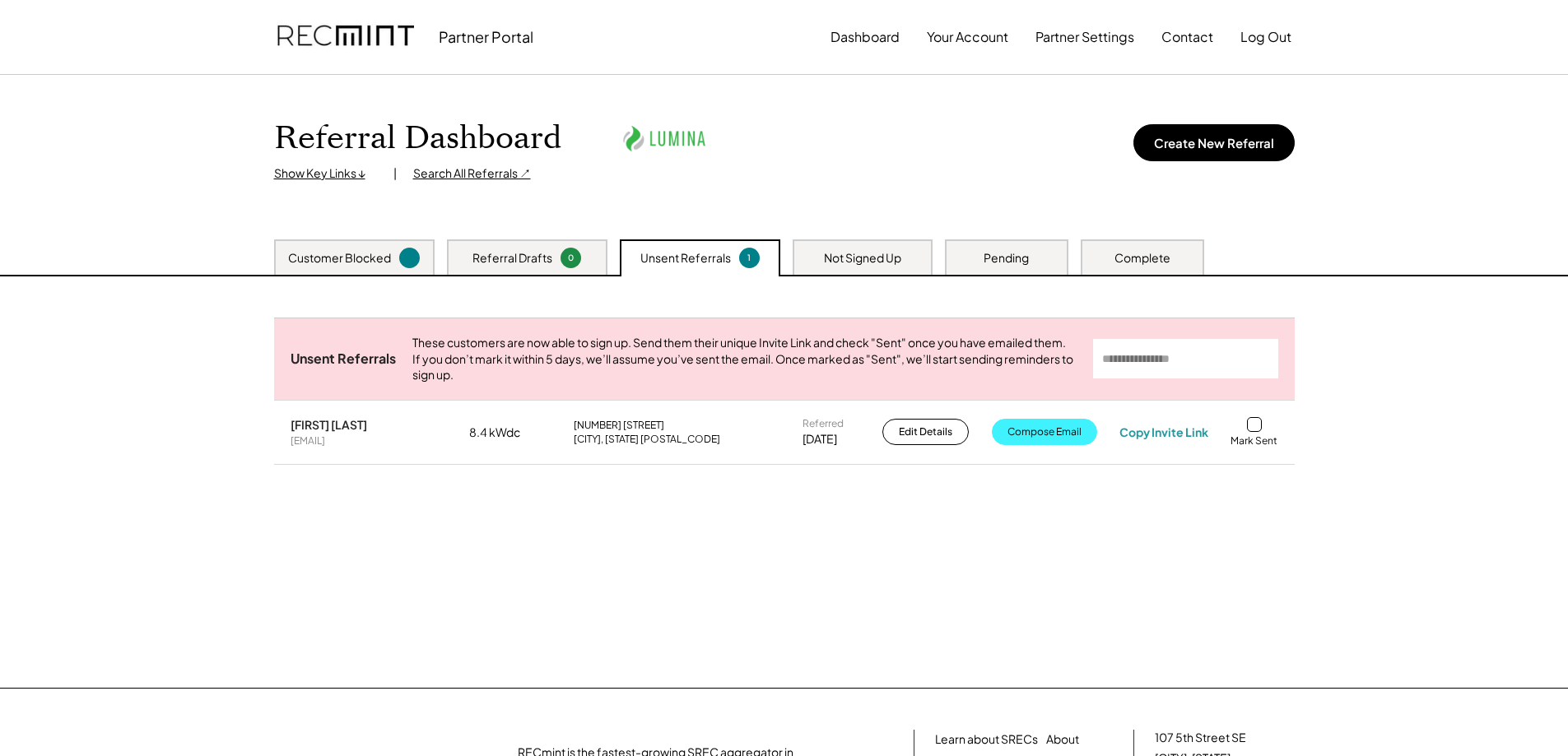 click on "Compose Email" at bounding box center (1045, 432) 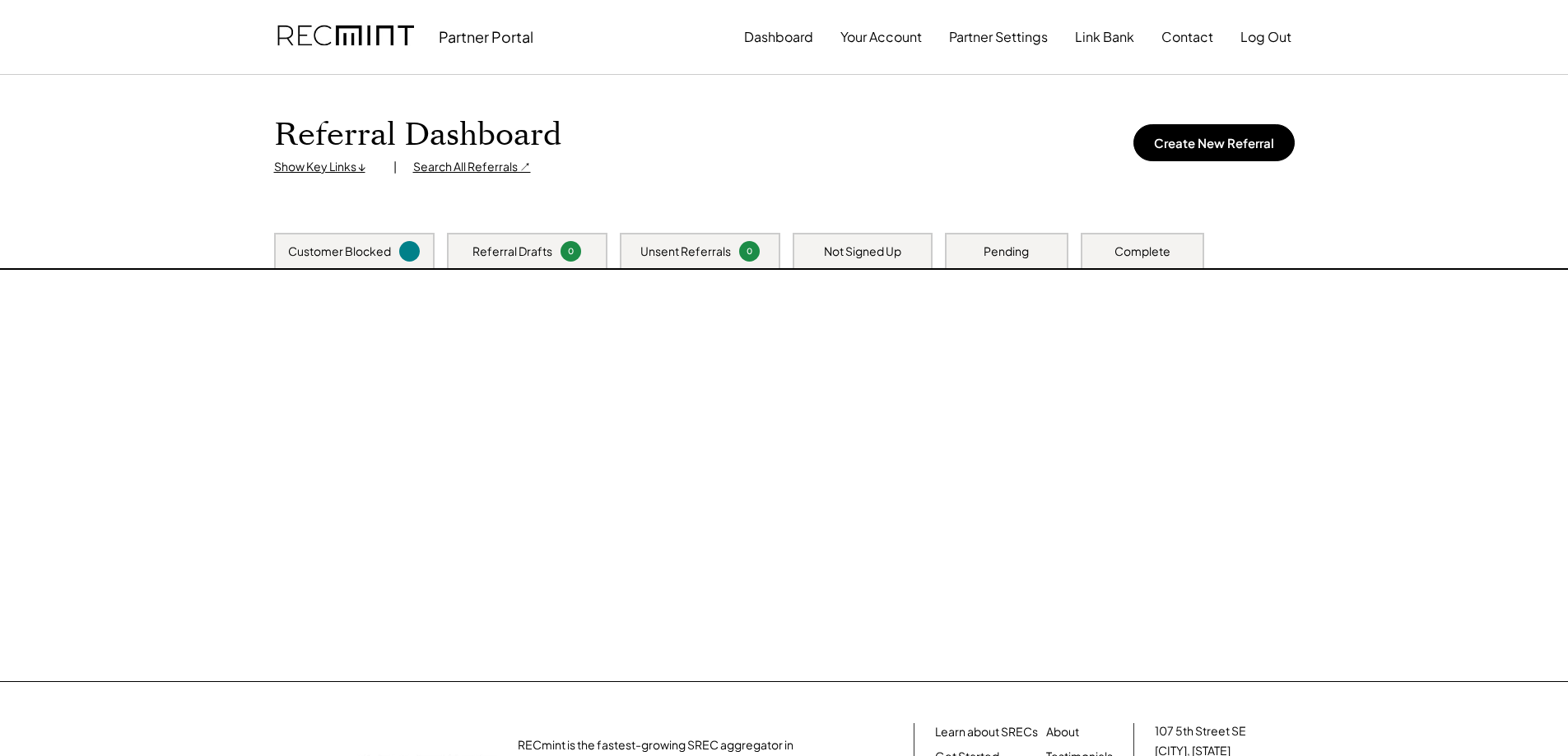 scroll, scrollTop: 0, scrollLeft: 0, axis: both 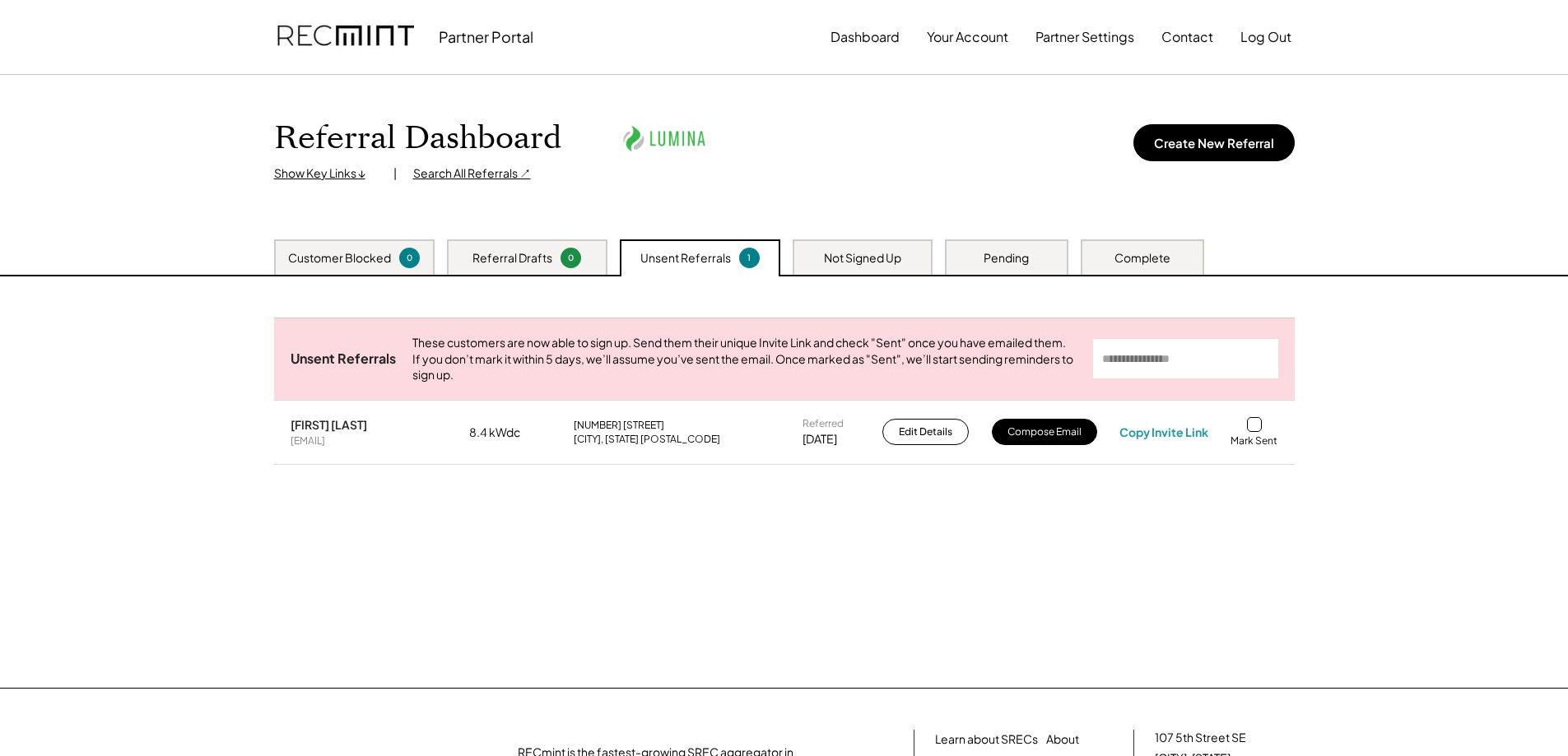 click on "Mark Sent" at bounding box center (1254, 432) 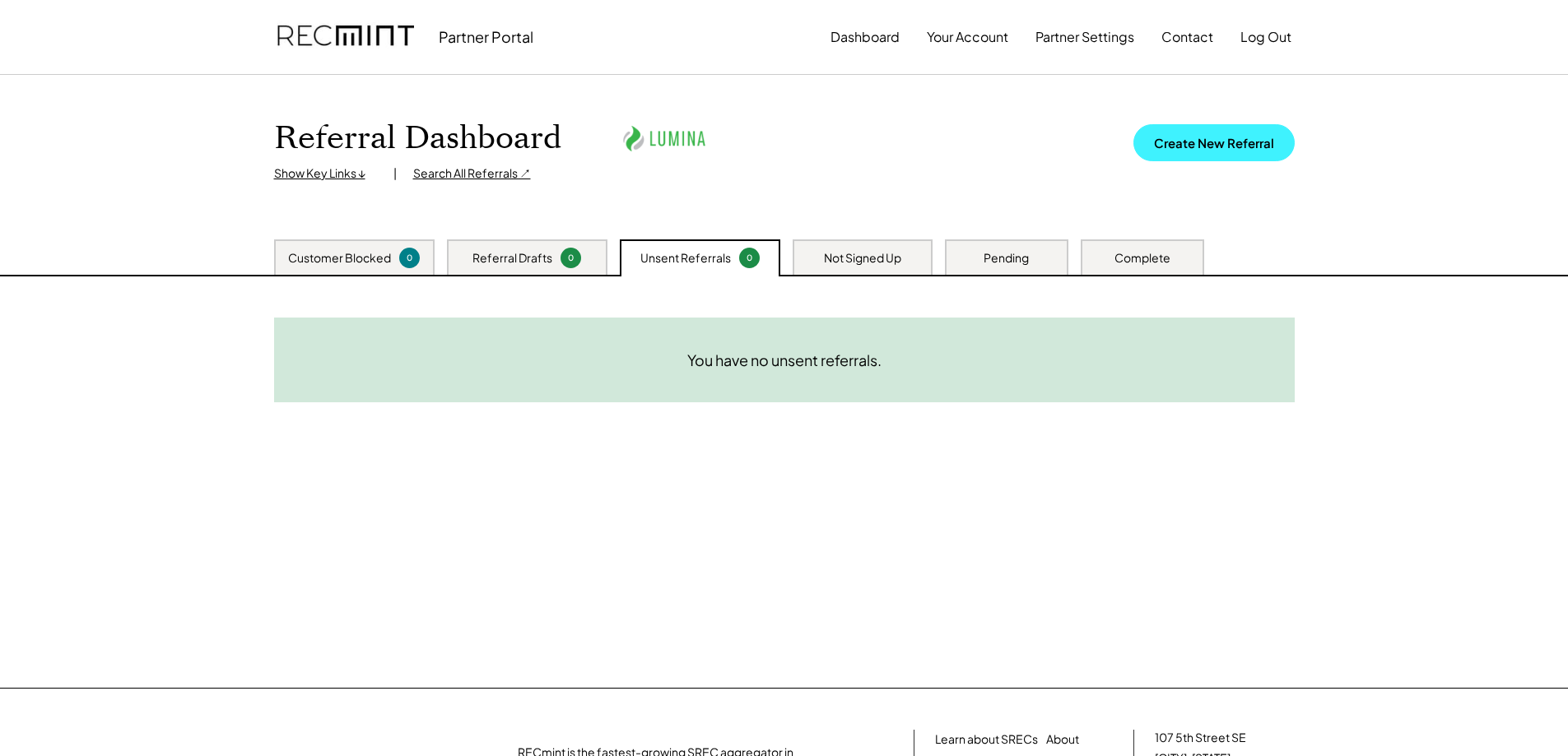 click on "Create New Referral" at bounding box center [1214, 142] 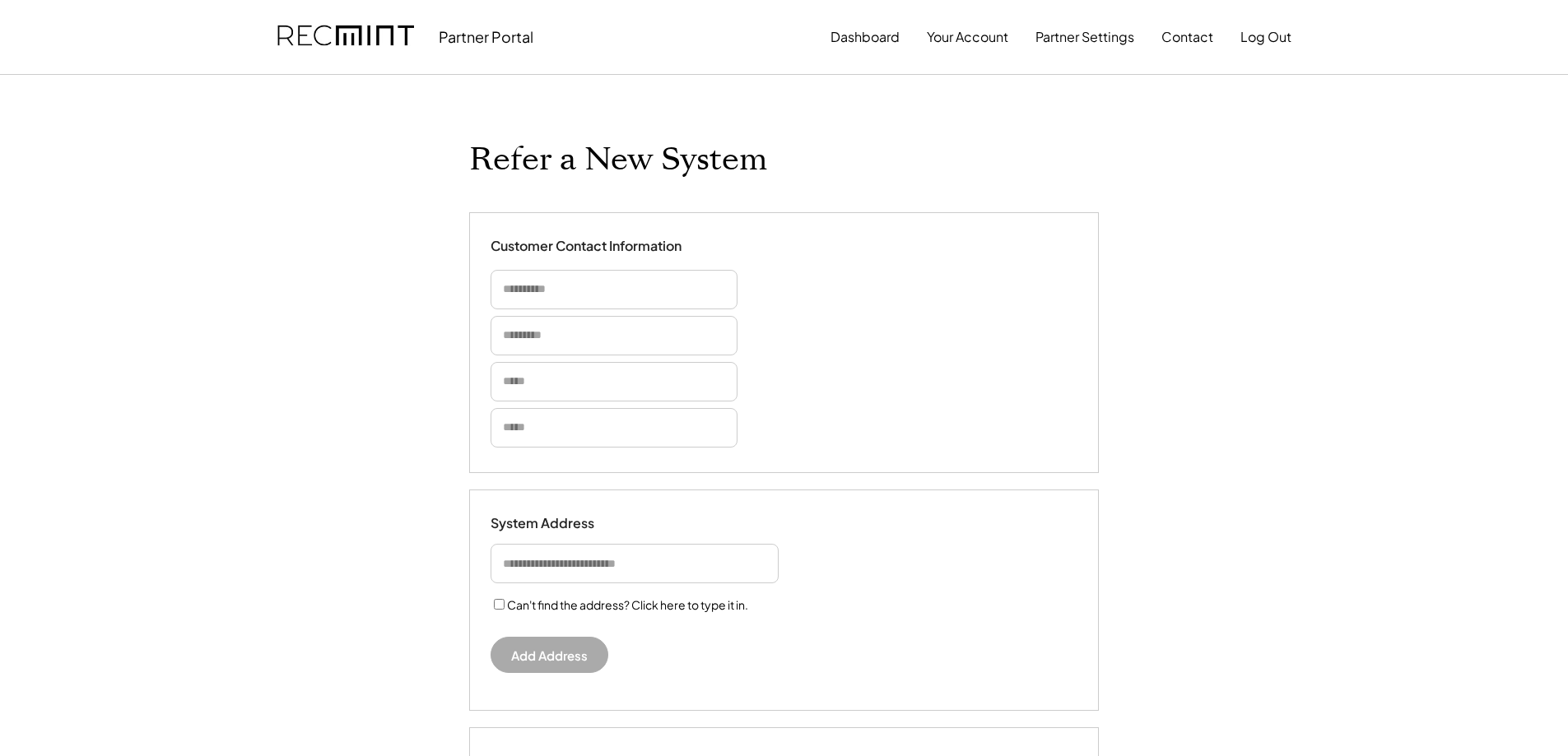 select on "**********" 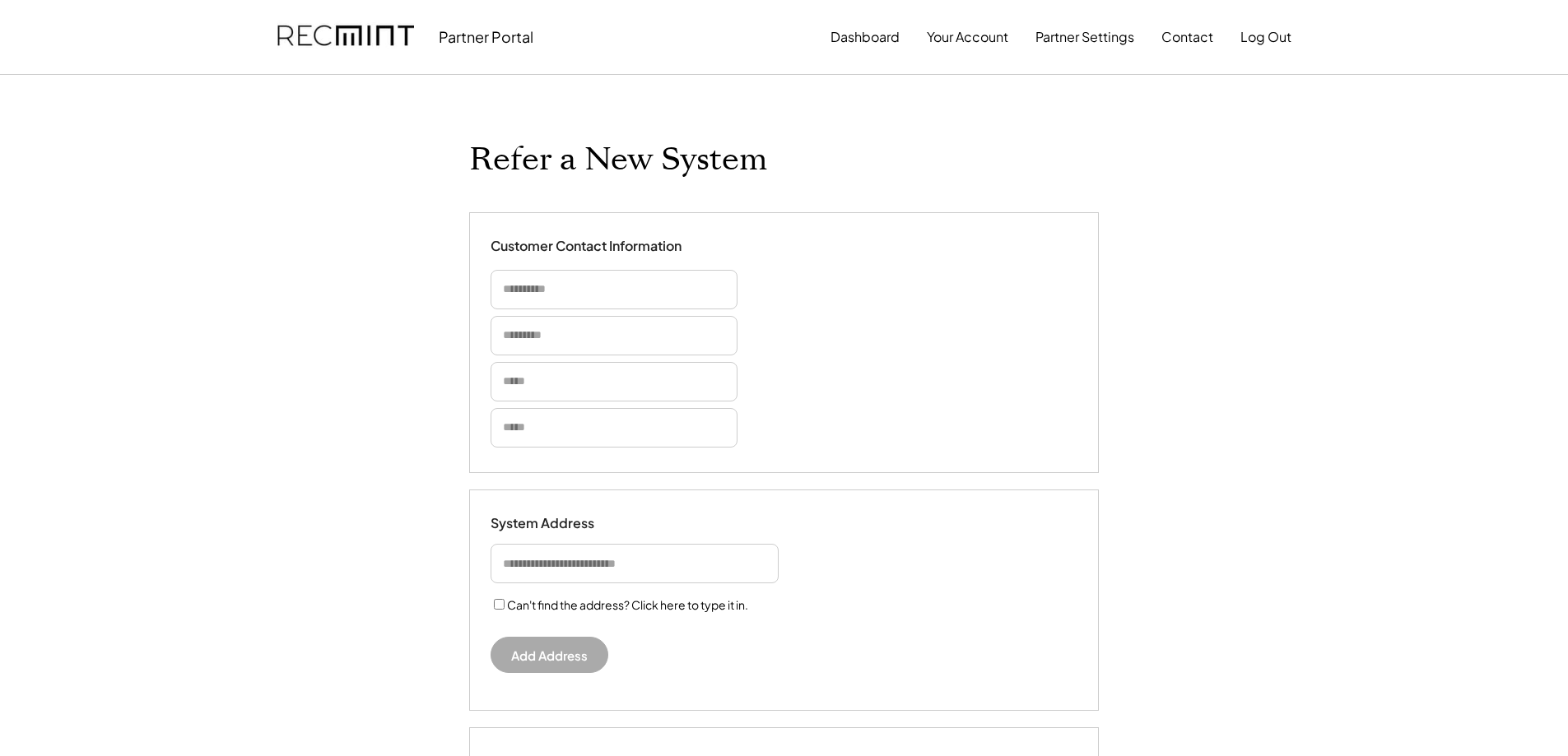 click at bounding box center [614, 290] 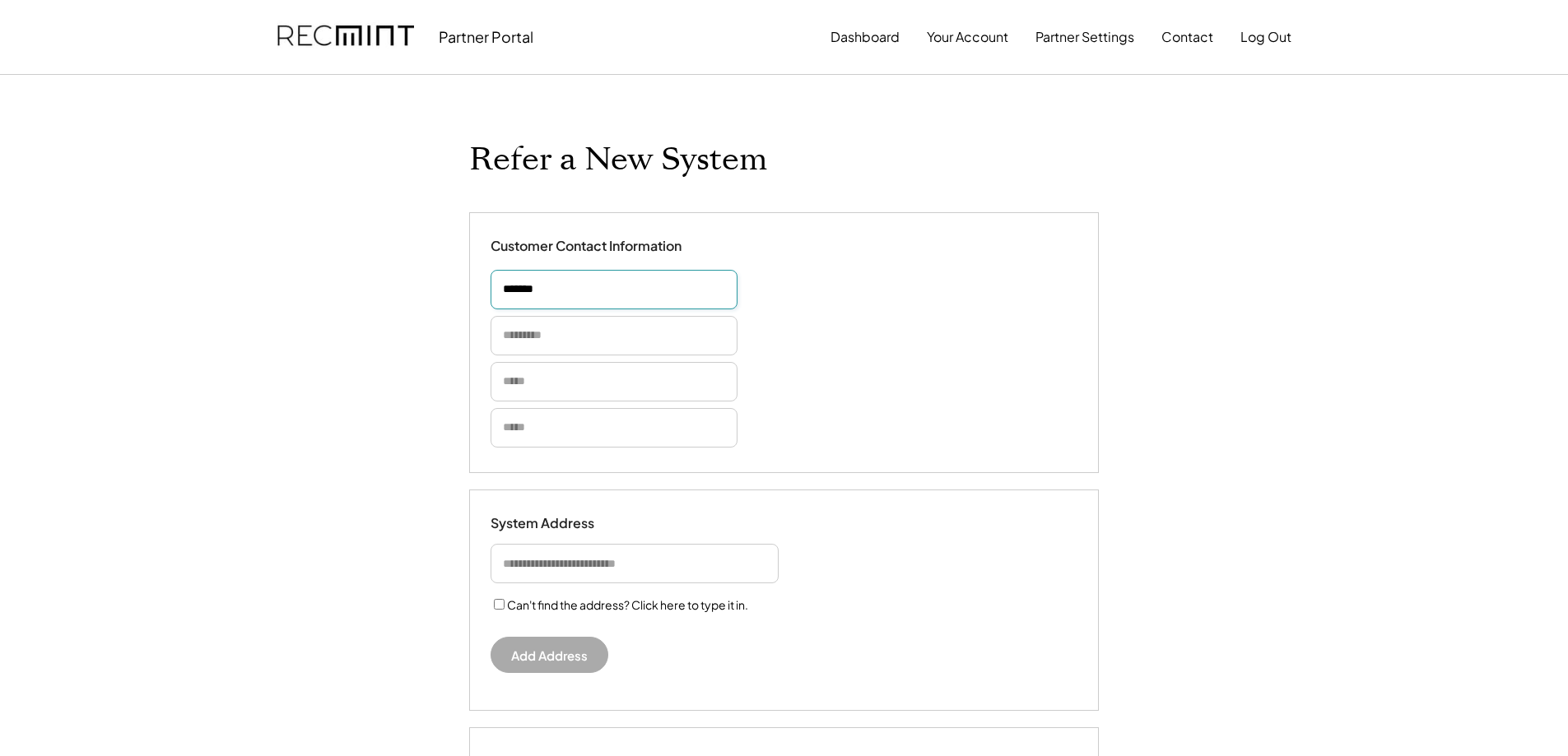 type on "*******" 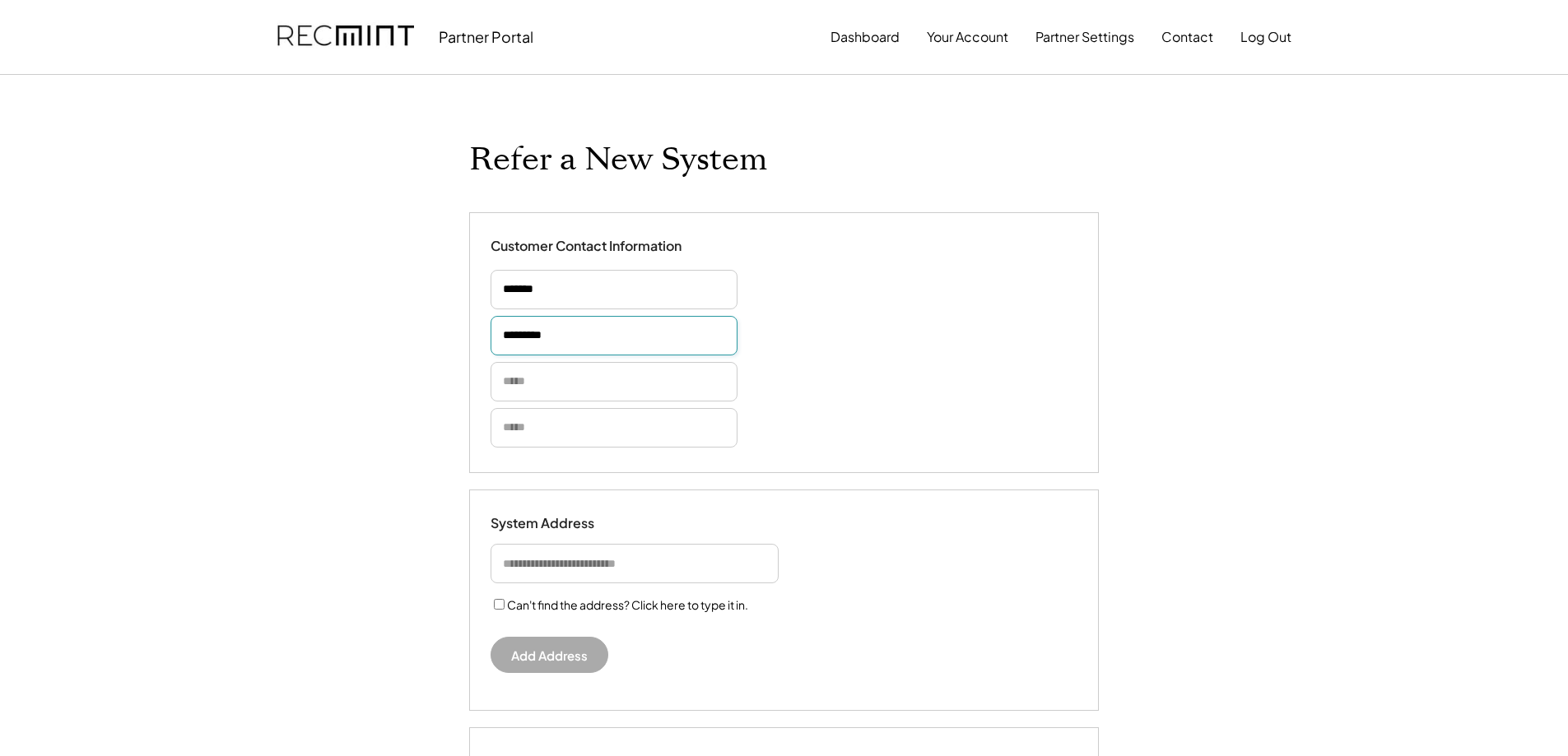 type on "*********" 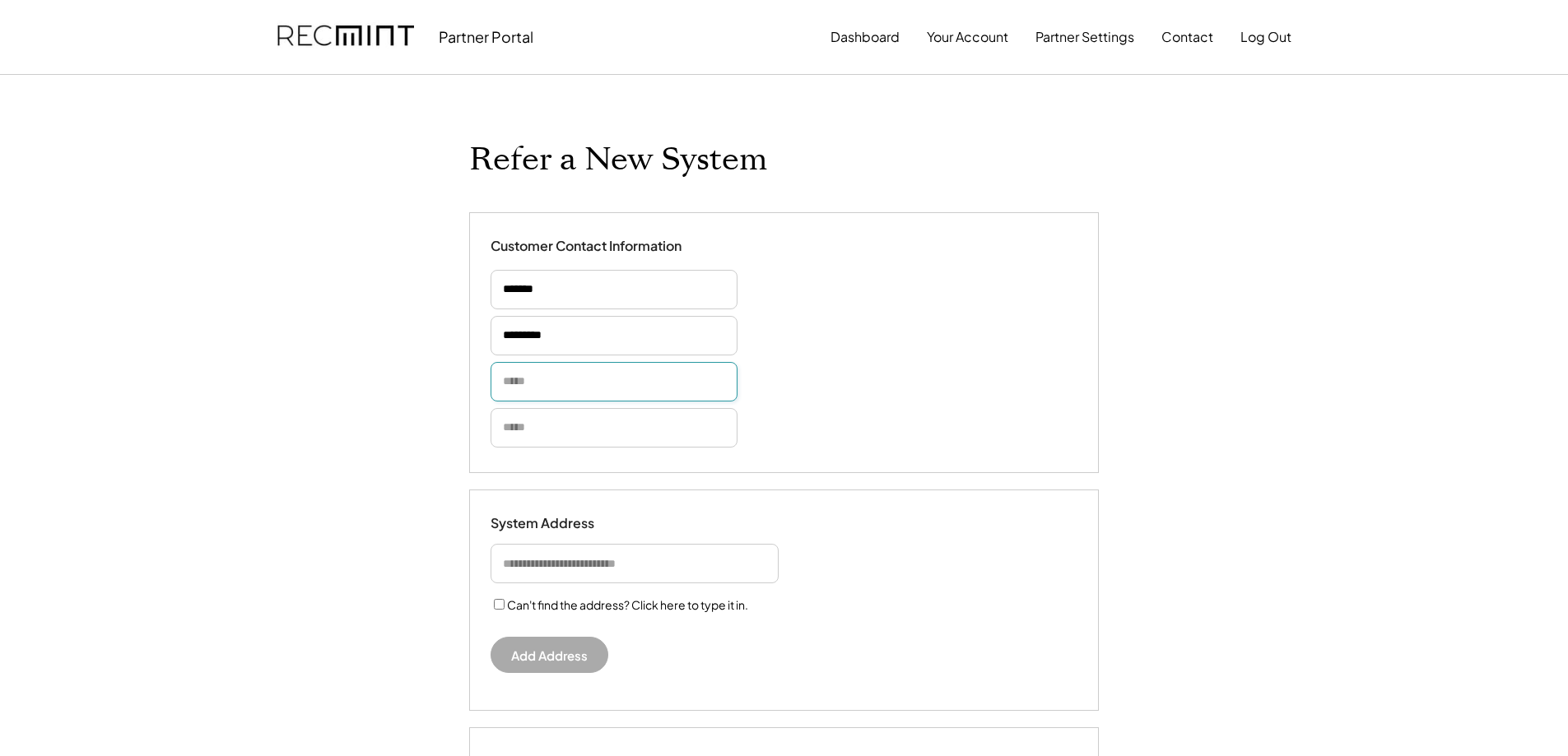 click at bounding box center (614, 382) 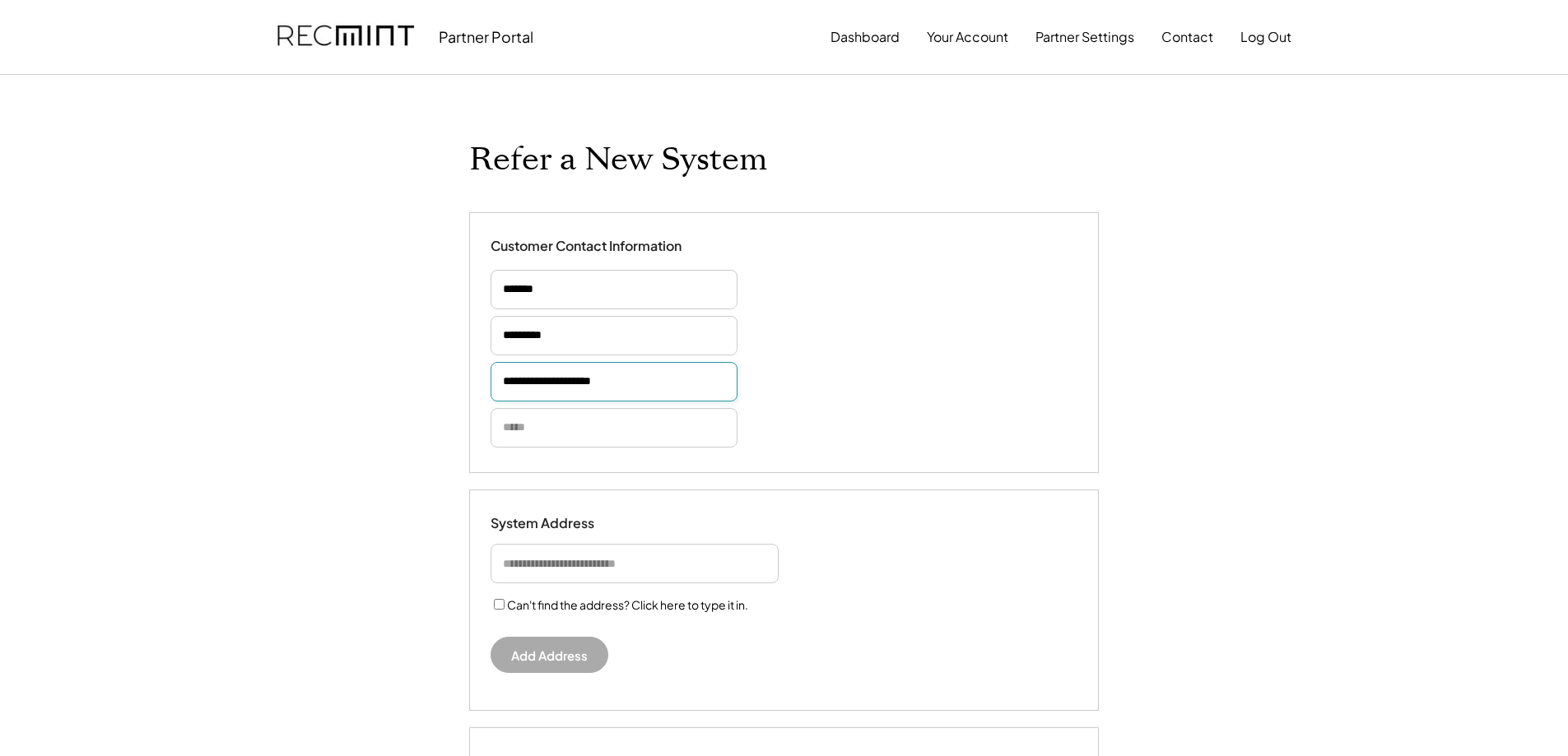 type on "**********" 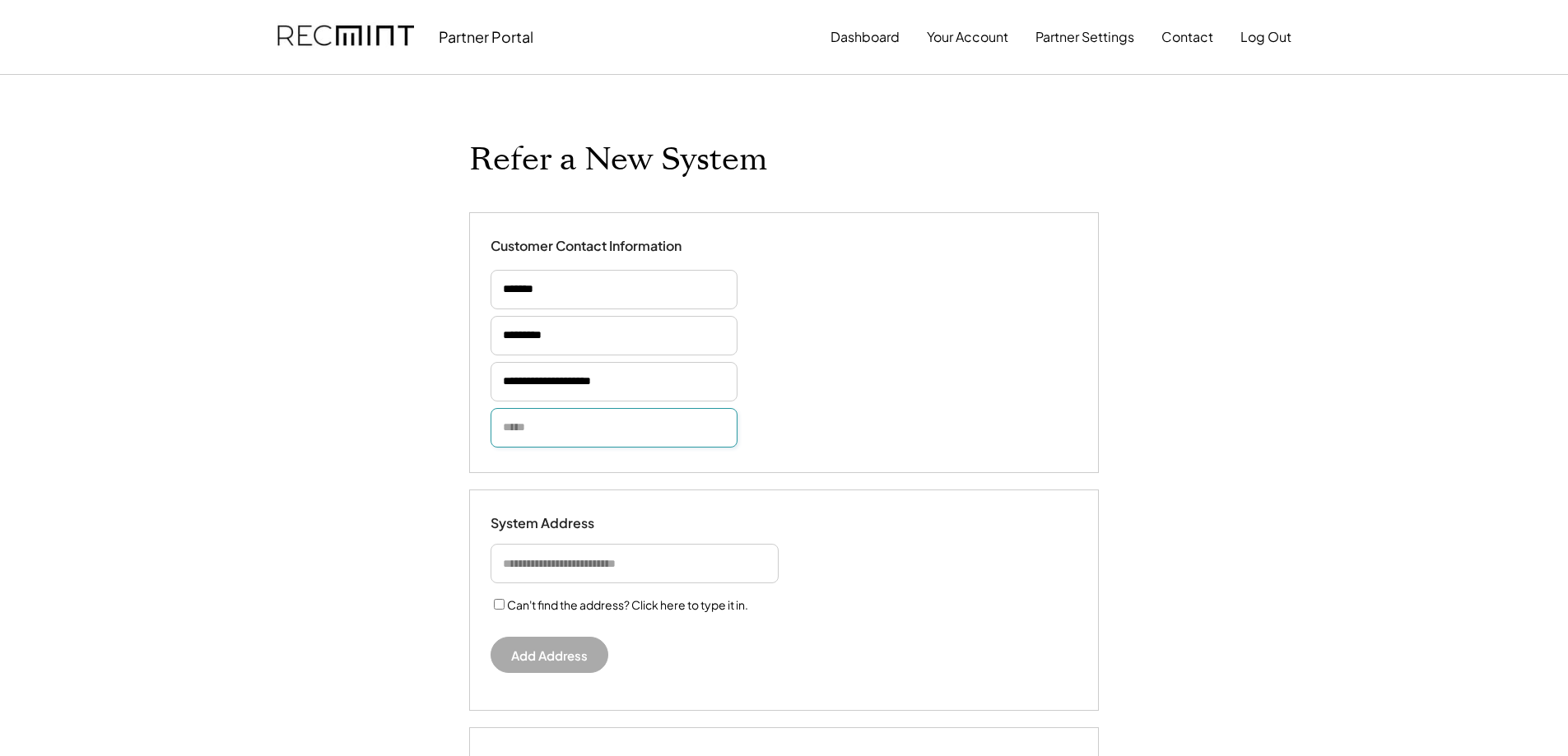 click at bounding box center (614, 428) 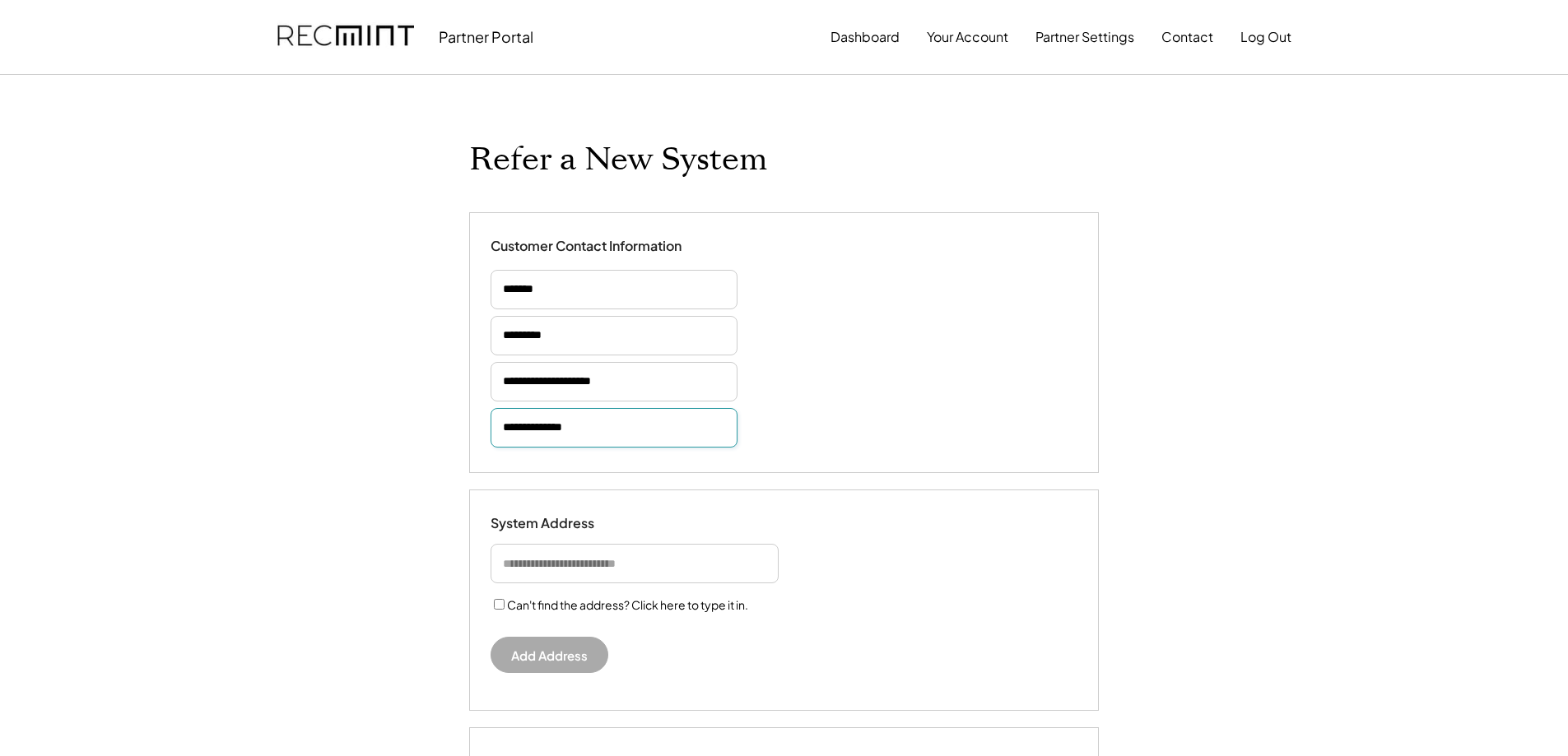 click at bounding box center (635, 564) 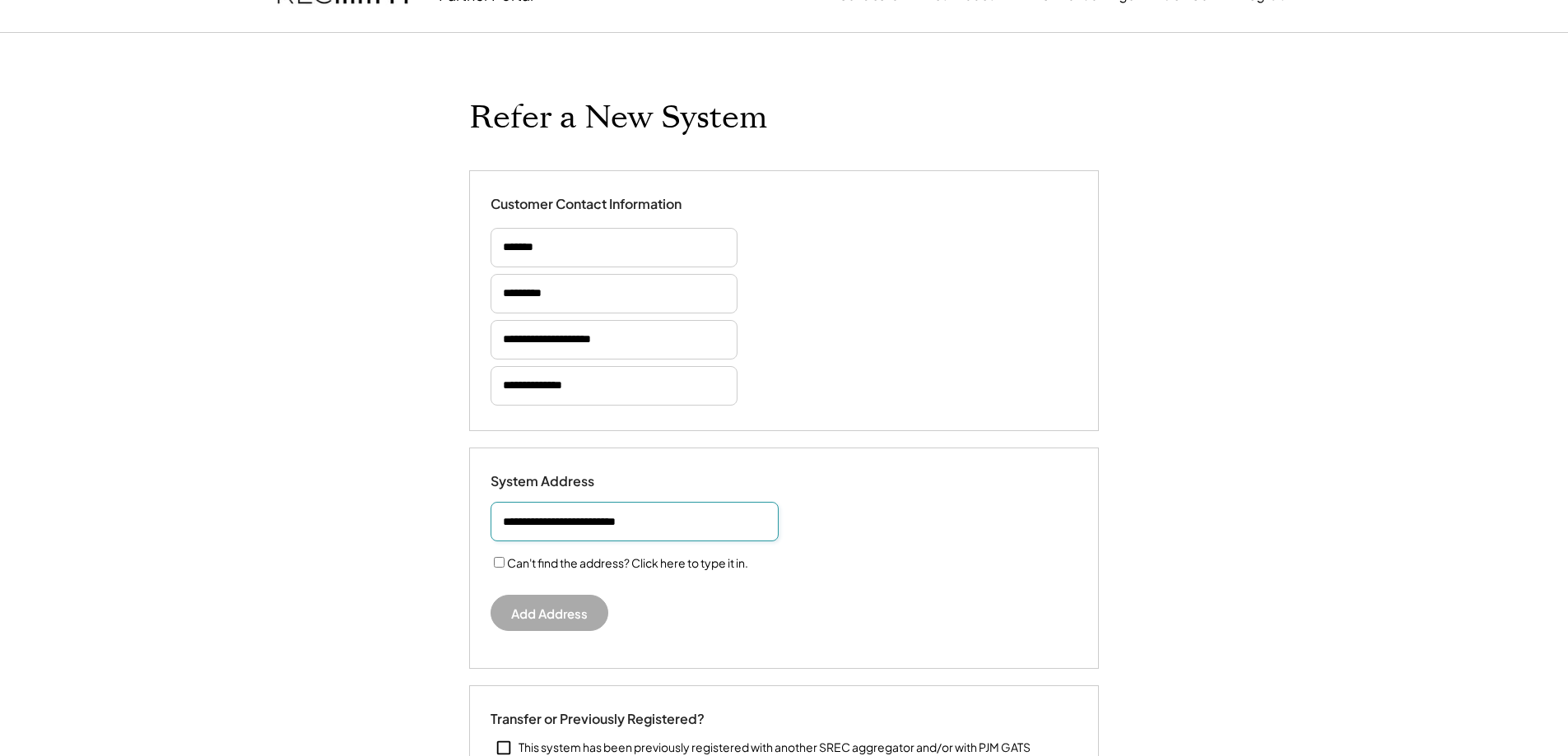 scroll, scrollTop: 82, scrollLeft: 0, axis: vertical 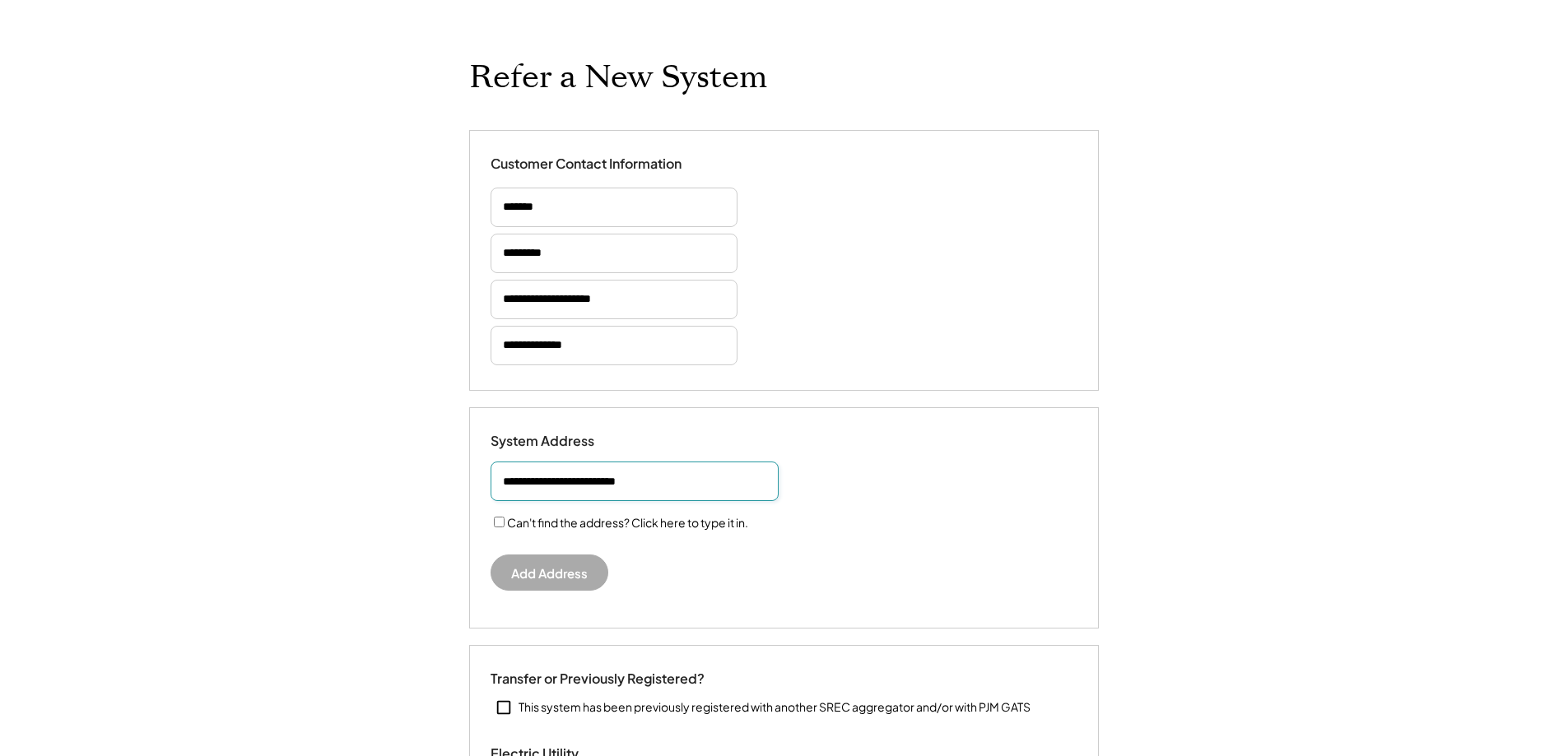 click at bounding box center [635, 481] 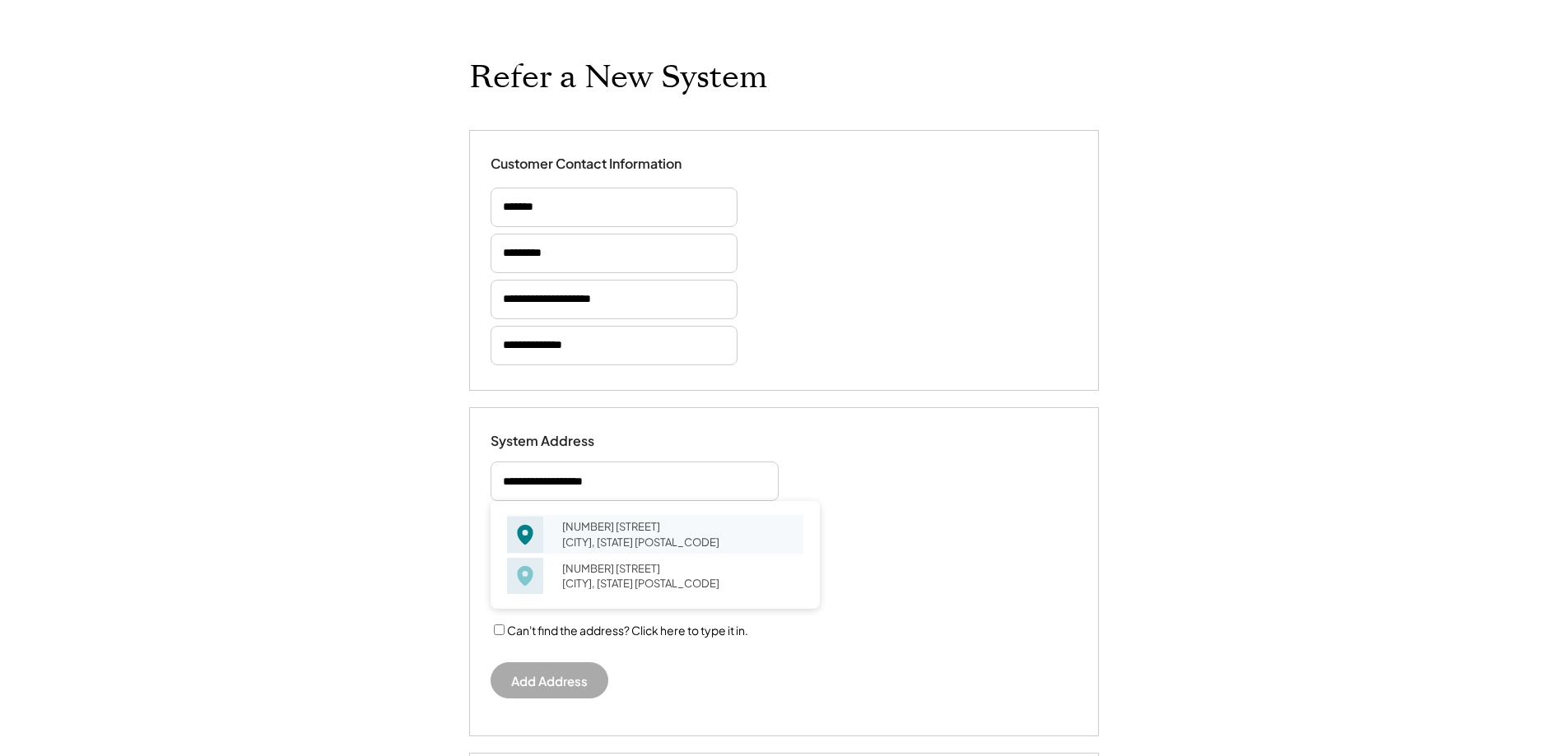 click on "7932 Galloping Cir
Baltimore, MD 21244" at bounding box center [677, 534] 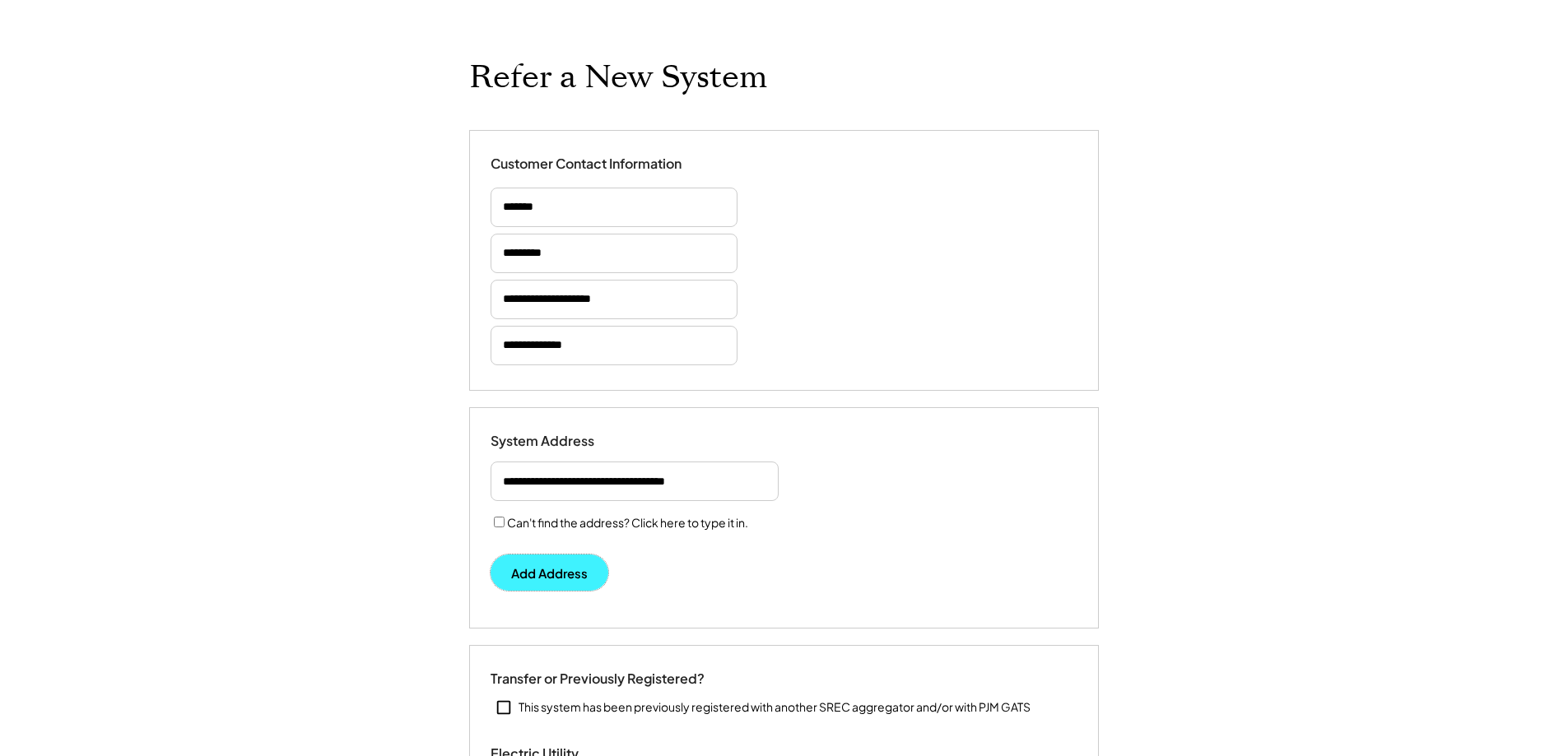 click on "Add Address" at bounding box center [549, 573] 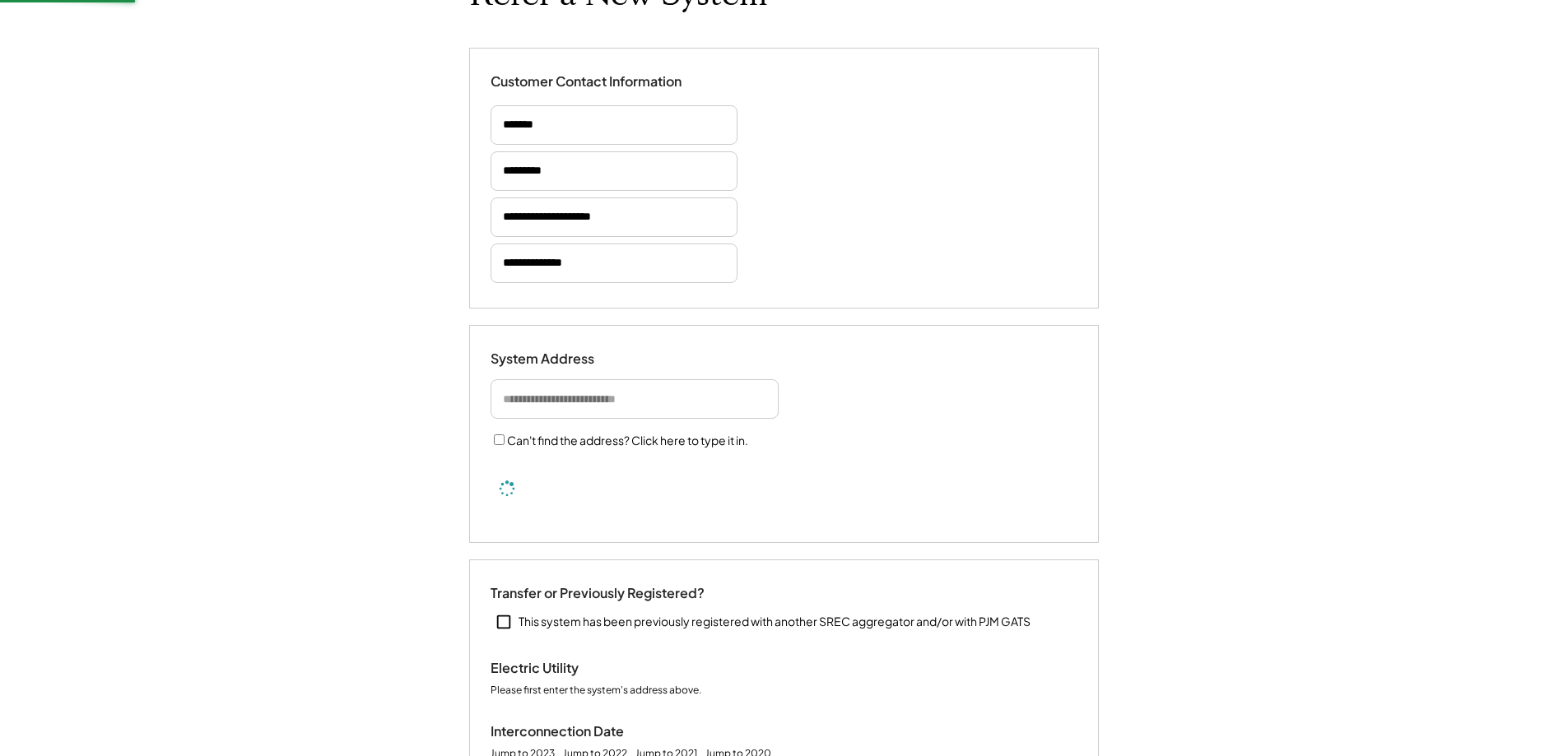 select on "**********" 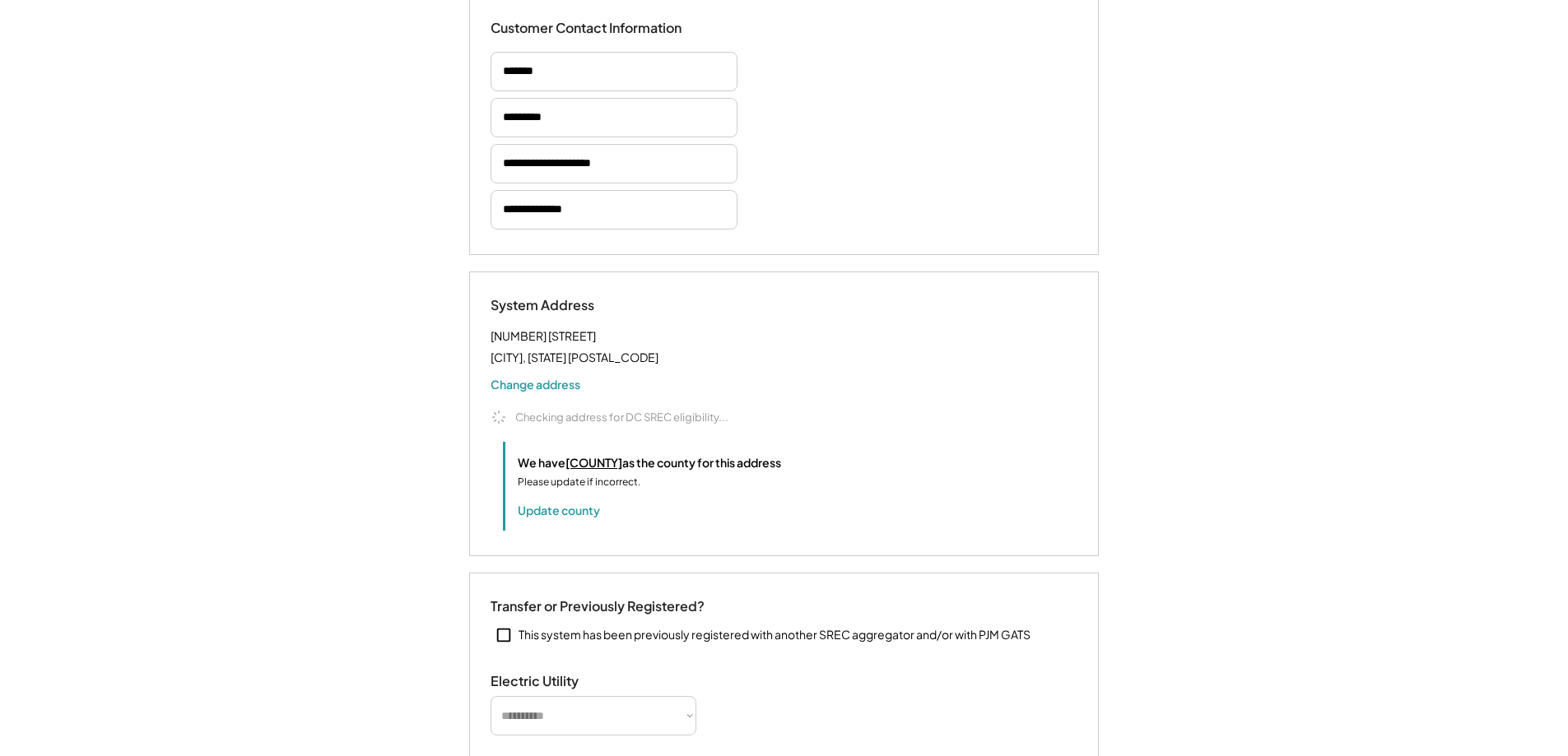scroll, scrollTop: 247, scrollLeft: 0, axis: vertical 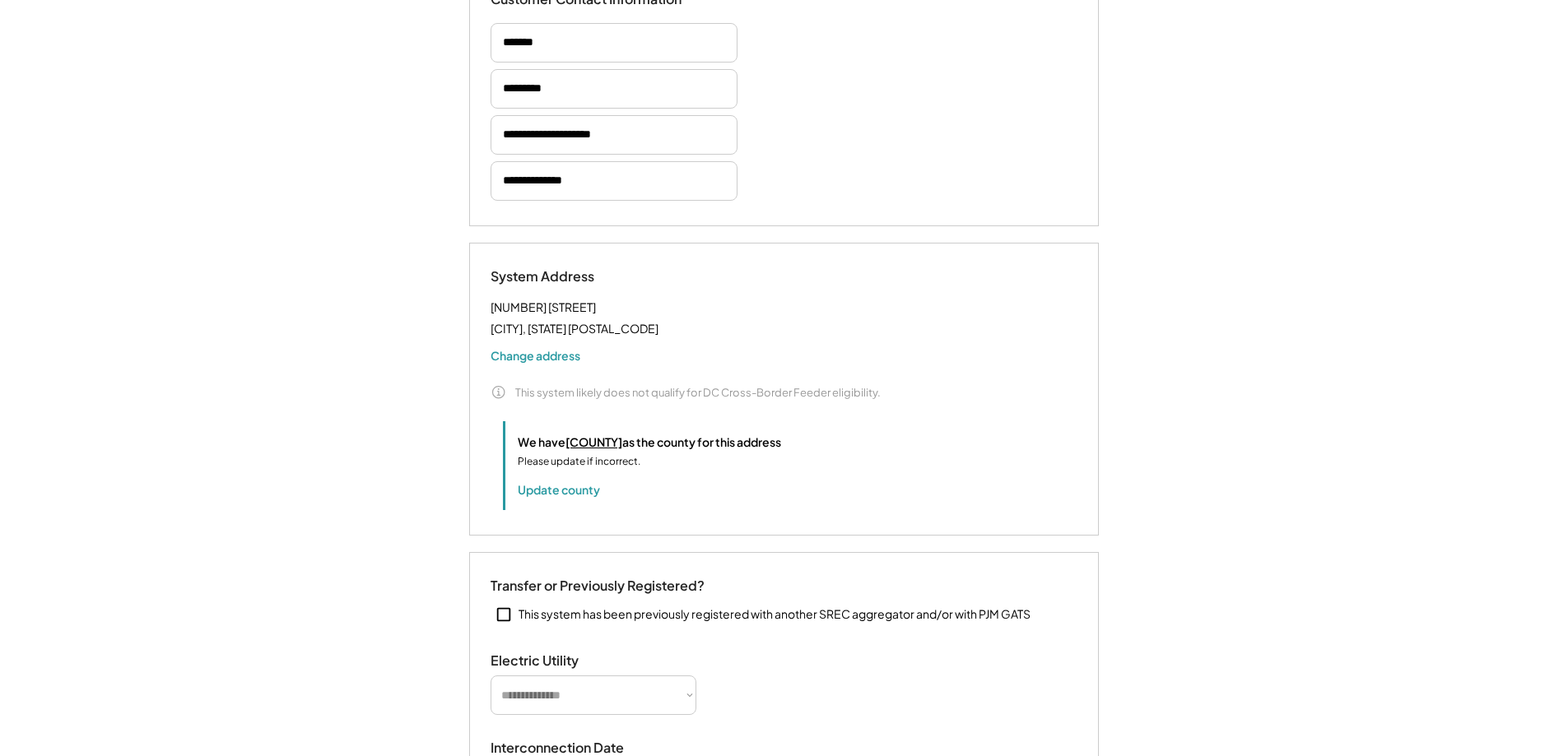 type 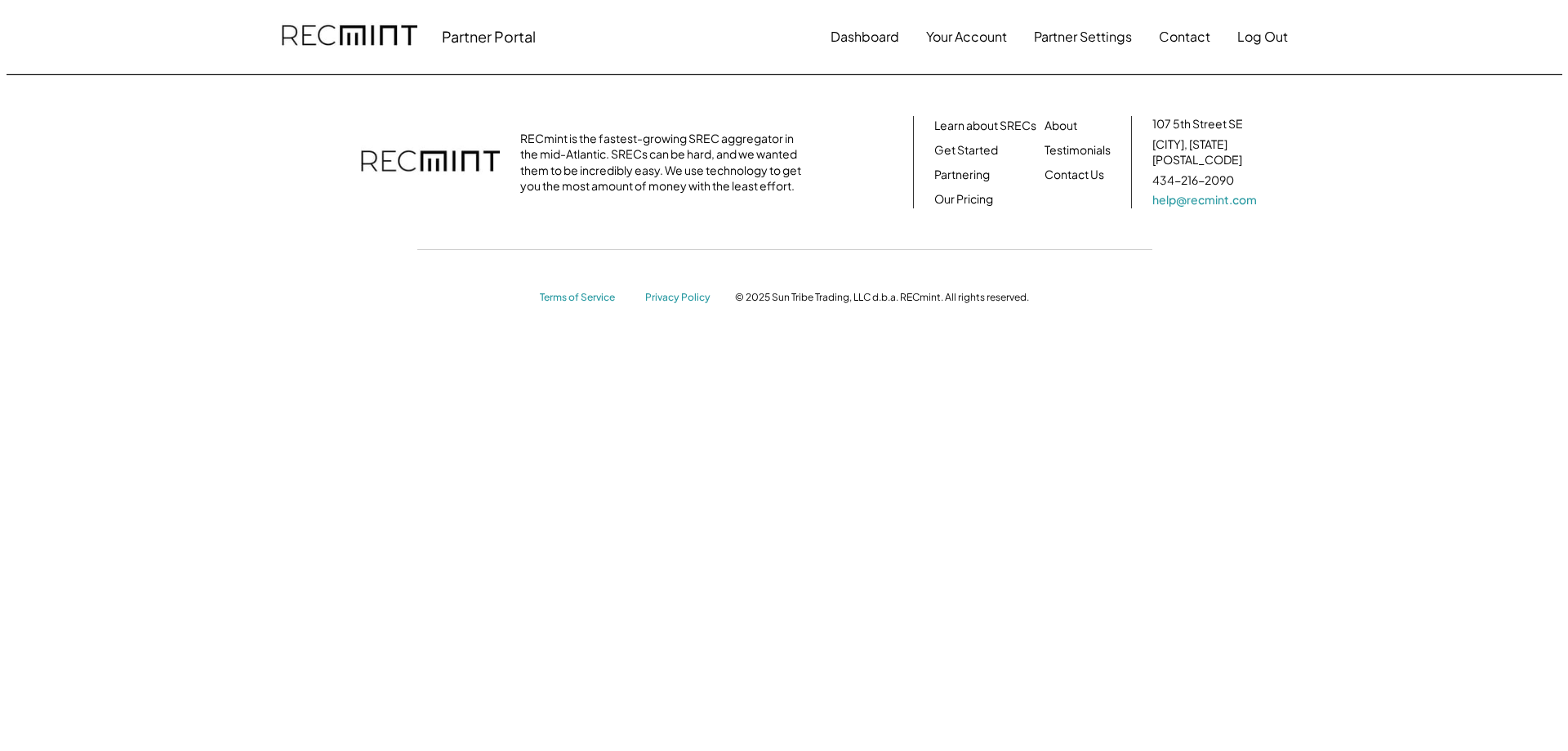 scroll, scrollTop: 0, scrollLeft: 0, axis: both 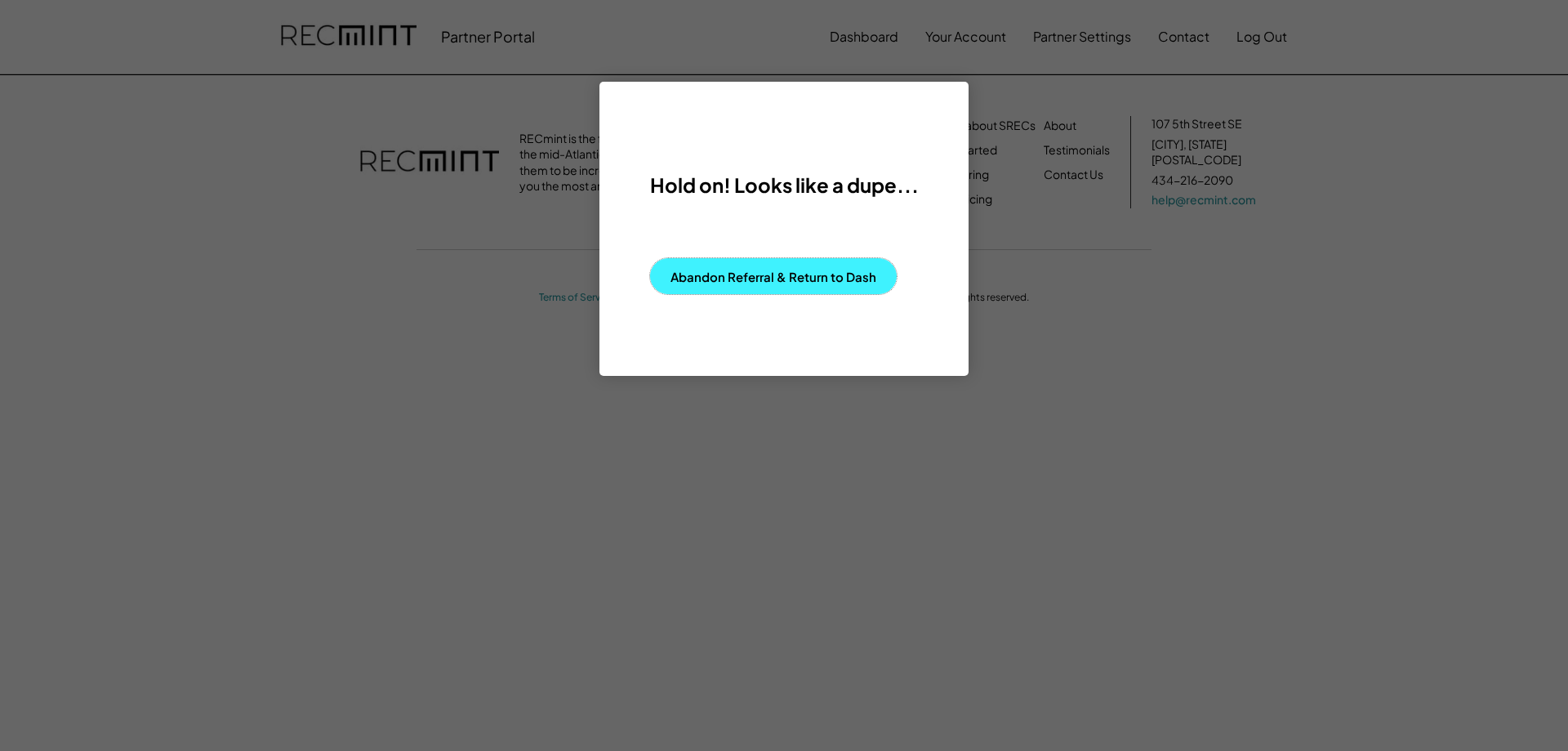 click on "Abandon Referral & Return to Dash" at bounding box center [773, 276] 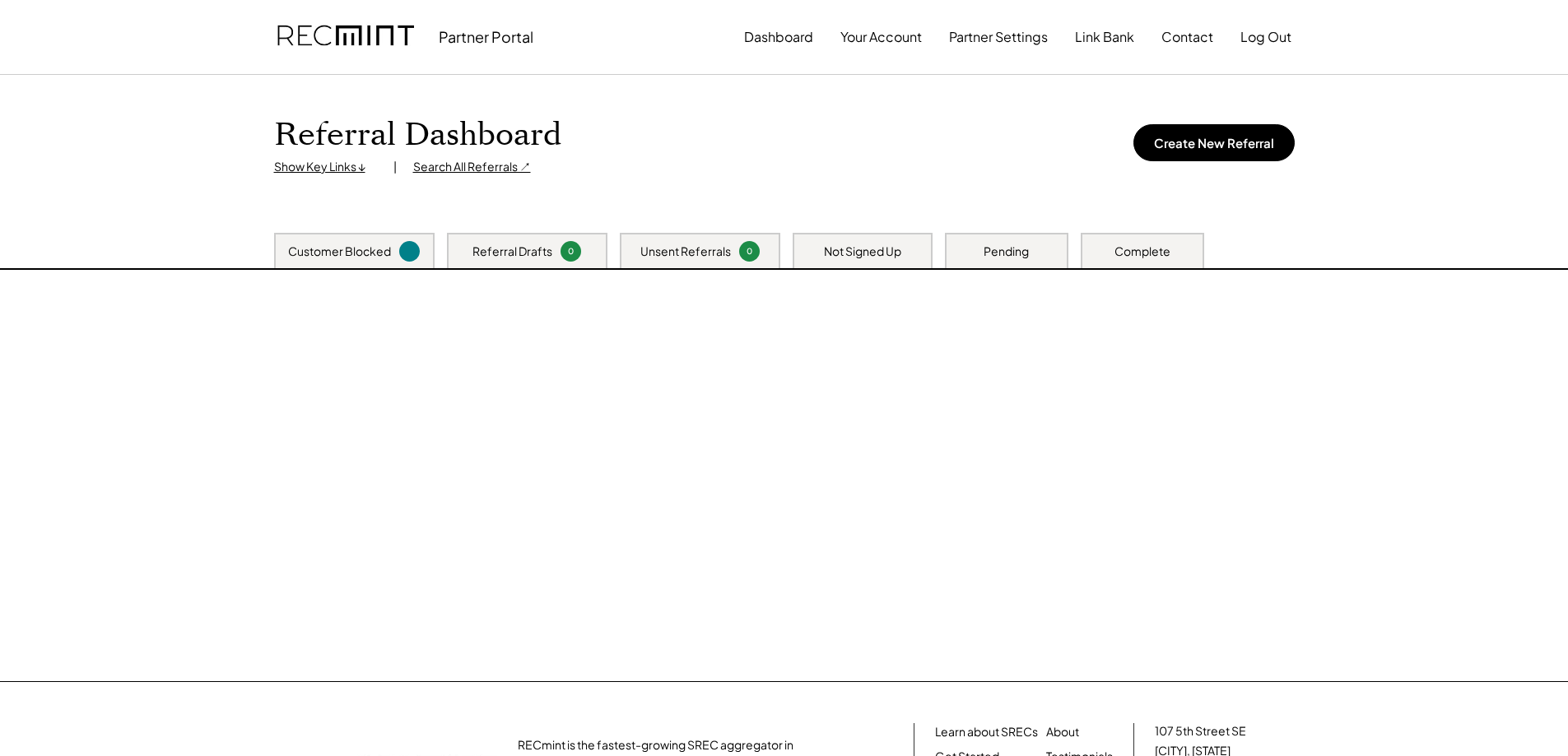 scroll, scrollTop: 0, scrollLeft: 0, axis: both 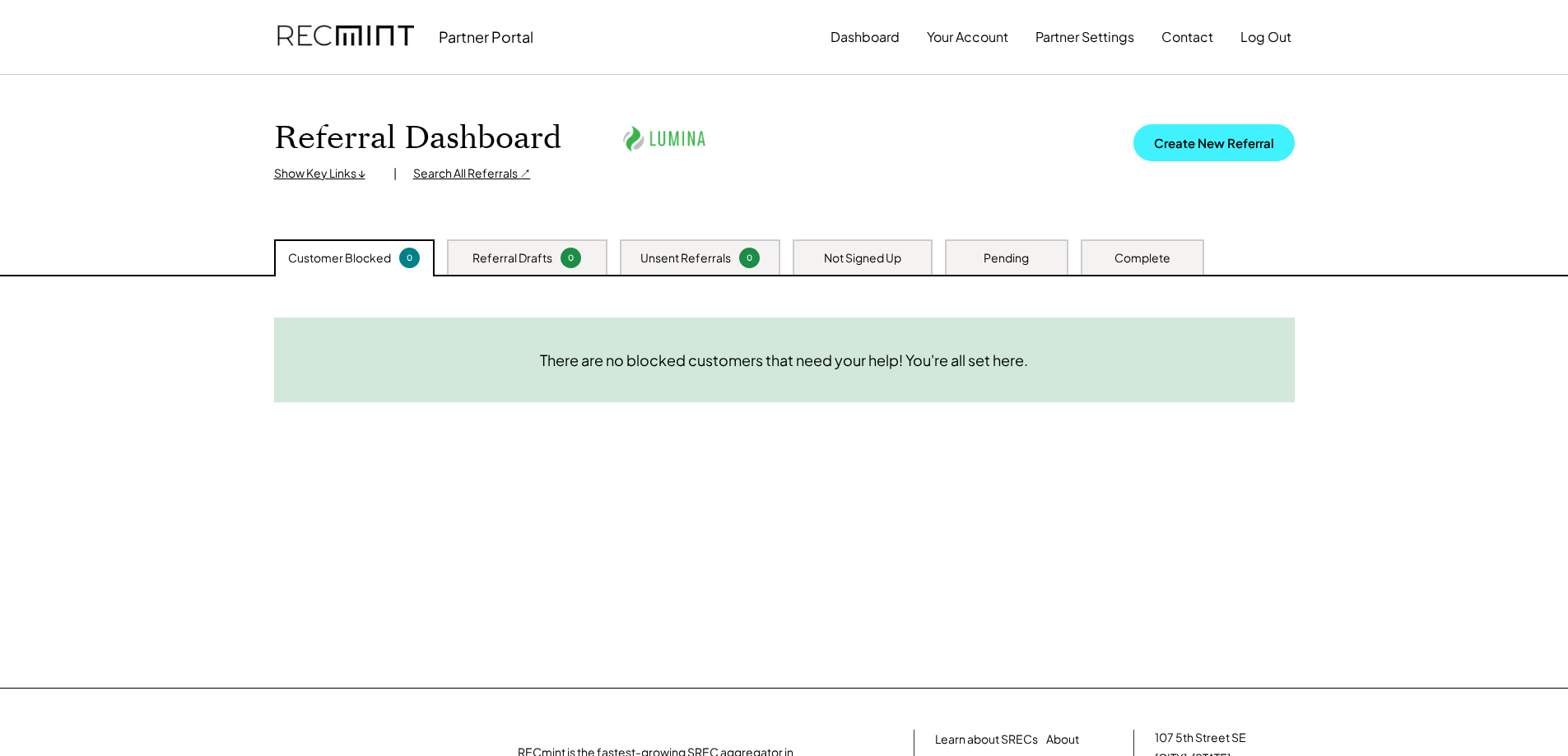 click on "Create New Referral" at bounding box center [1214, 142] 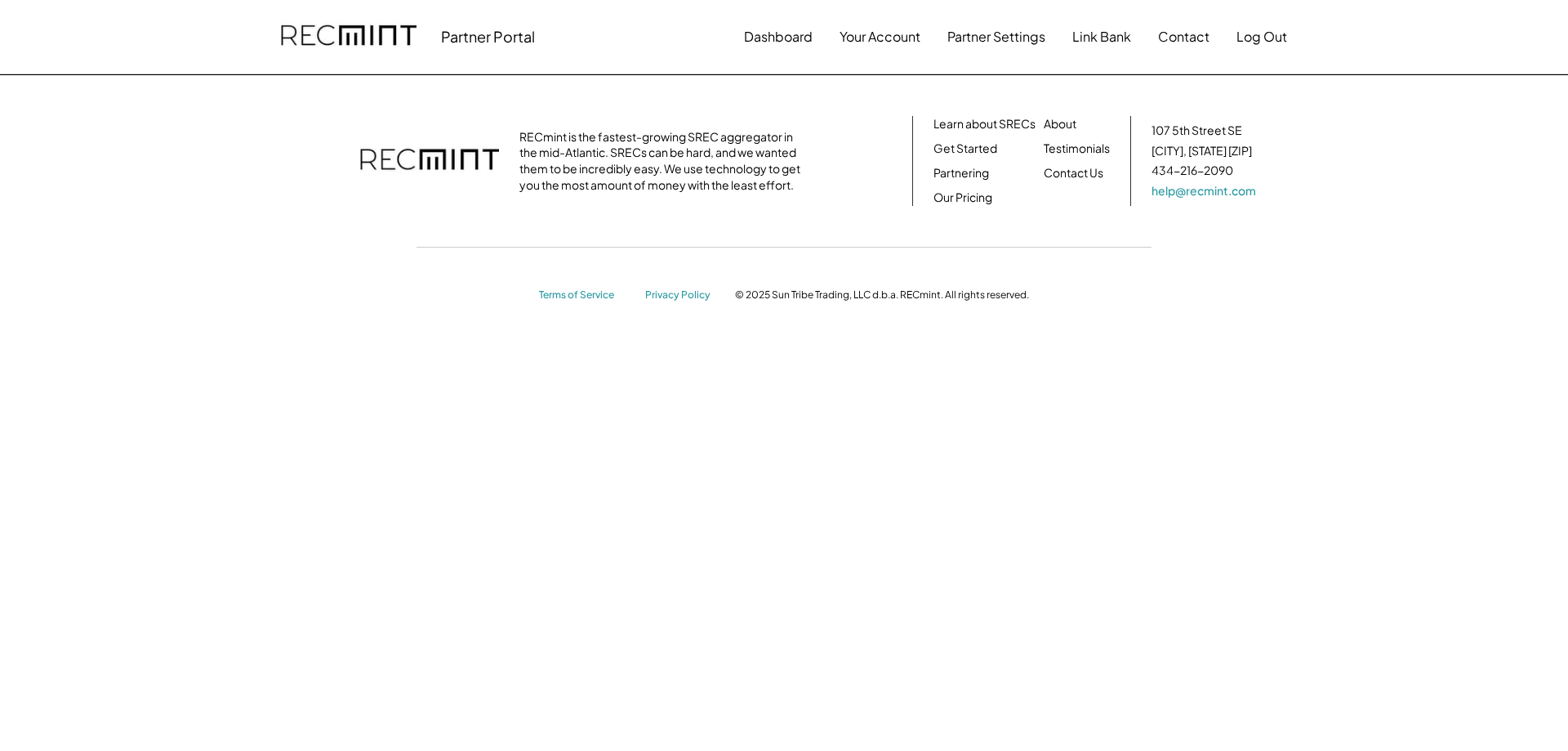 scroll, scrollTop: 0, scrollLeft: 0, axis: both 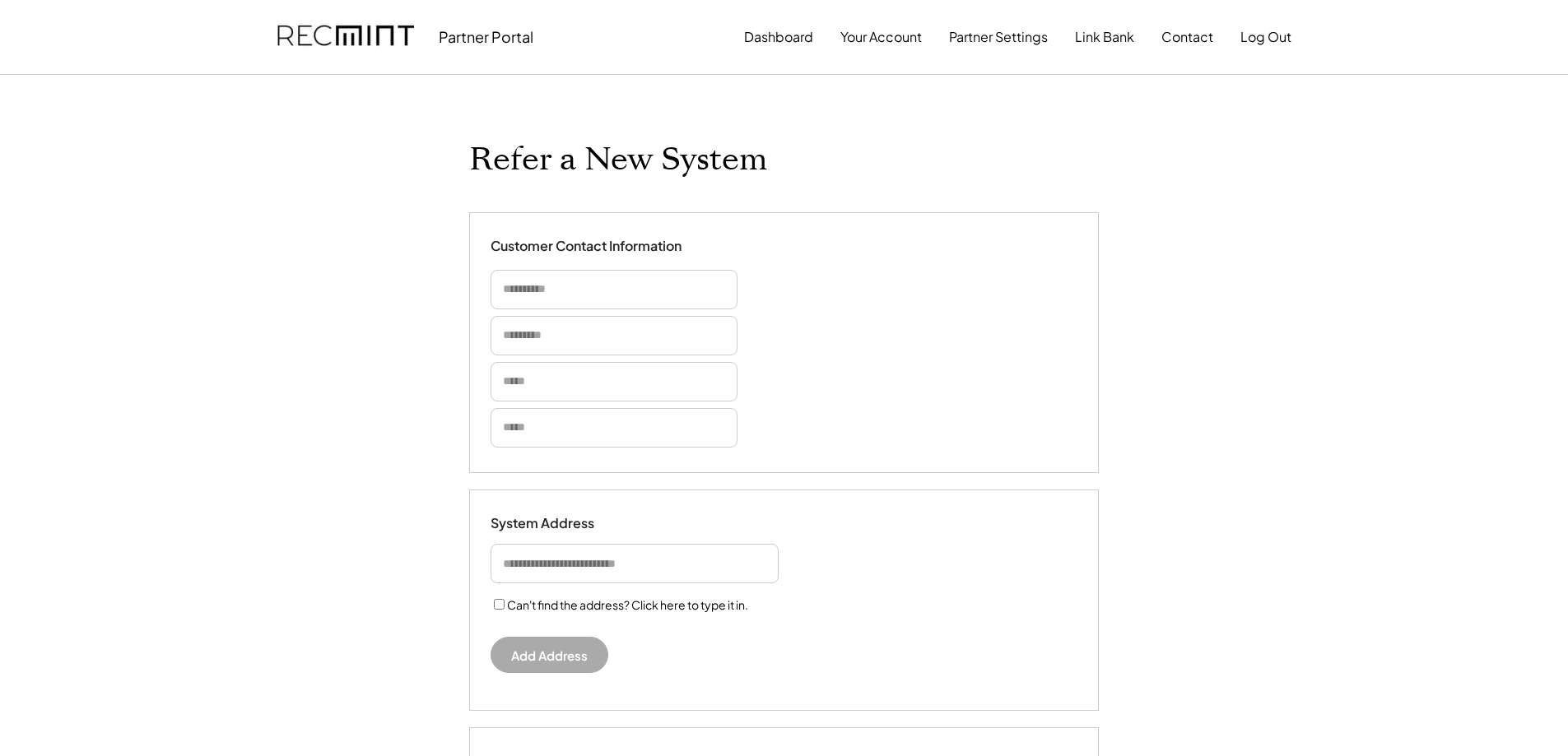 select on "**********" 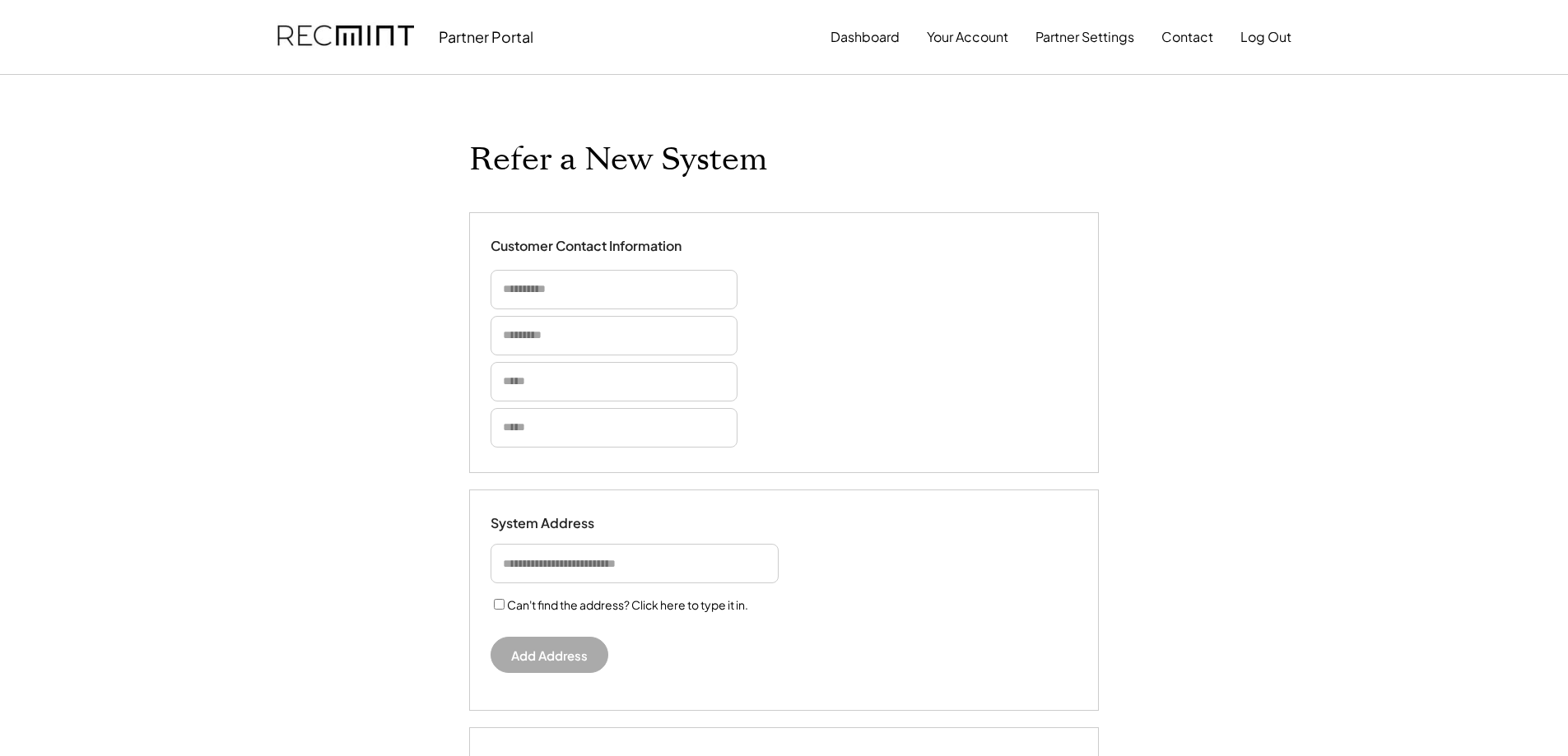 click at bounding box center (614, 290) 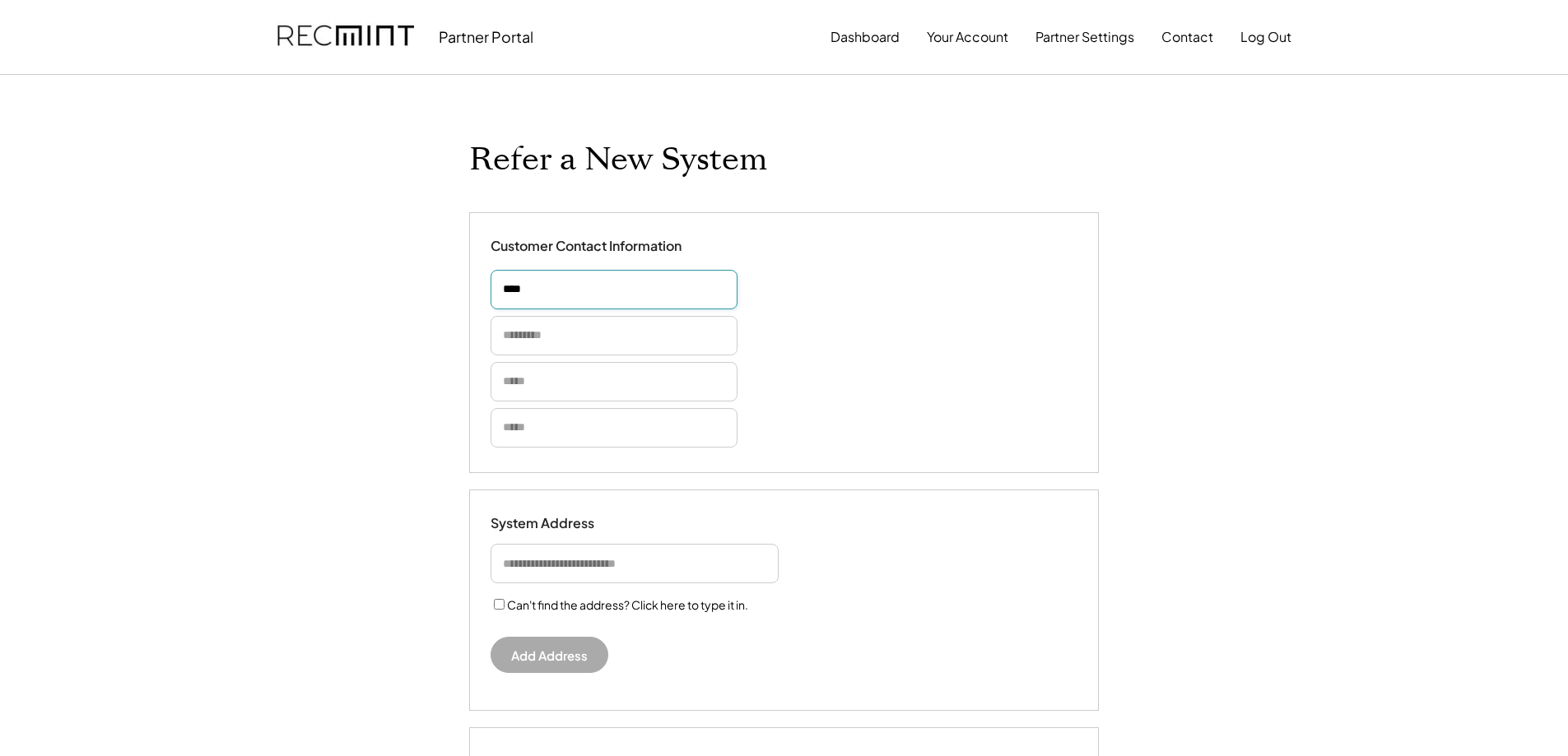 type on "****" 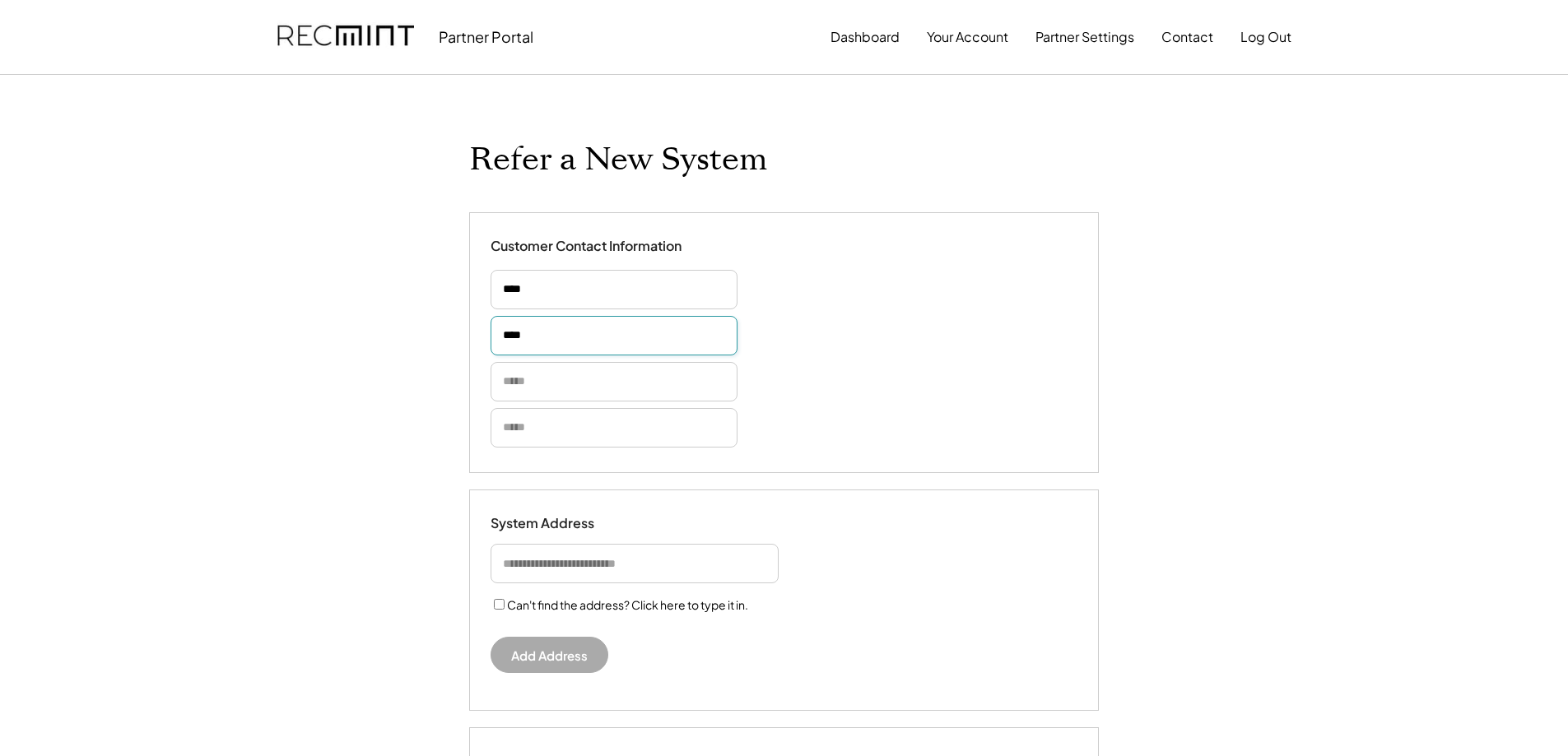 type on "*****" 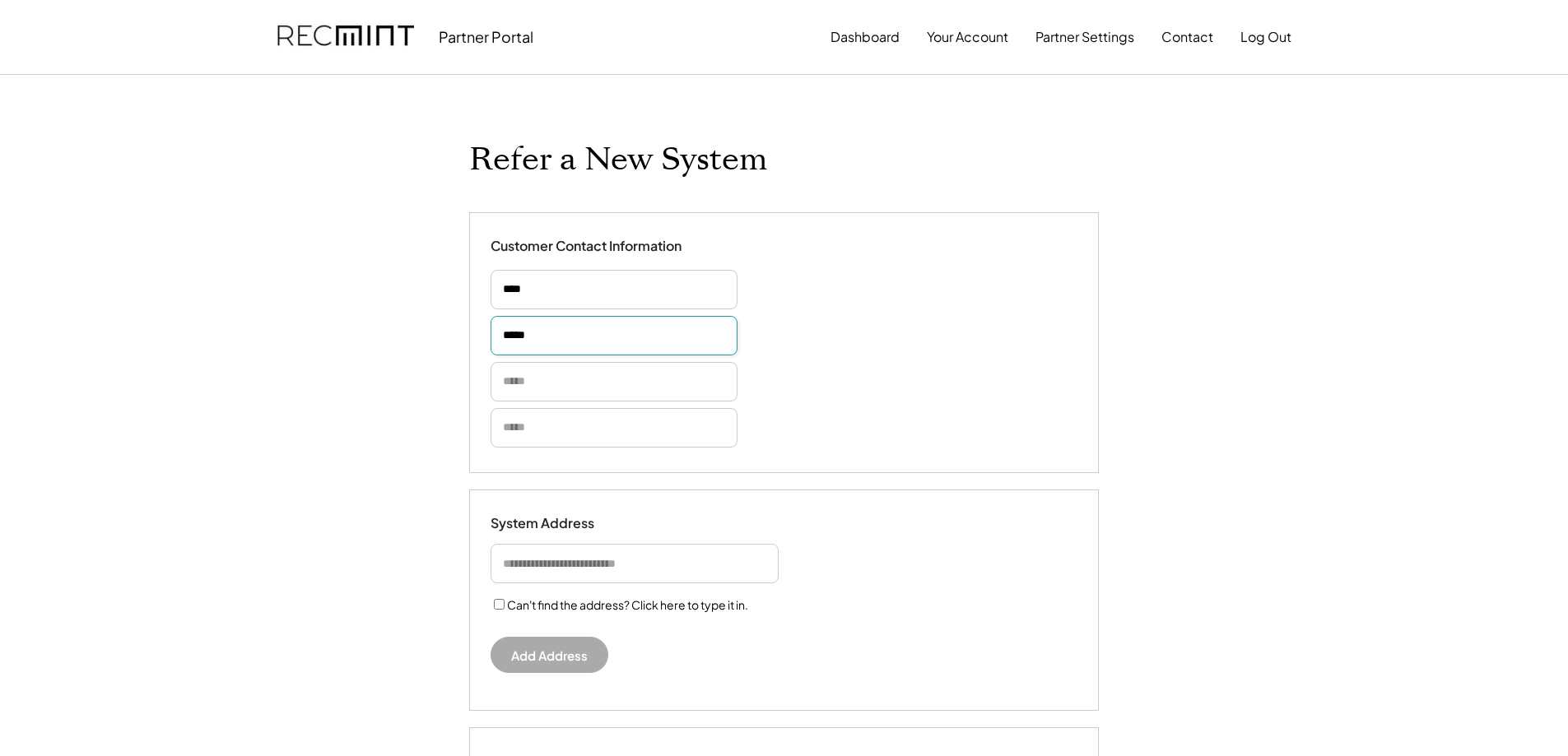 type on "*****" 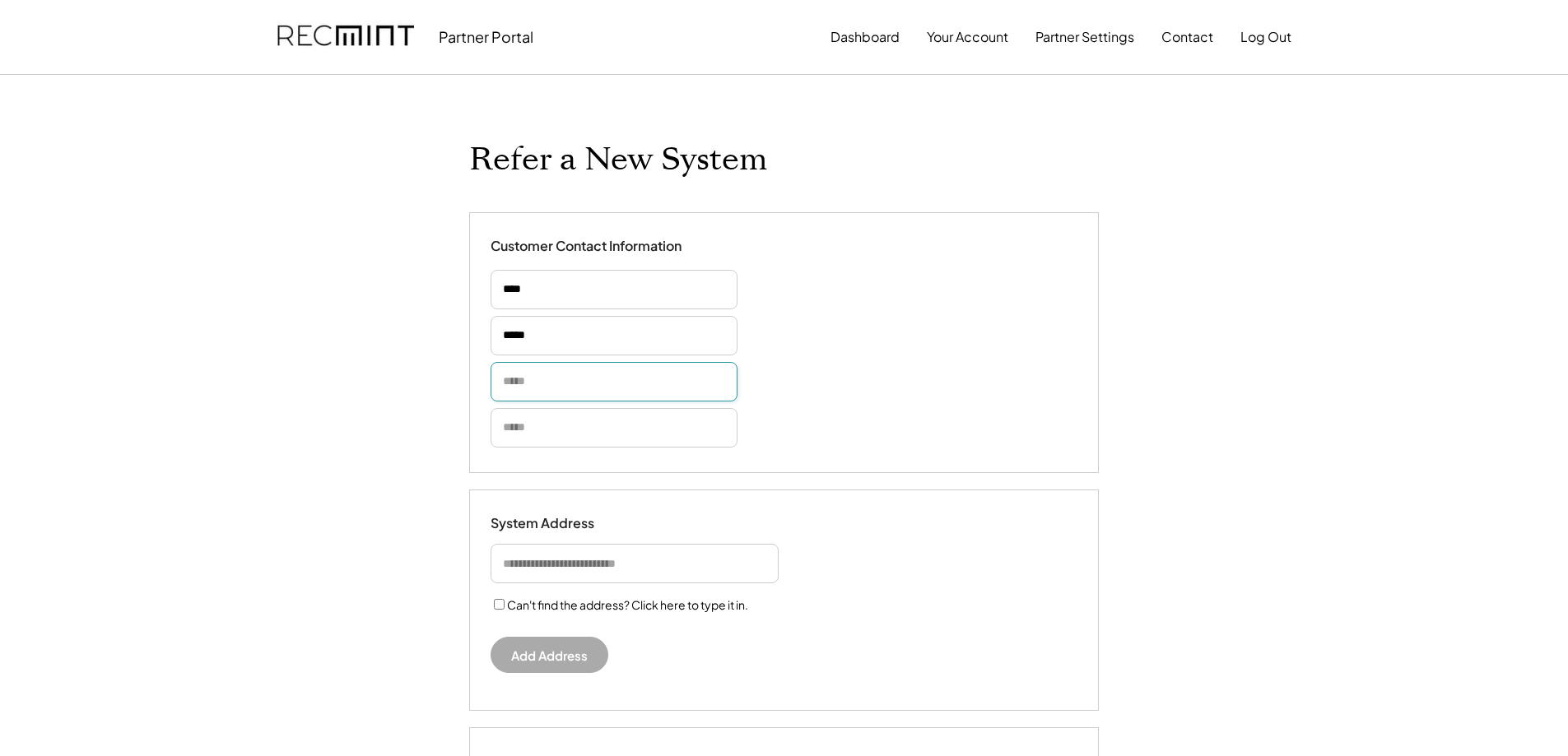 type 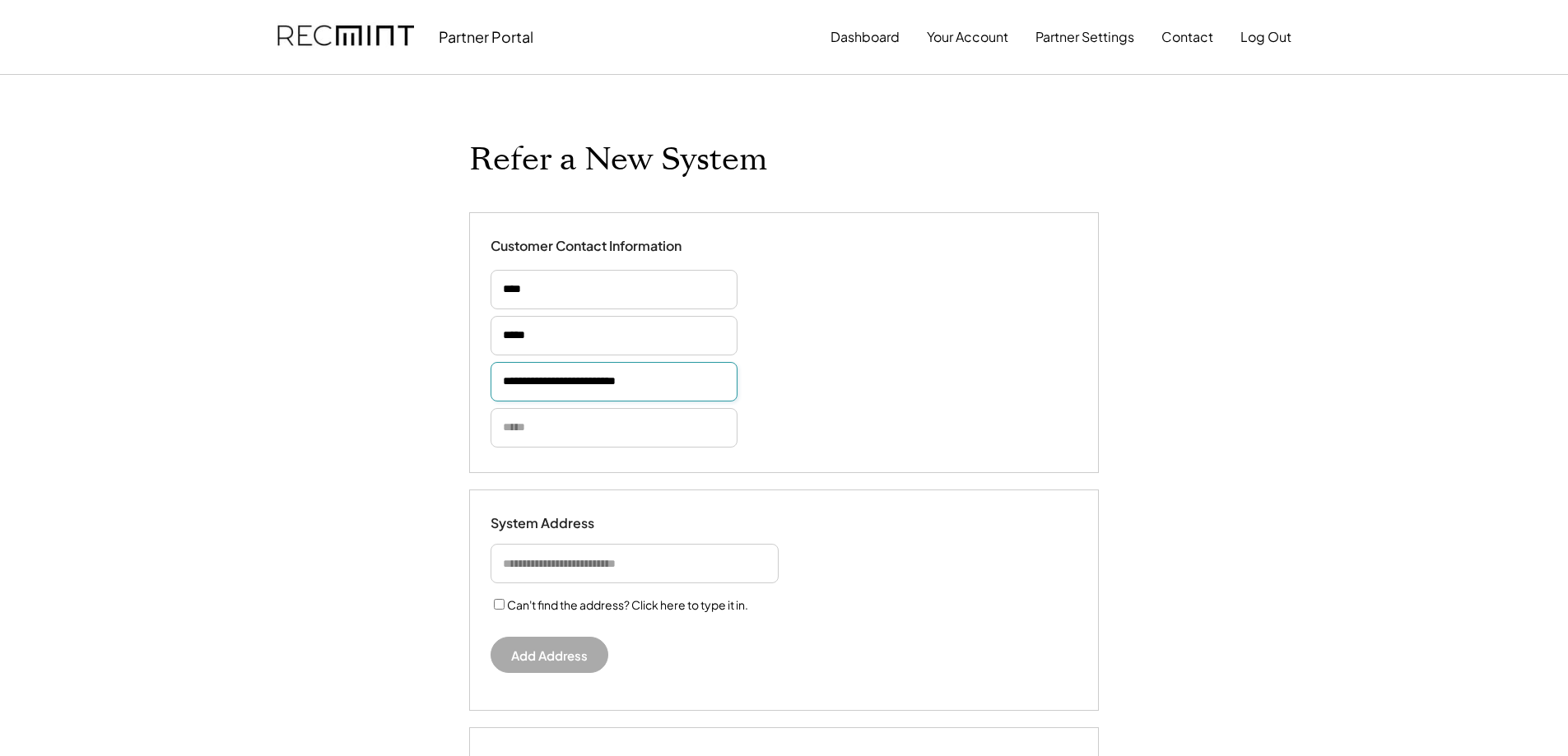 type on "**********" 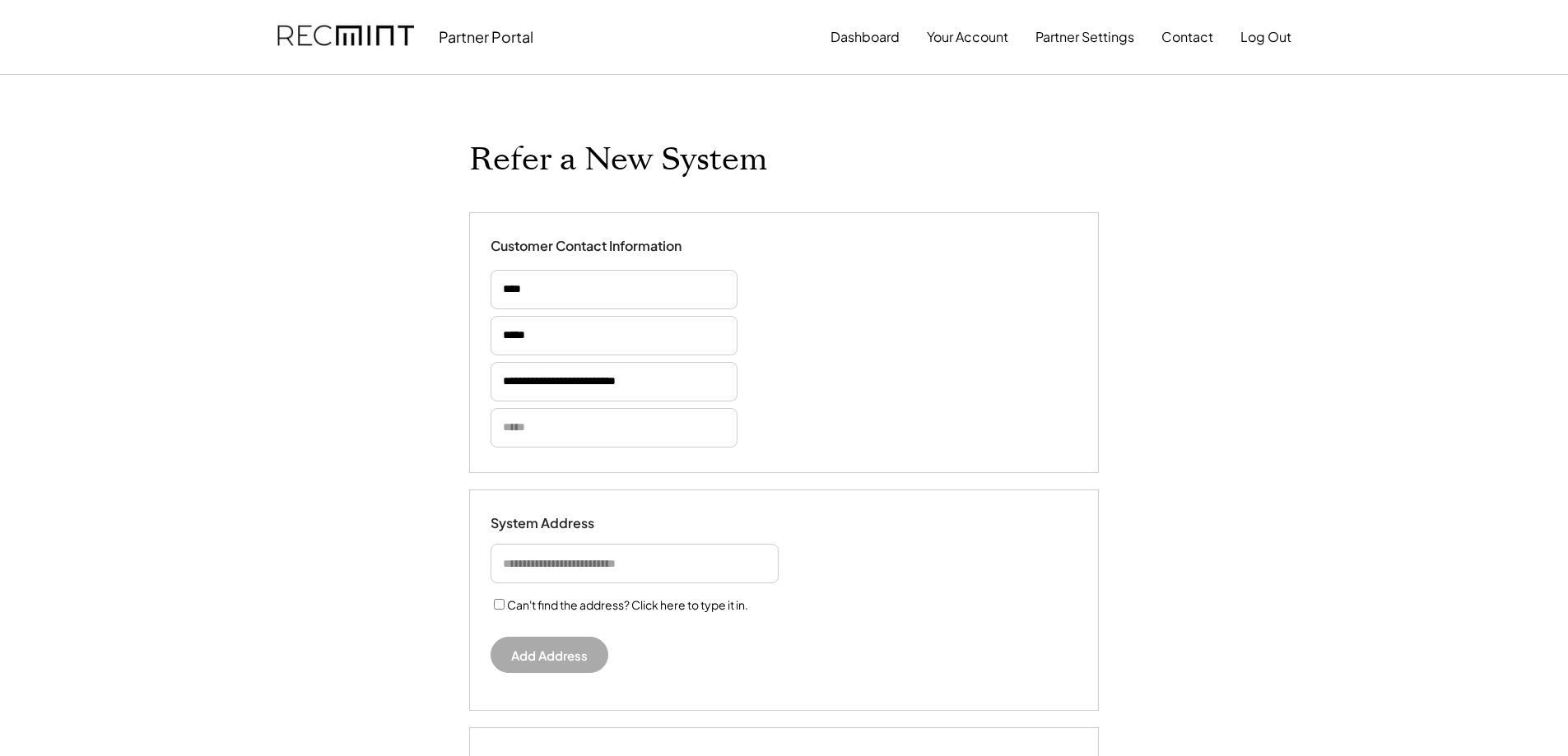 type 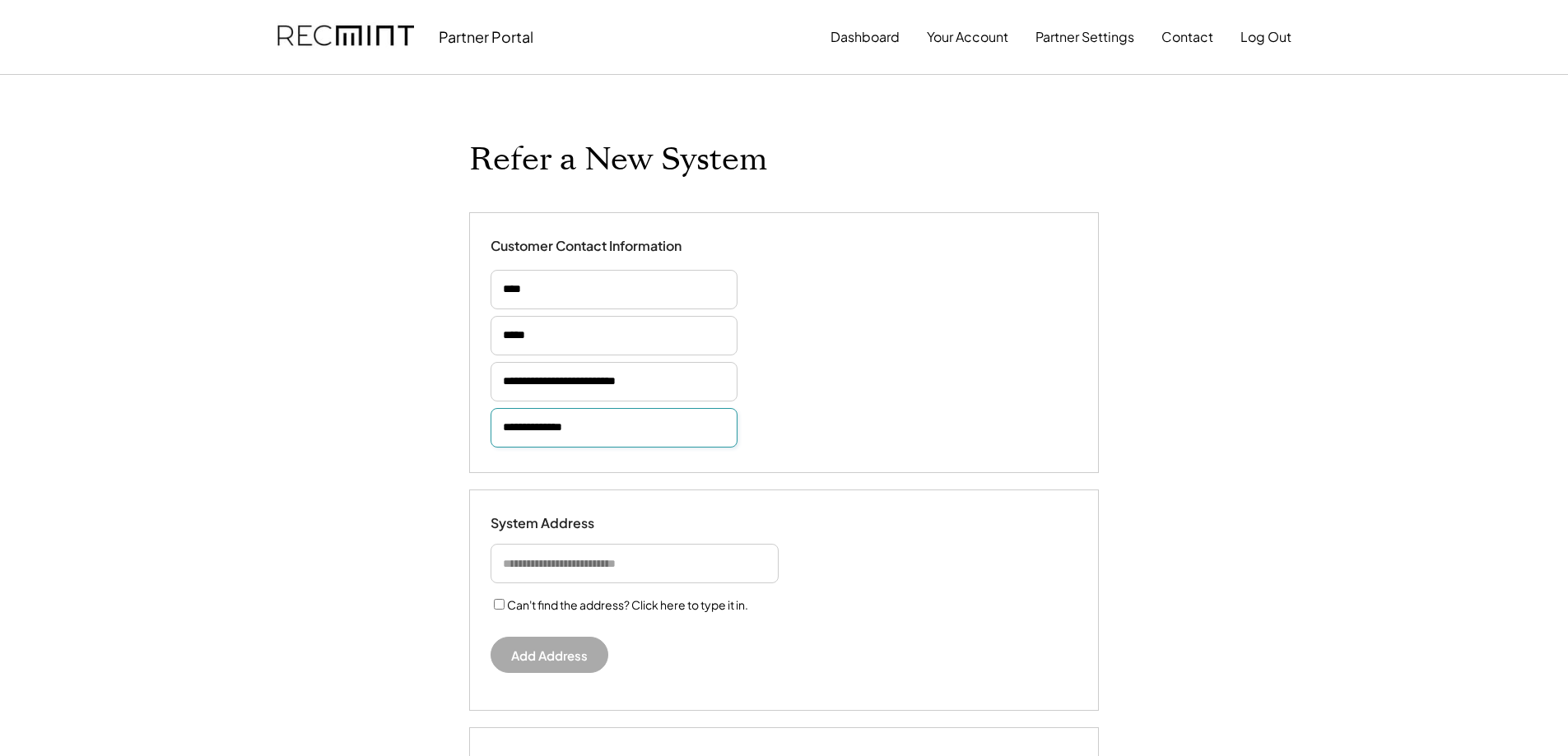type 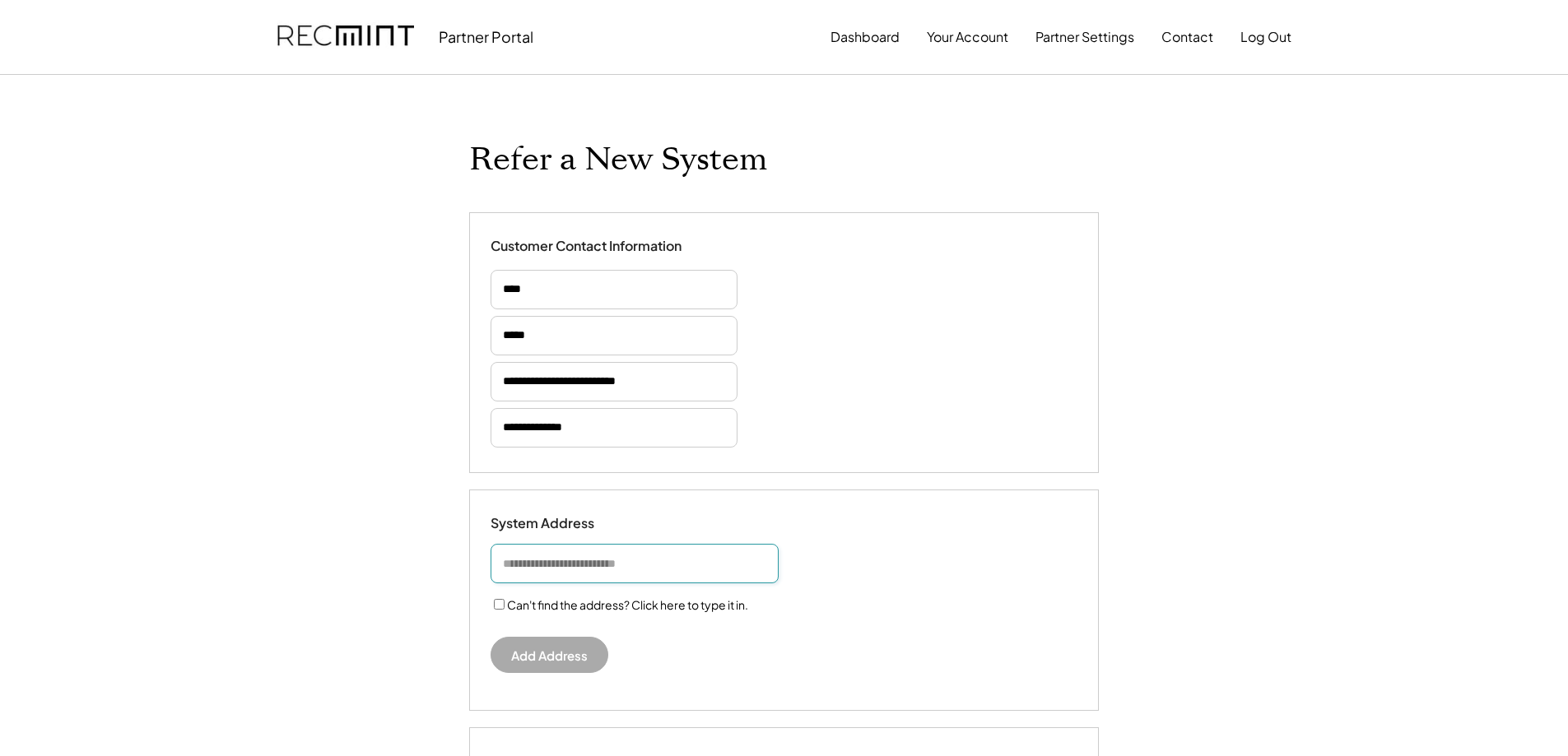 click at bounding box center (635, 564) 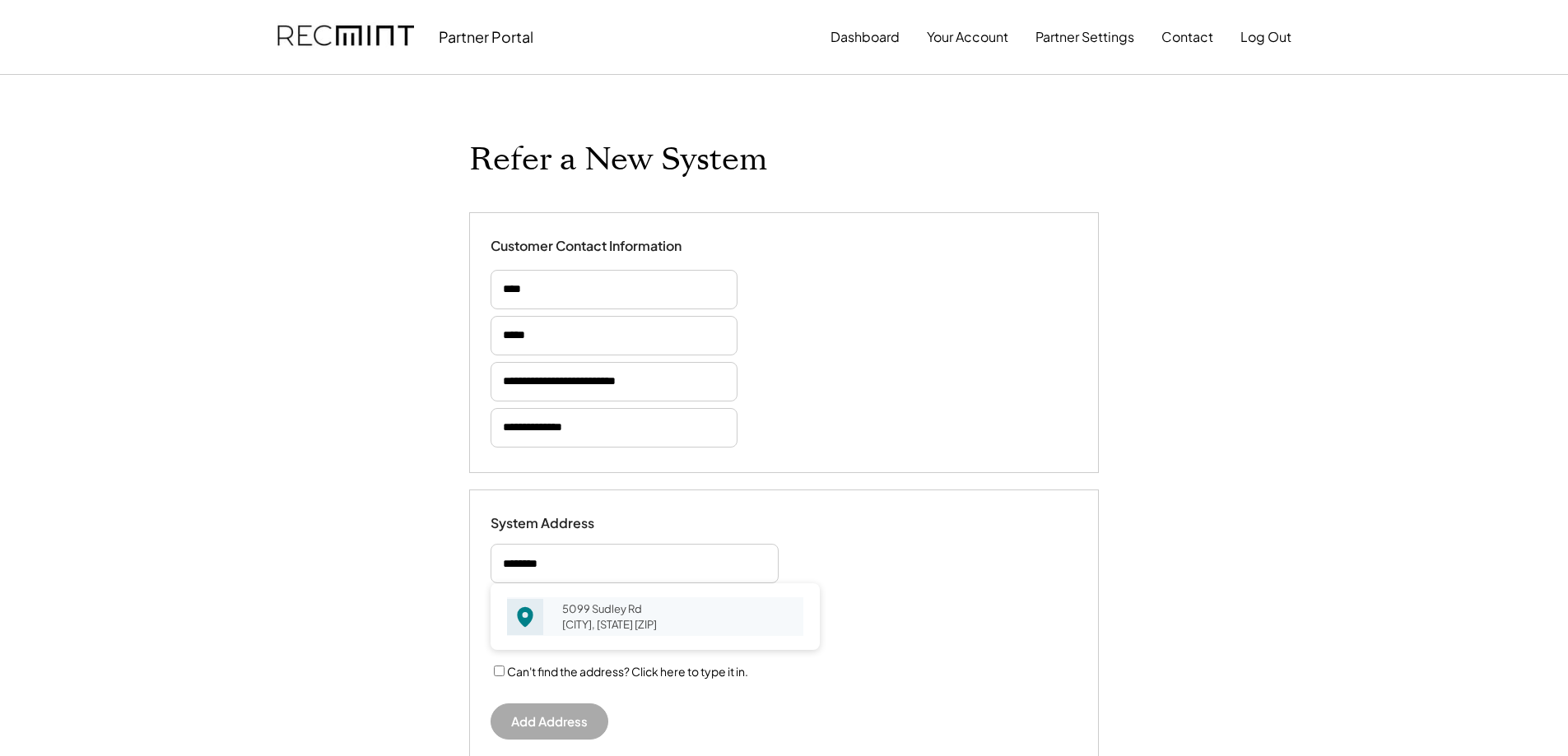 click on "5099 Sudley Rd
West River, MD 20778" at bounding box center [677, 616] 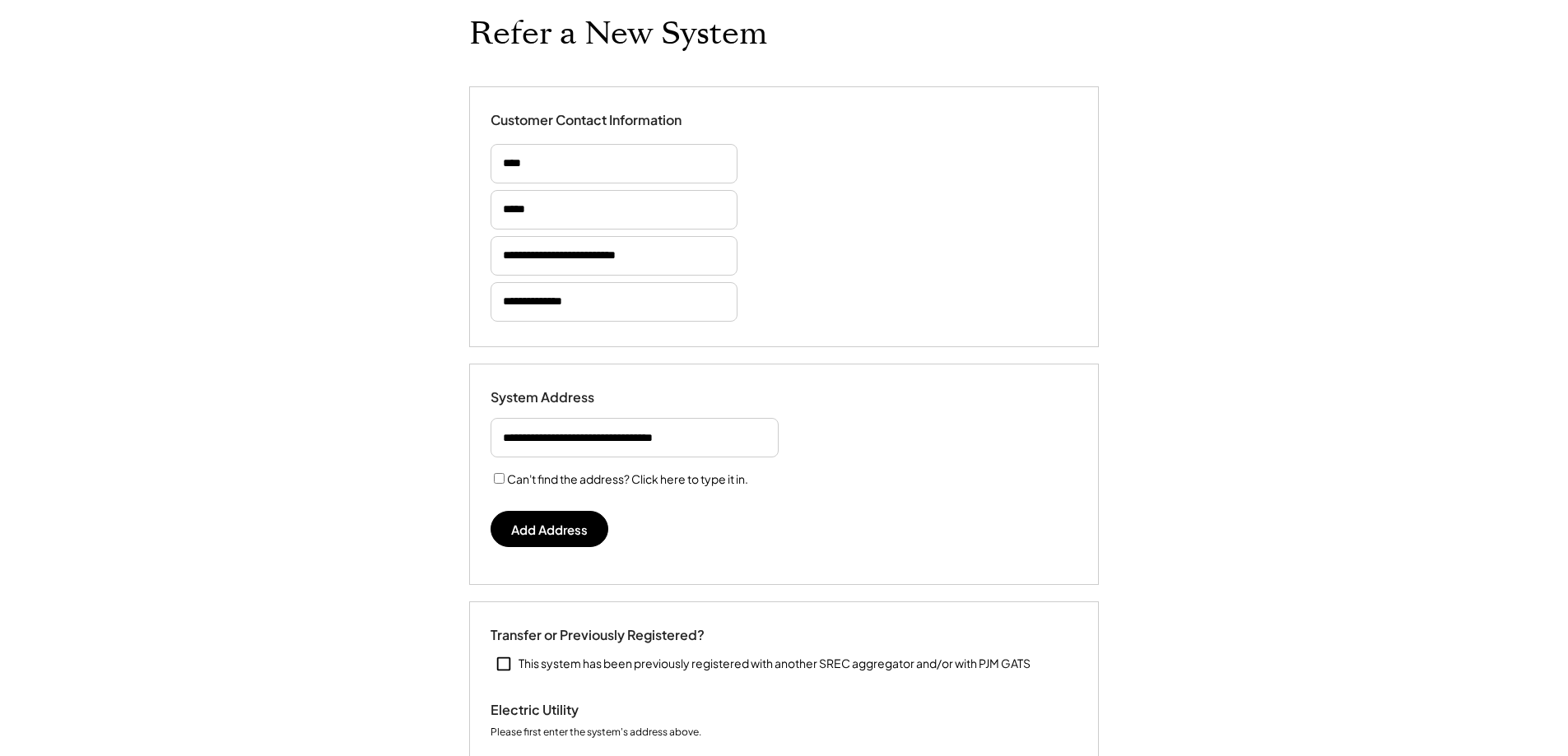 scroll, scrollTop: 165, scrollLeft: 0, axis: vertical 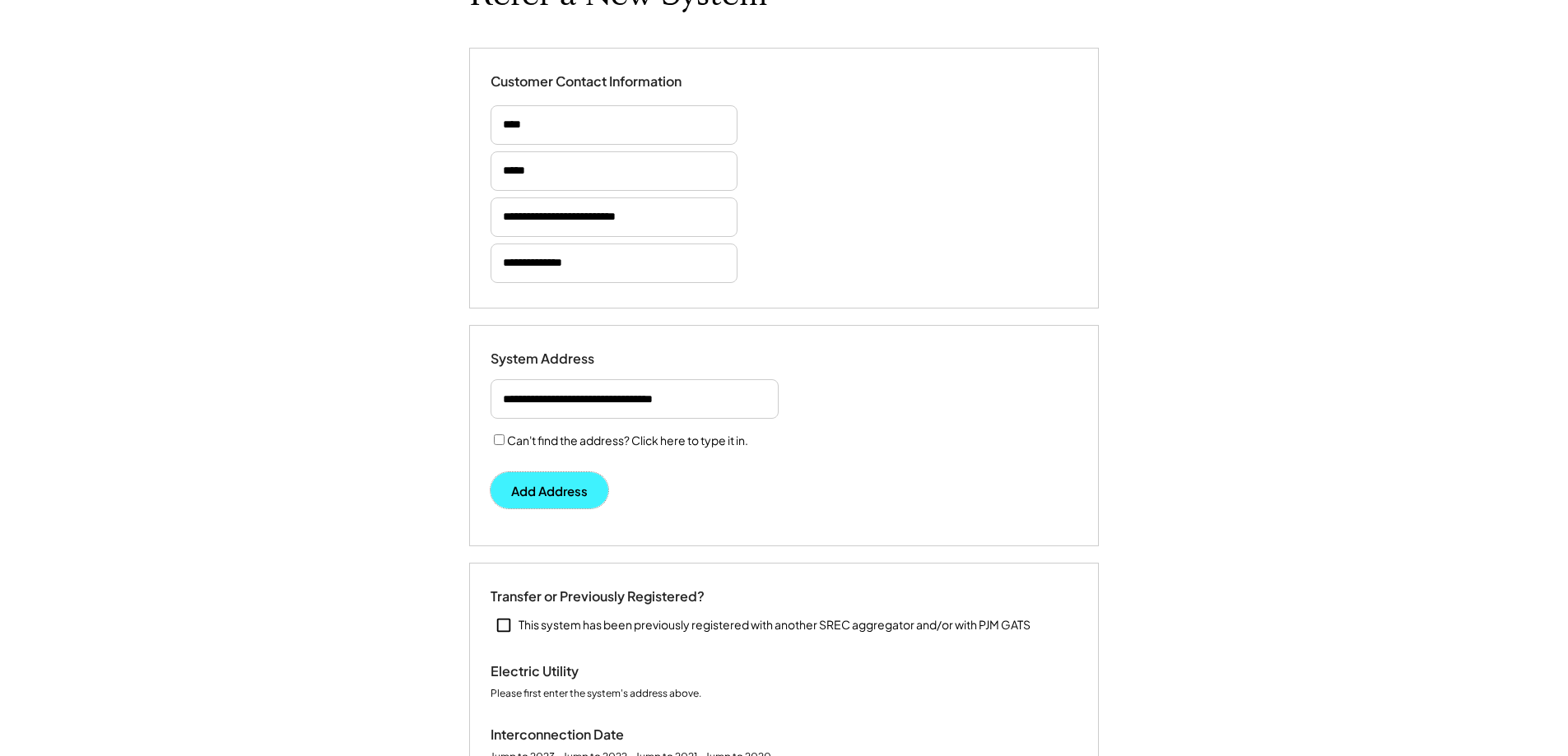 click on "Add Address" at bounding box center [549, 490] 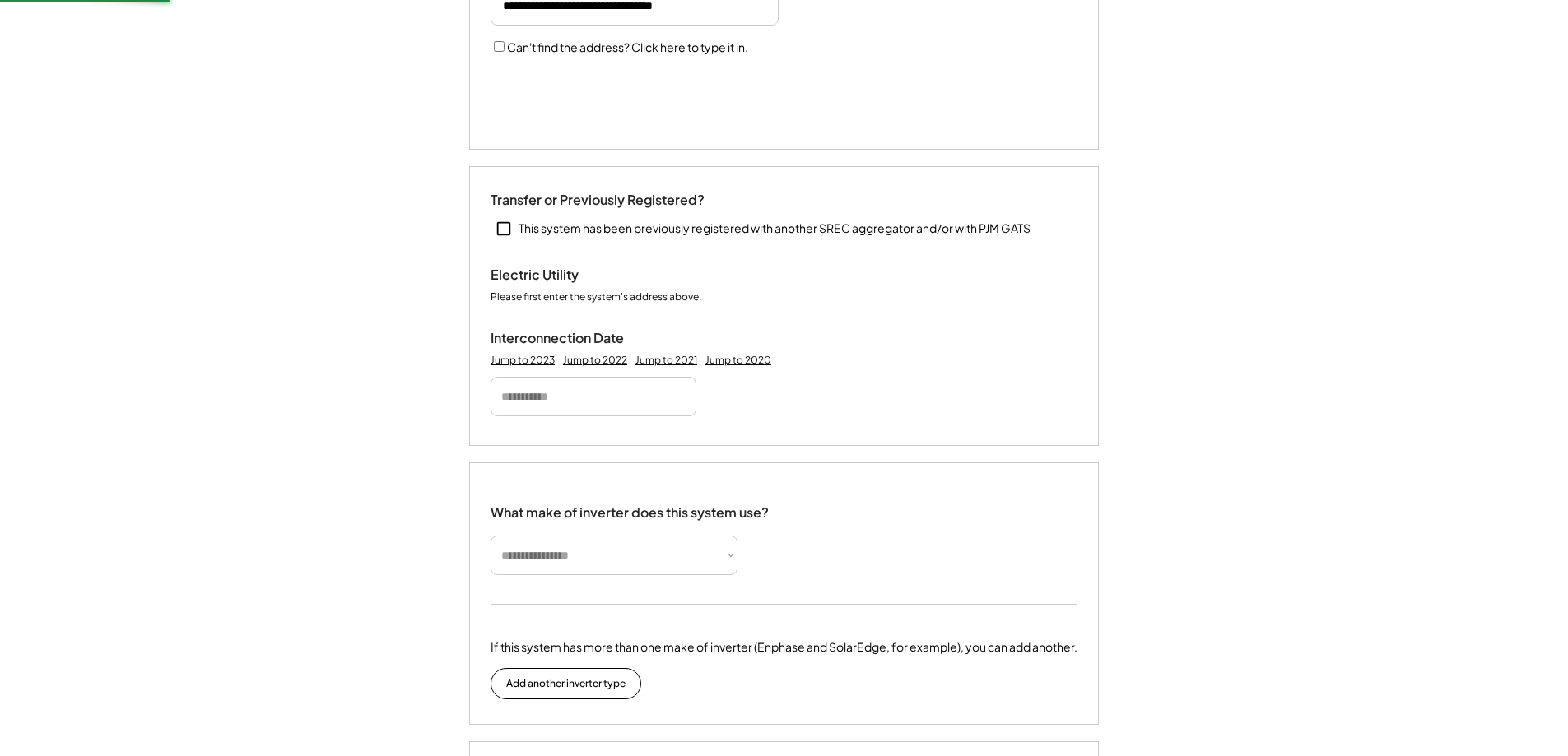 scroll, scrollTop: 576, scrollLeft: 0, axis: vertical 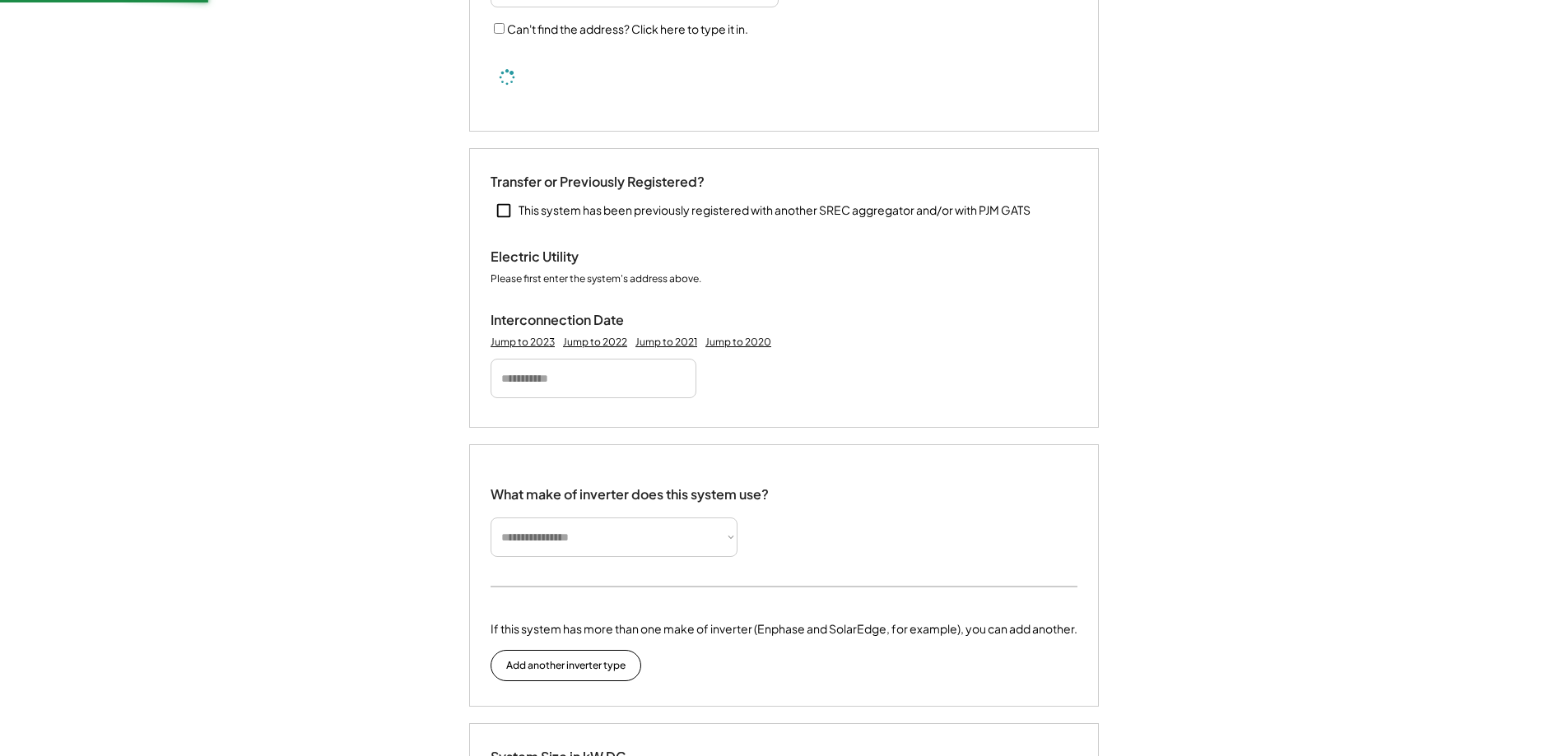 type 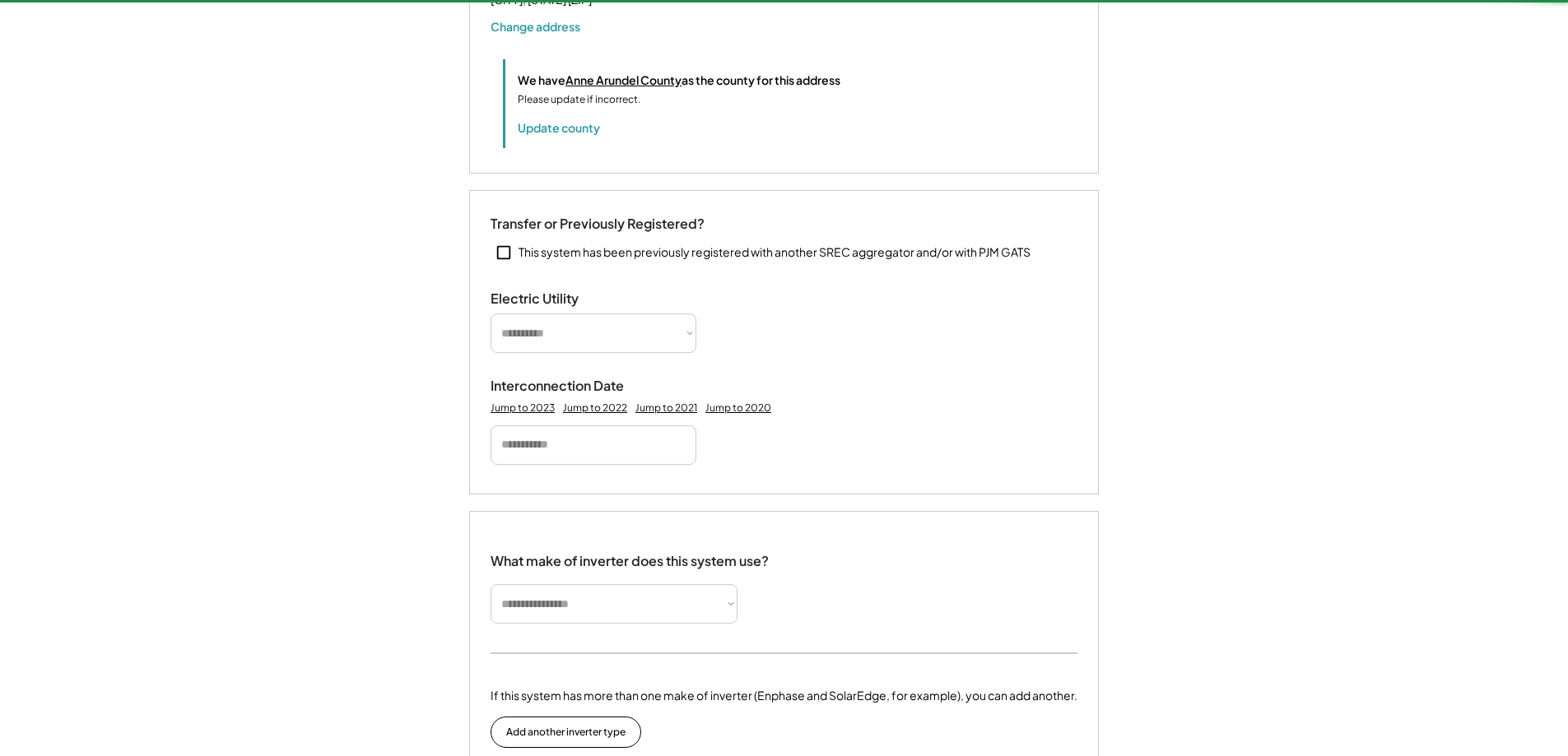 scroll, scrollTop: 434, scrollLeft: 0, axis: vertical 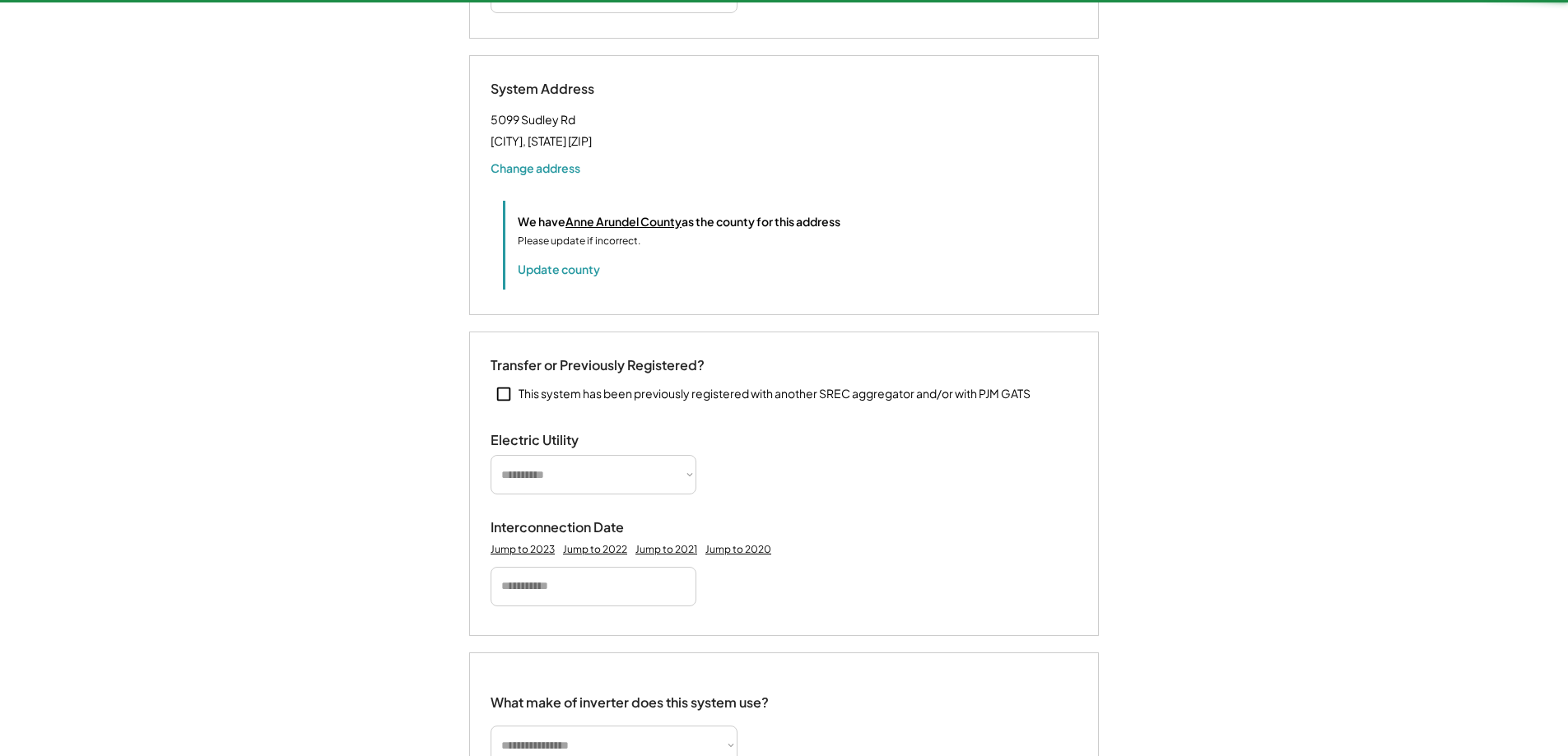 click on "**********" at bounding box center (784, 484) 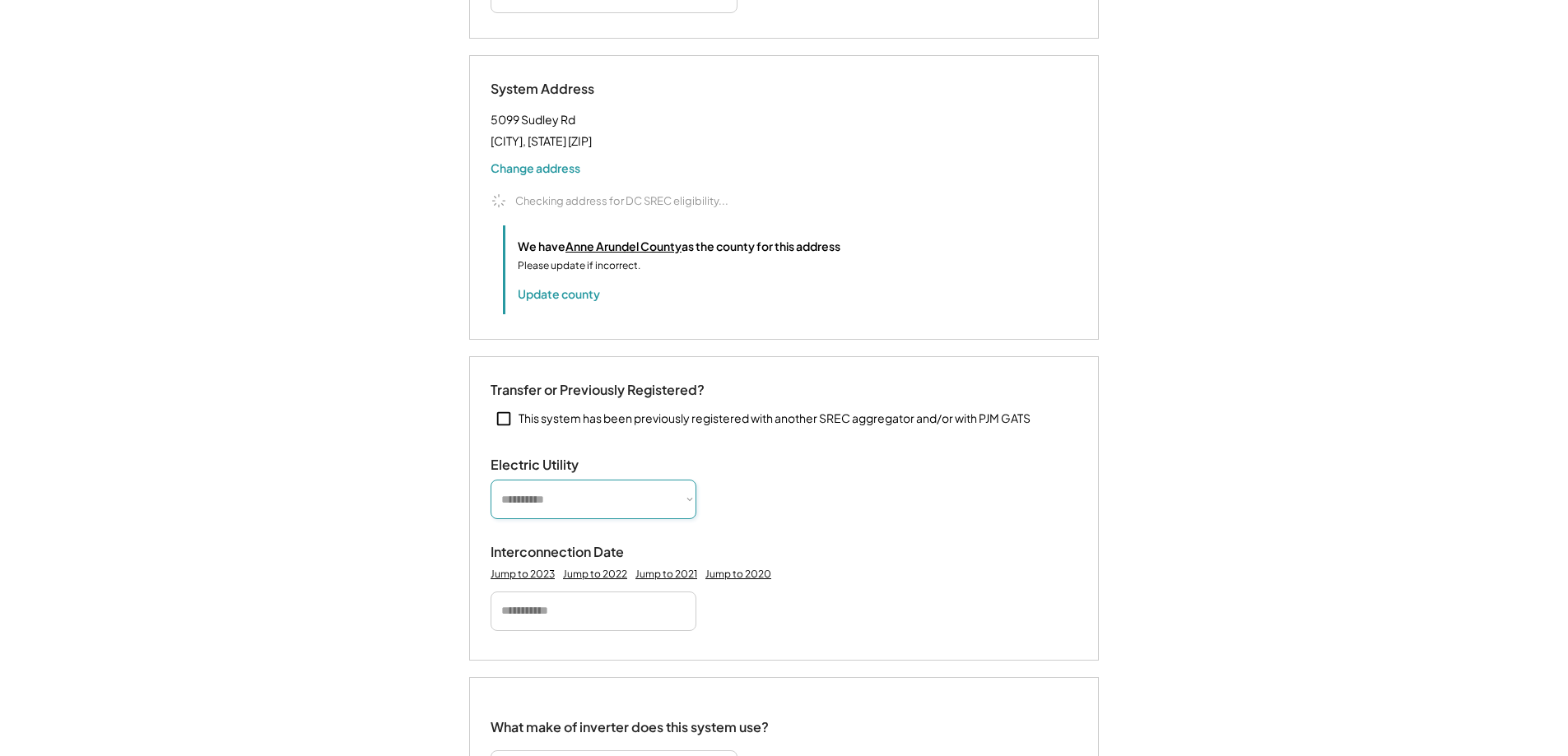 click on "**********" at bounding box center (593, 499) 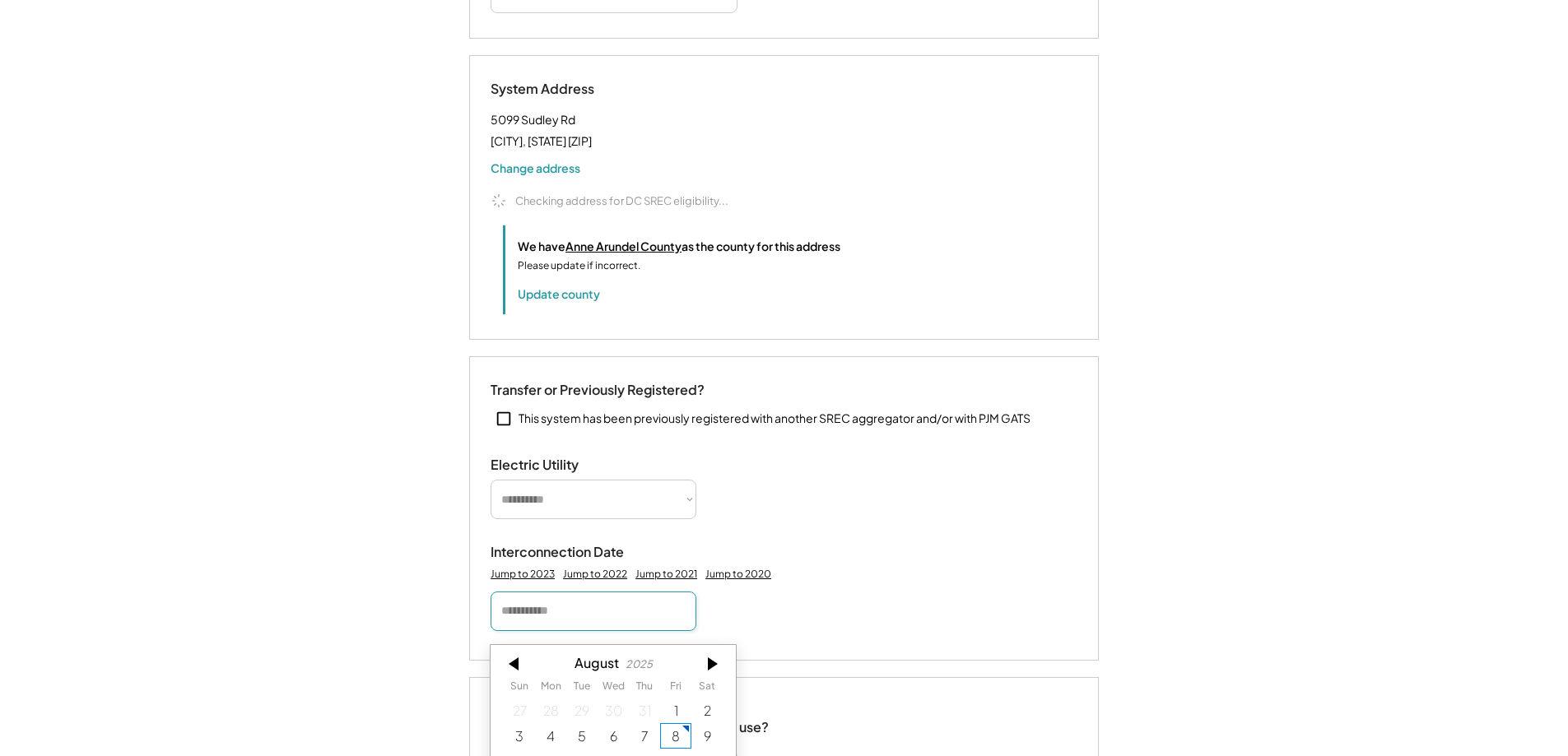 click at bounding box center [593, 611] 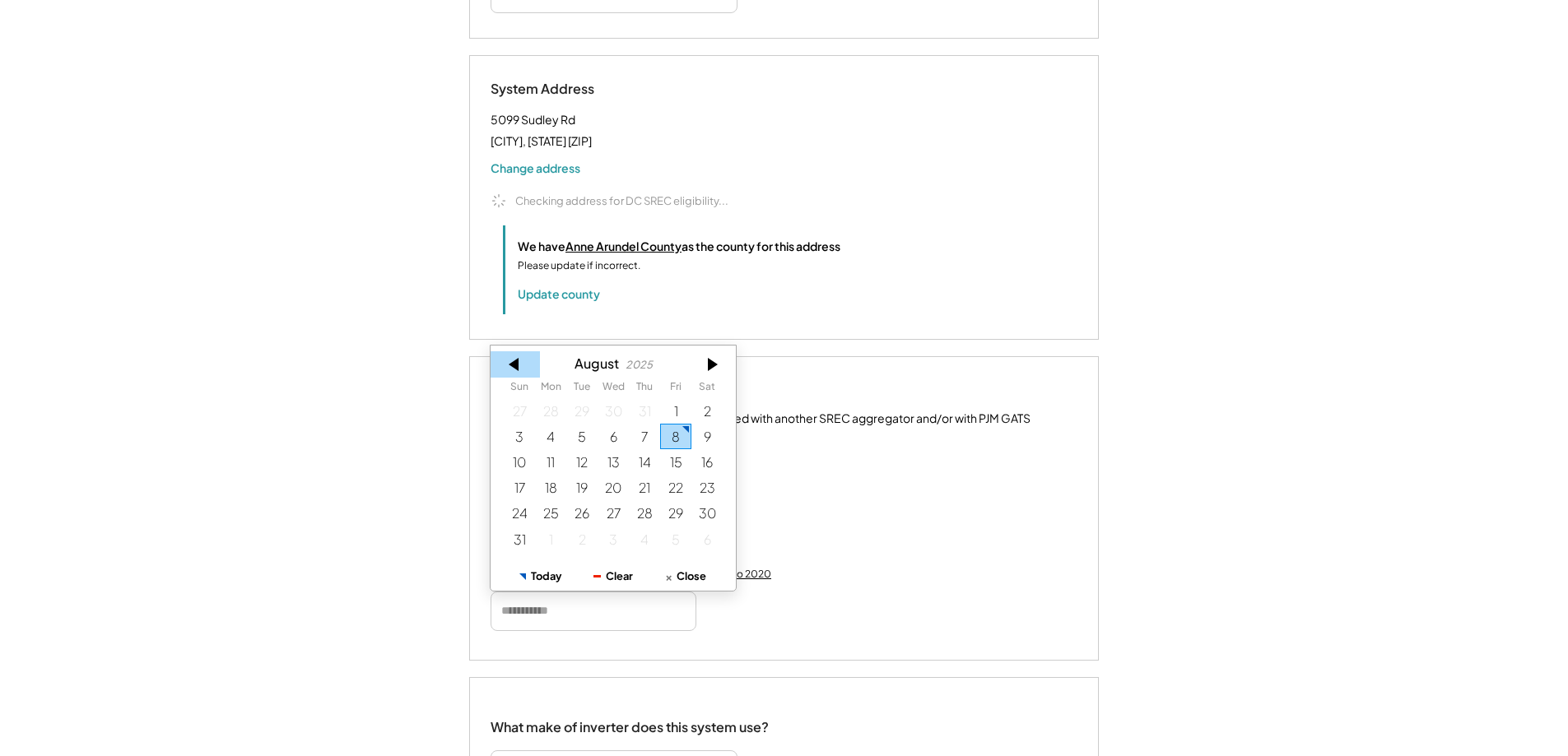 click at bounding box center (515, 364) 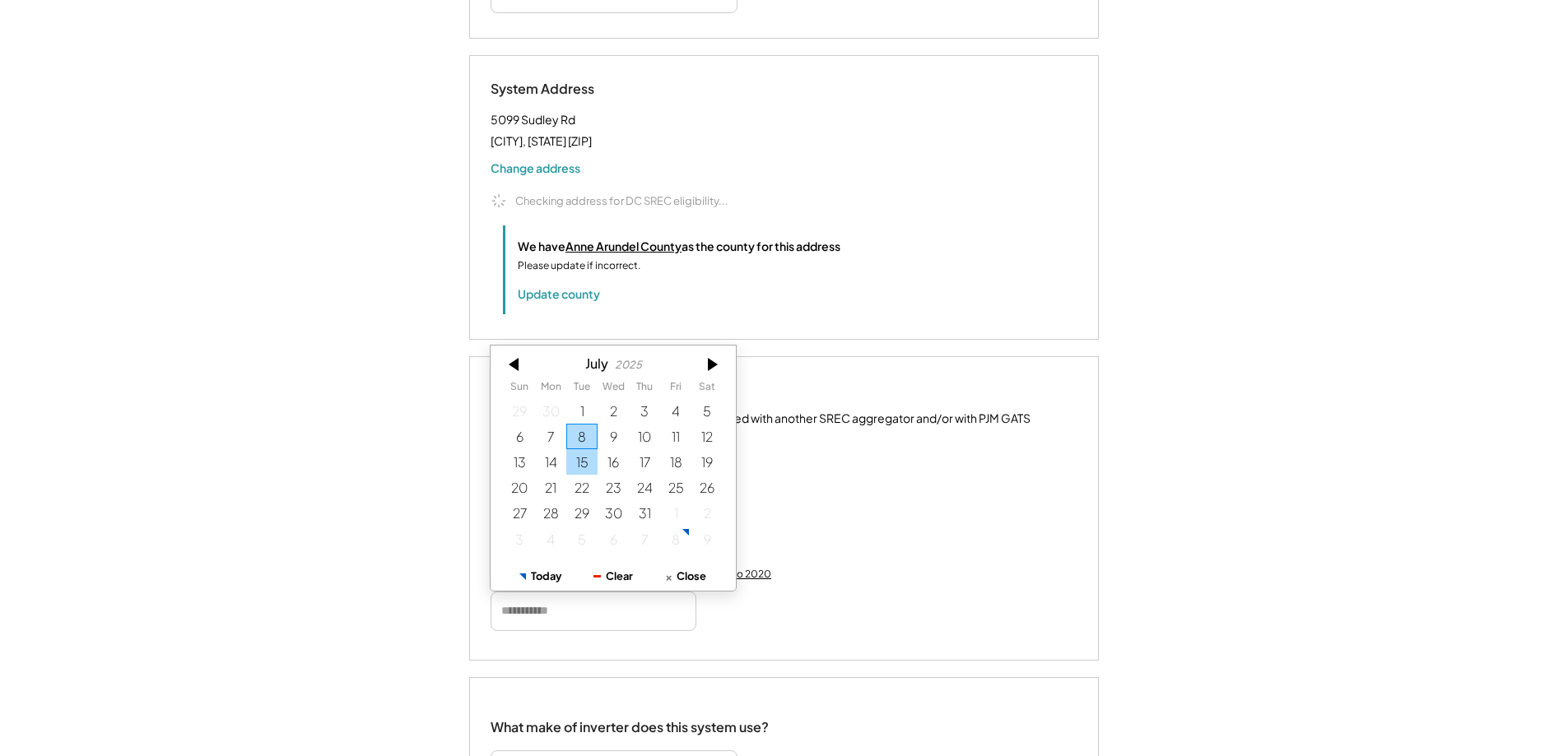 click on "15" at bounding box center [582, 461] 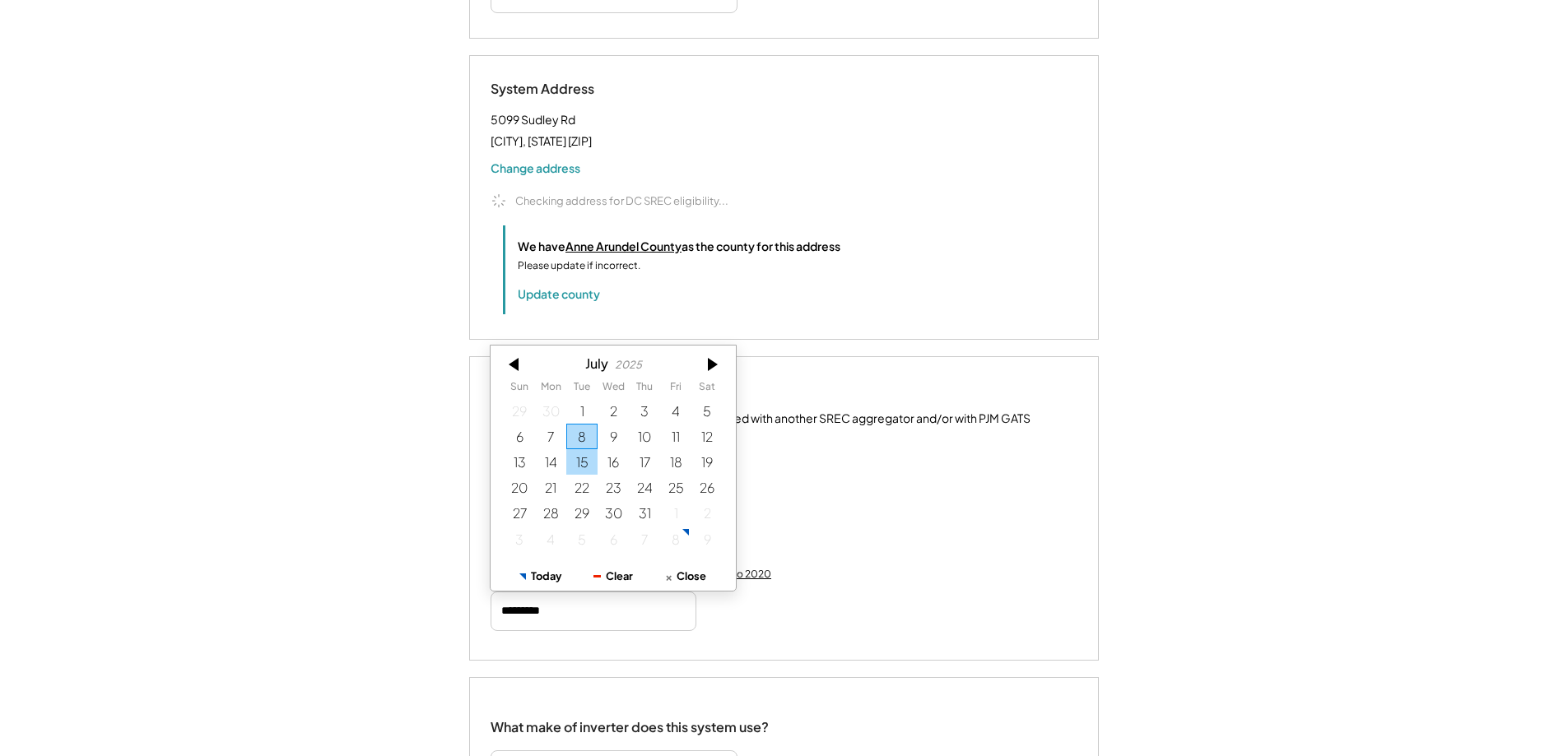 type 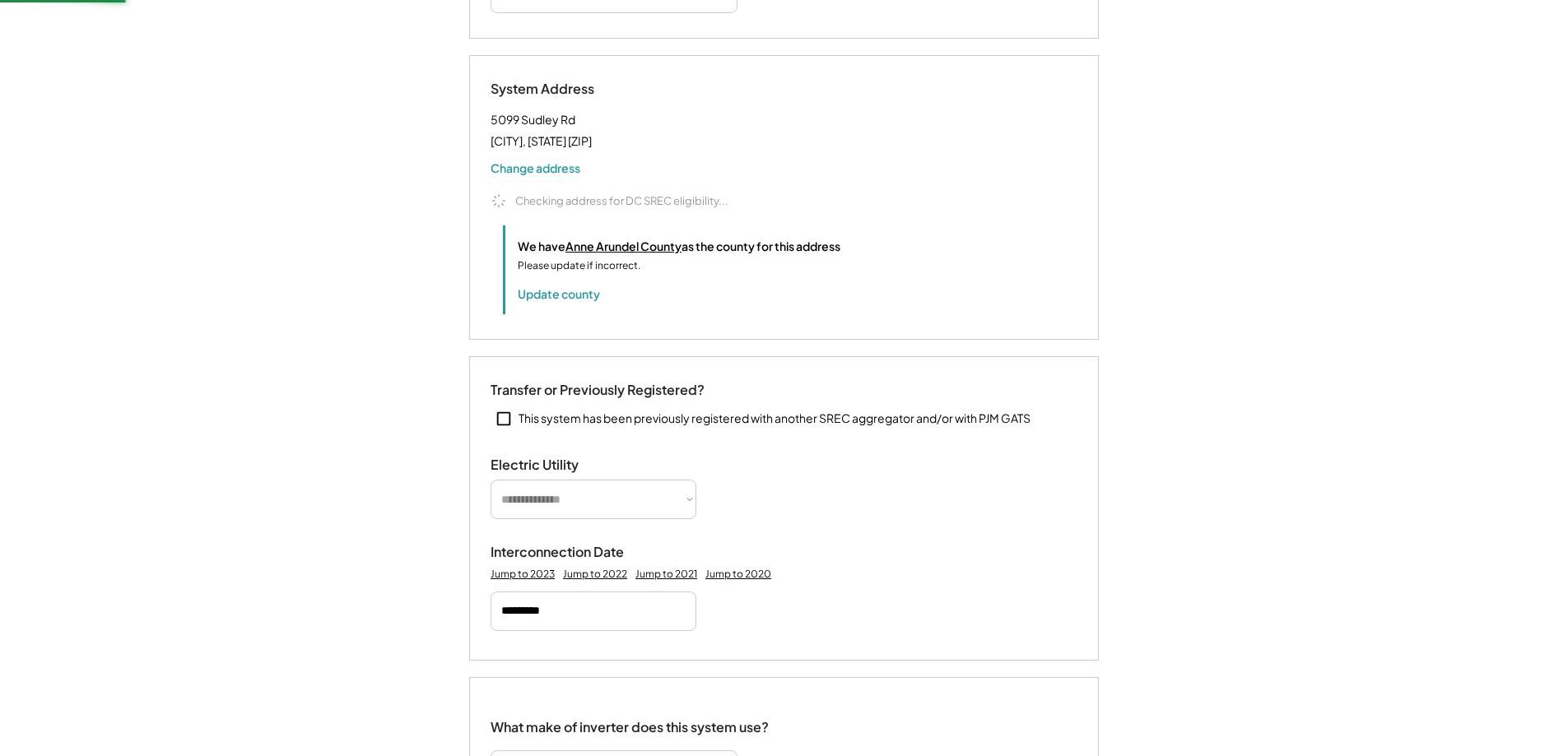 click on "**********" at bounding box center (784, 819) 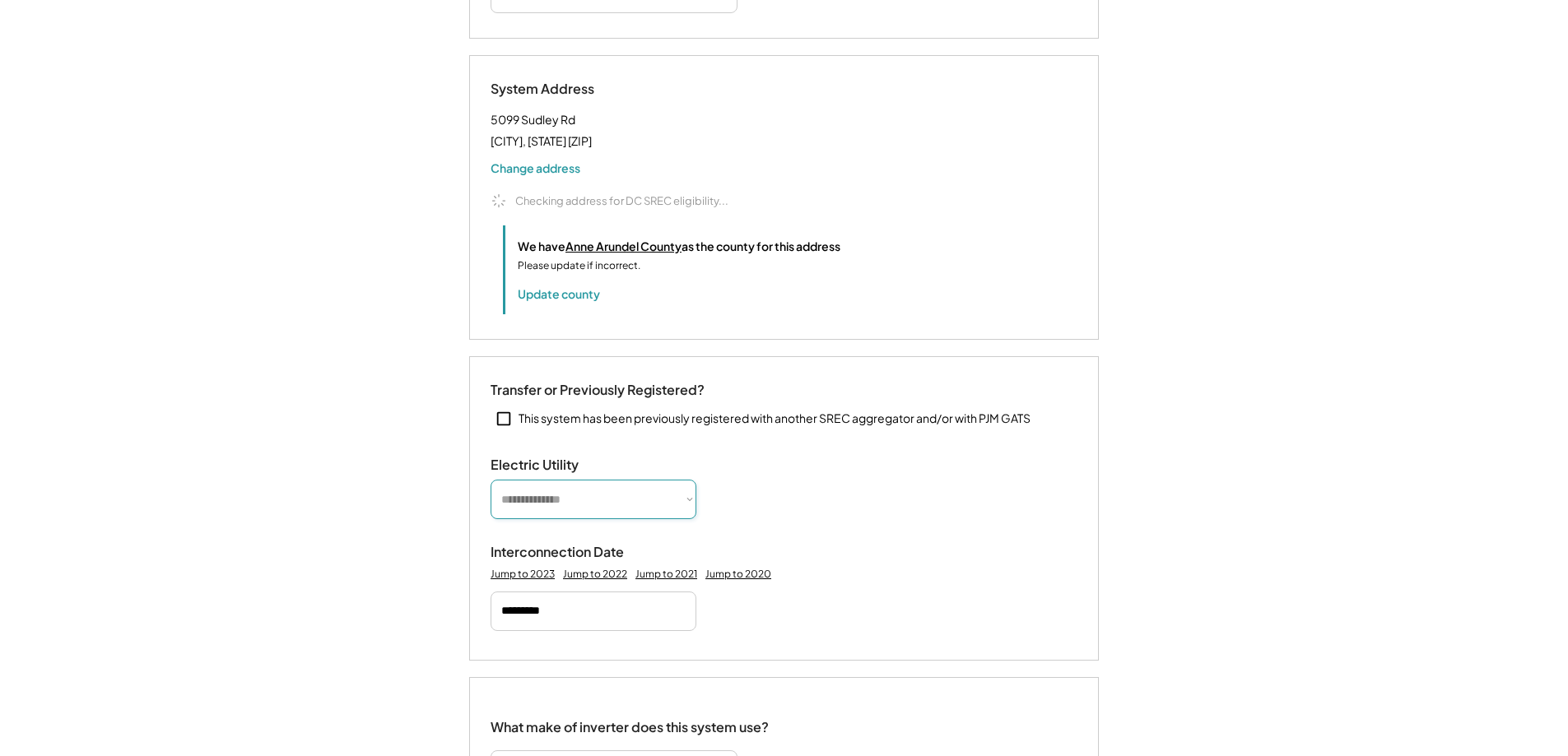 select on "**********" 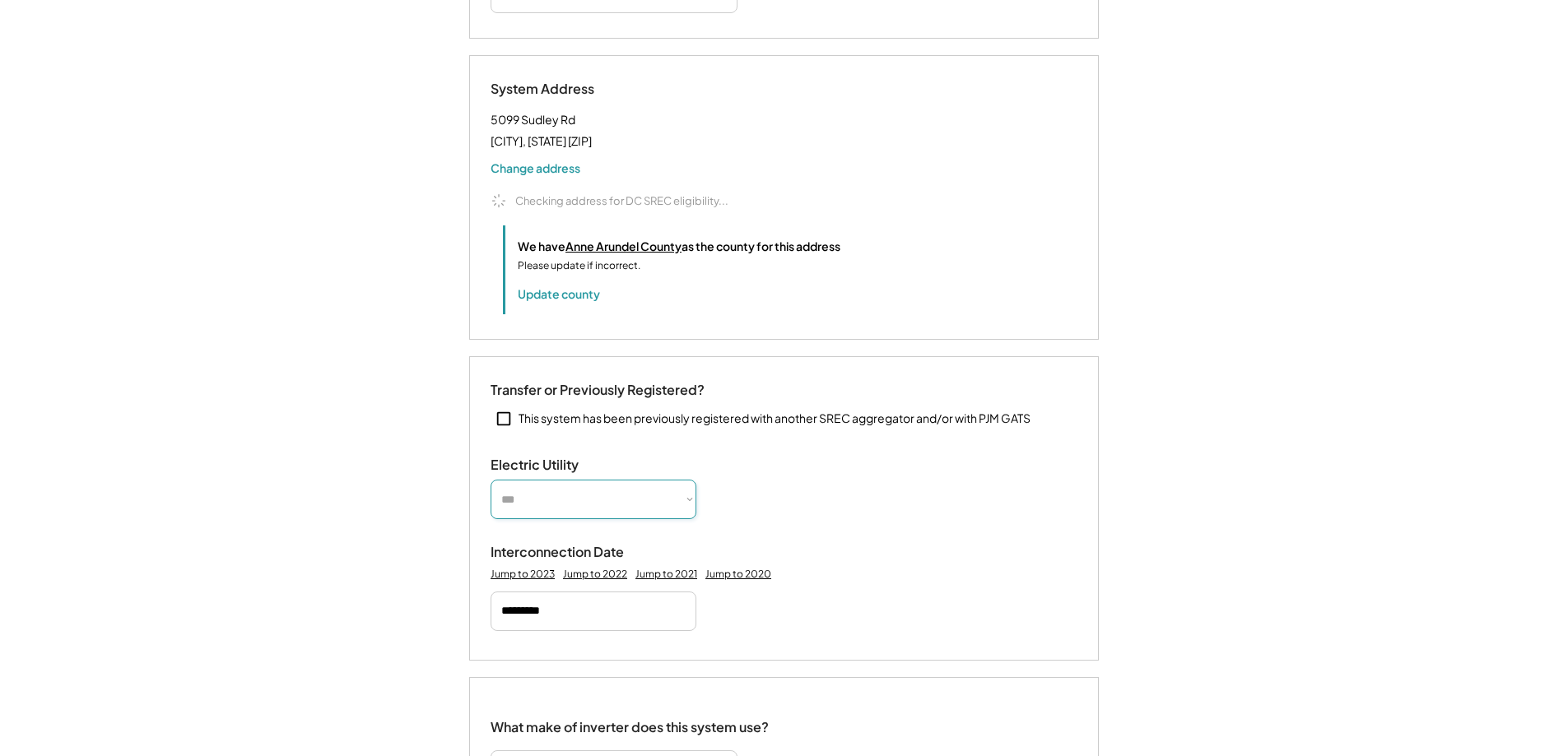 click on "**********" at bounding box center [593, 499] 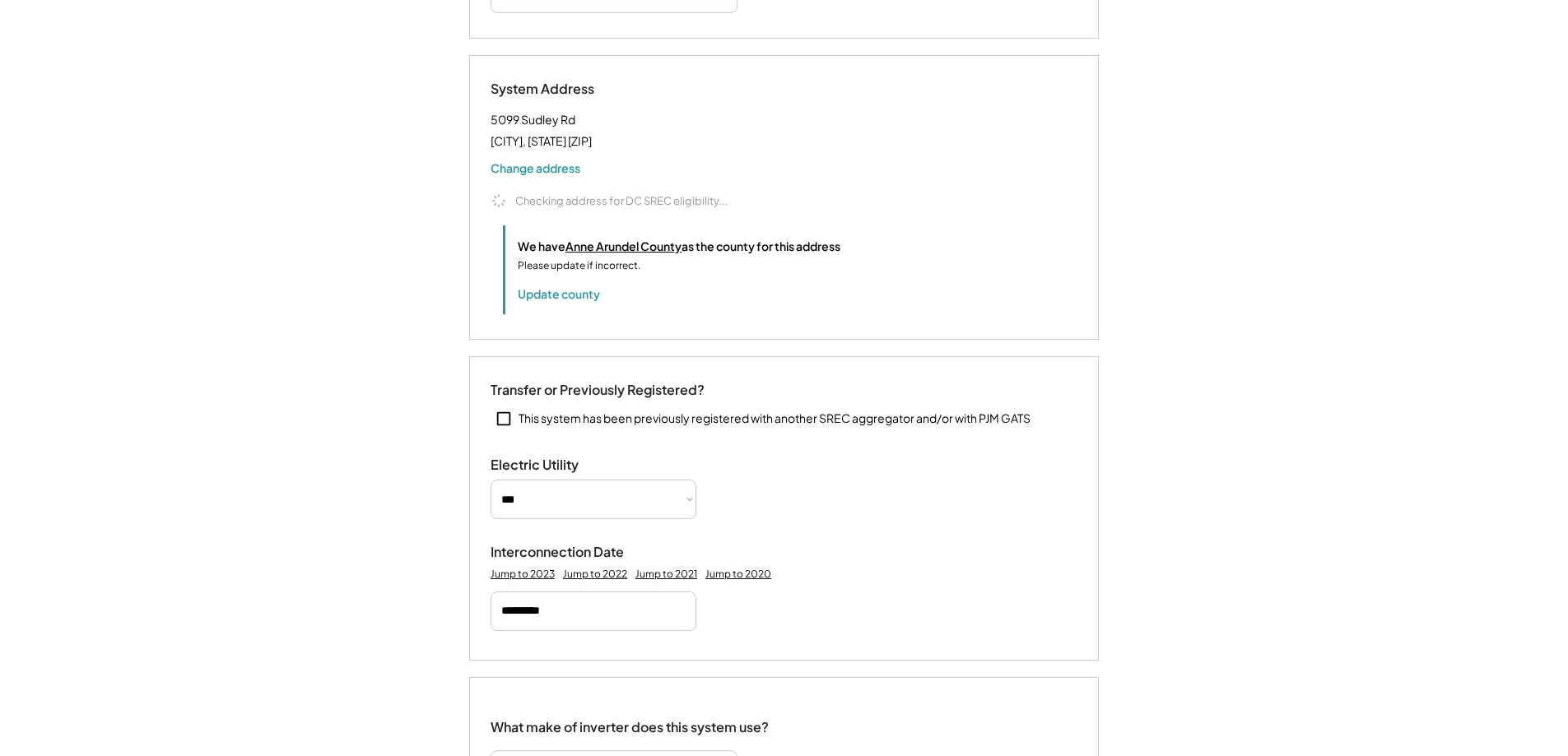 click on "**********" at bounding box center [784, 819] 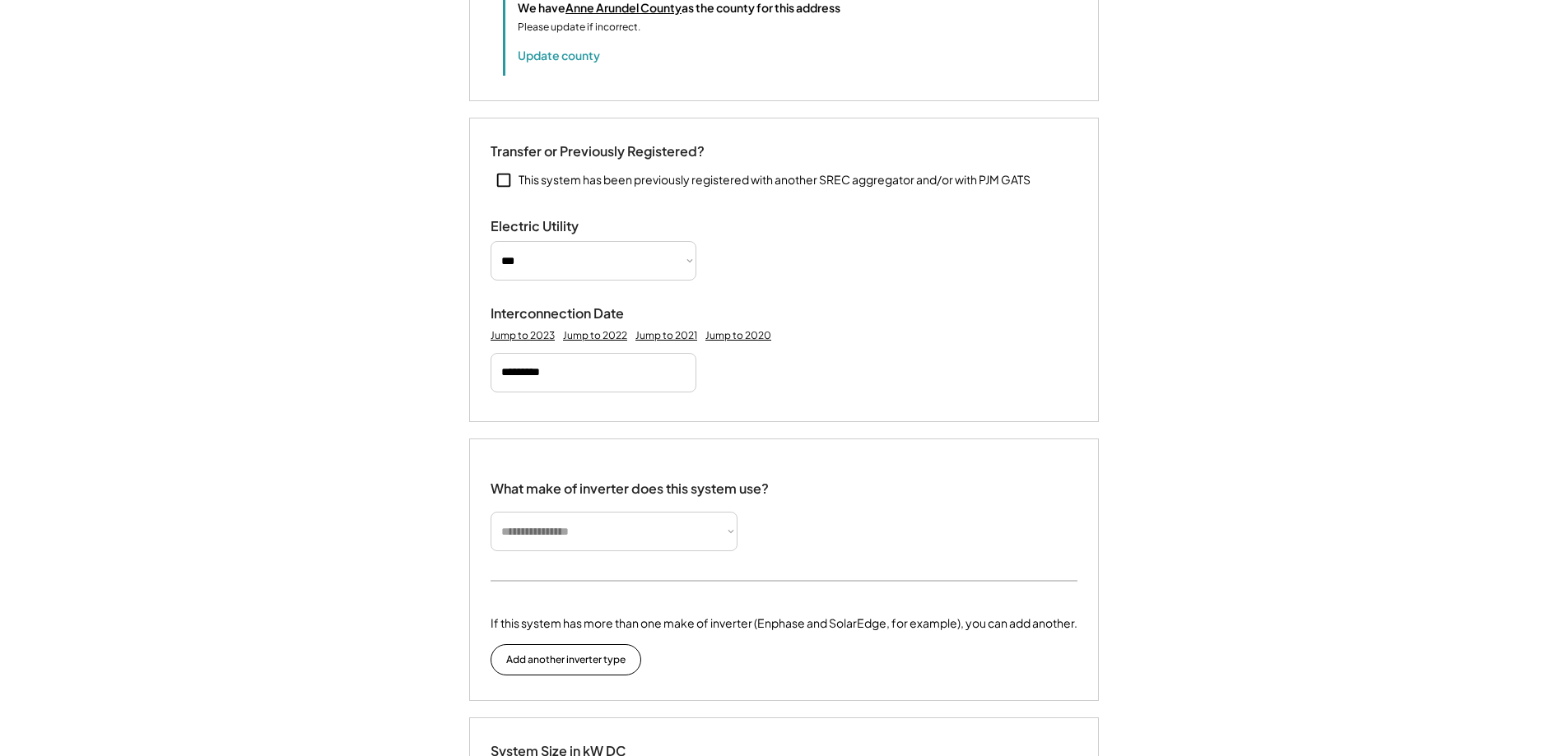 type 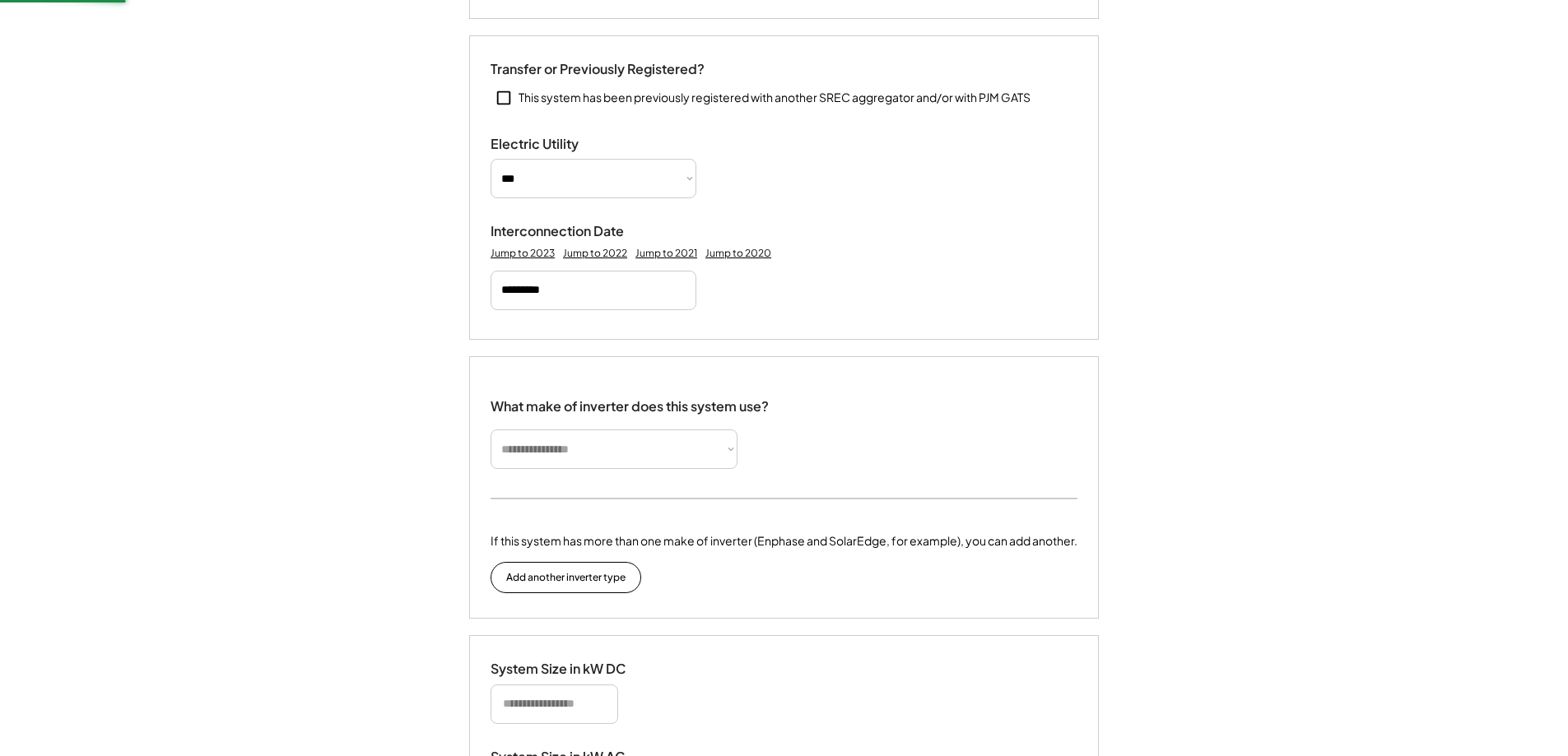 click on "**********" at bounding box center [630, 427] 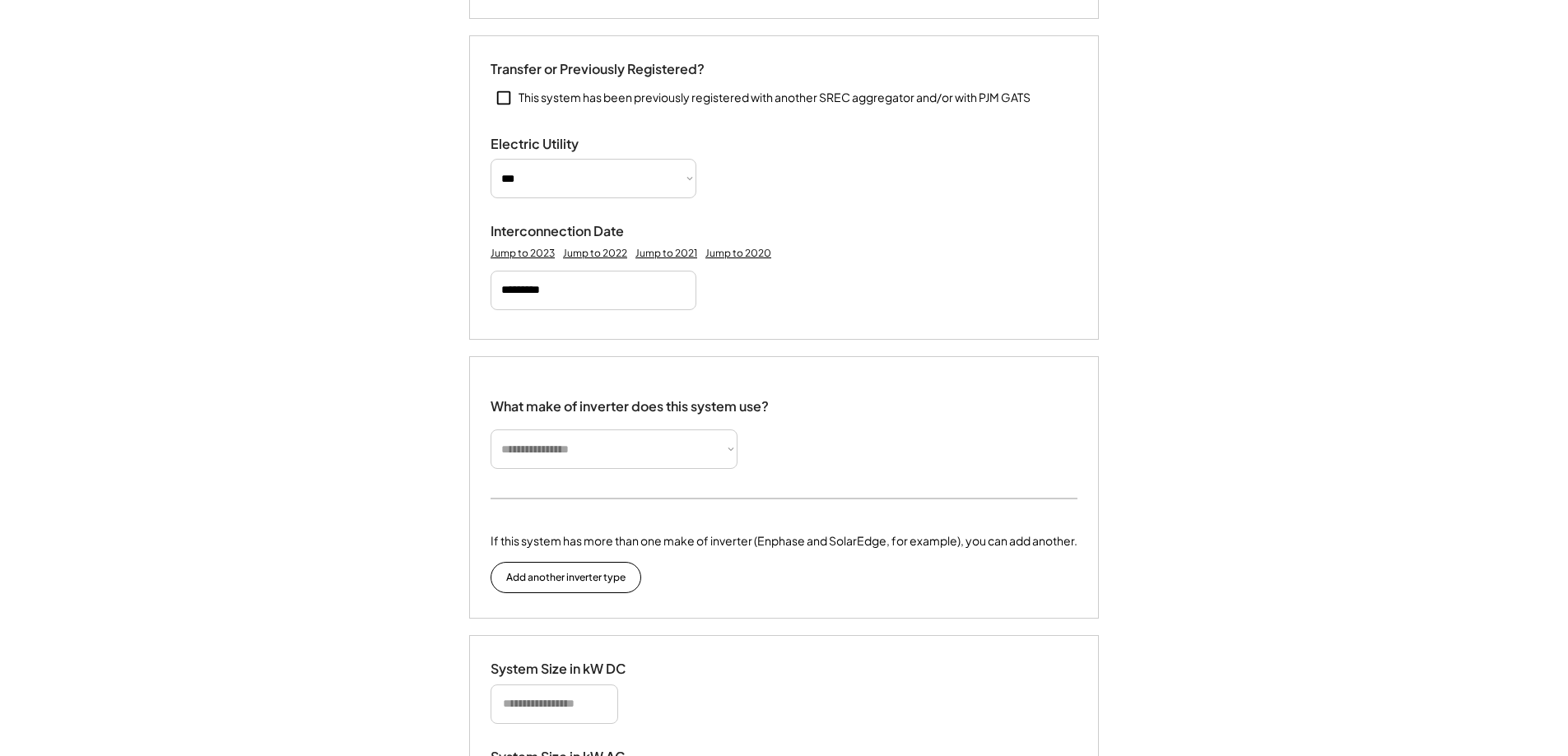 type 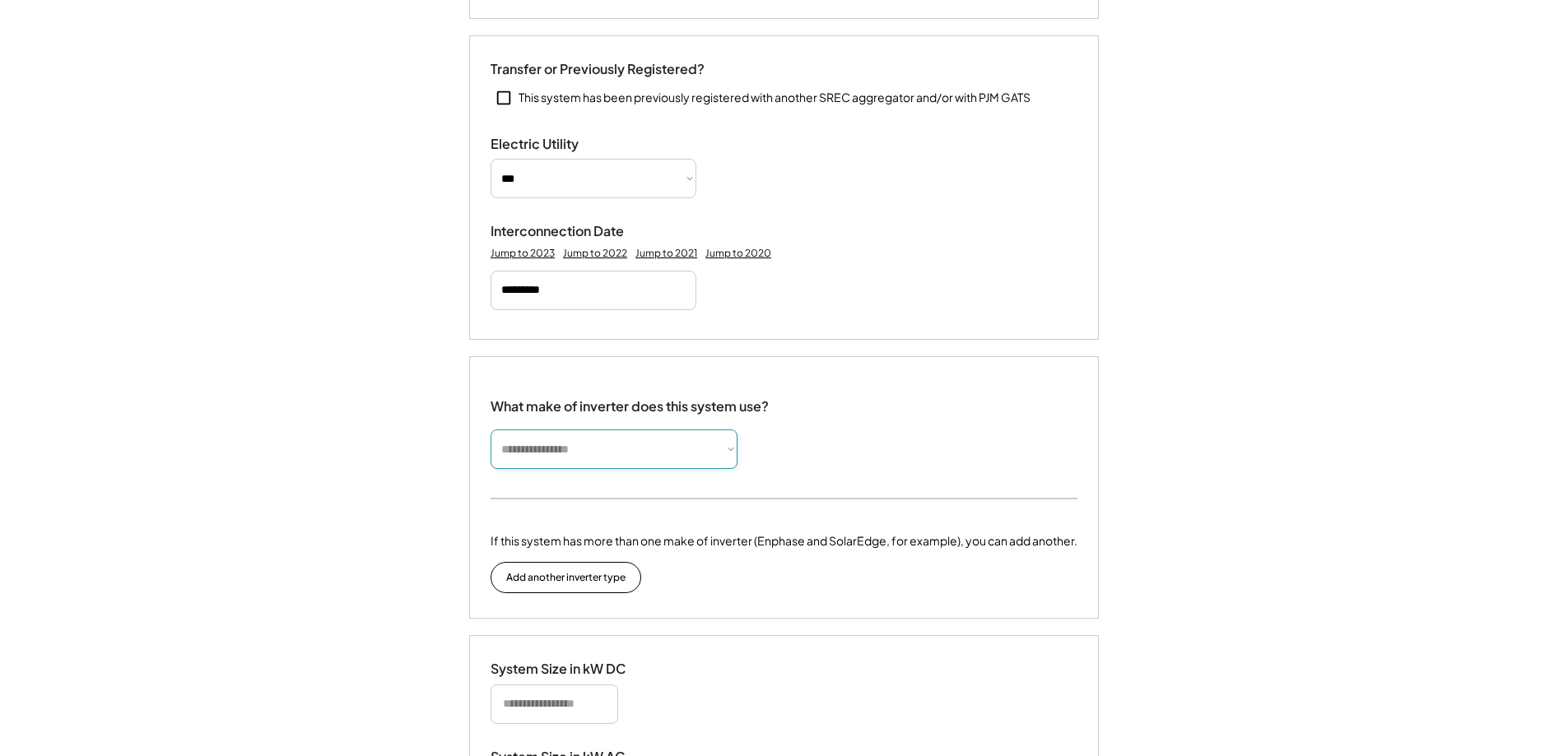 select on "*********" 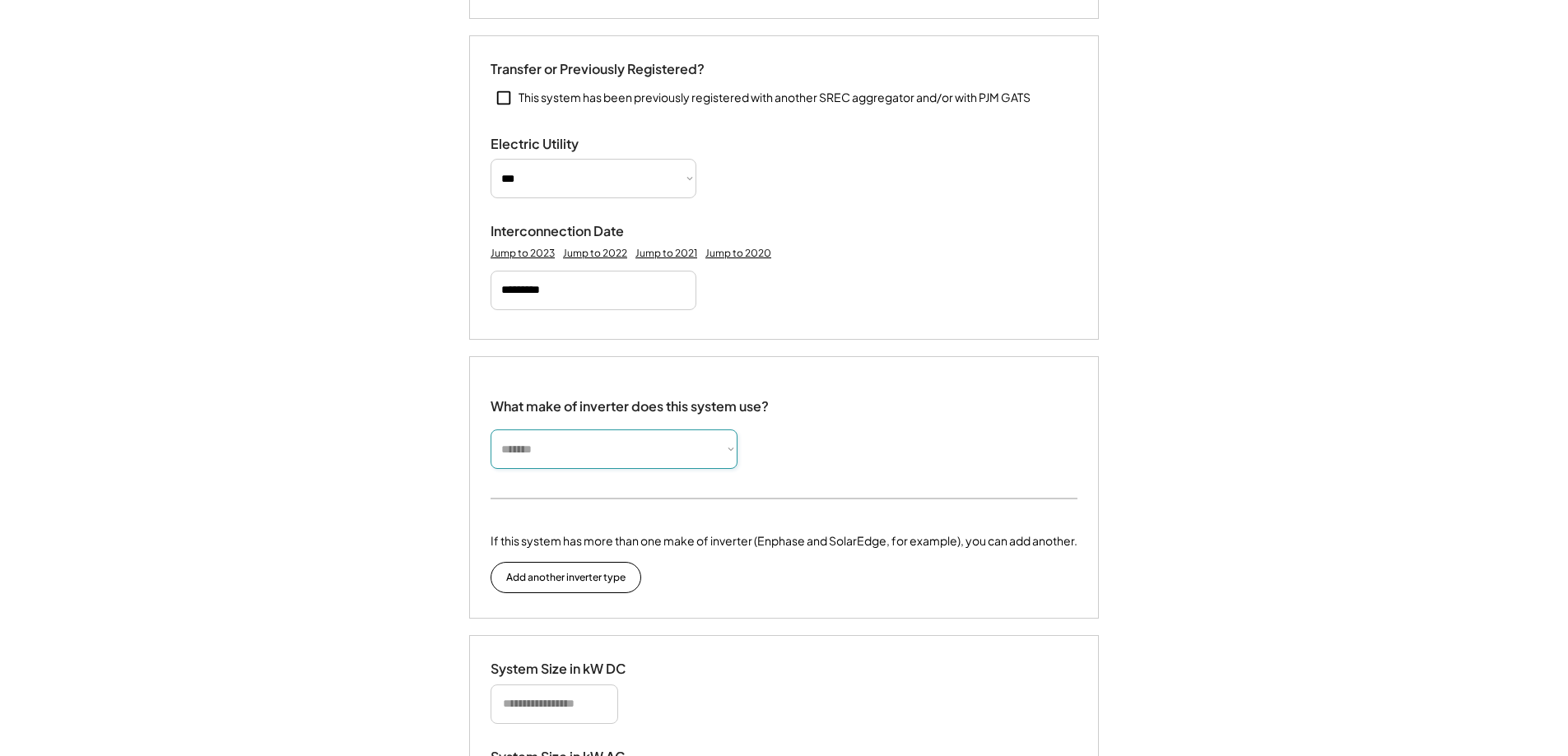 click on "**********" at bounding box center [614, 449] 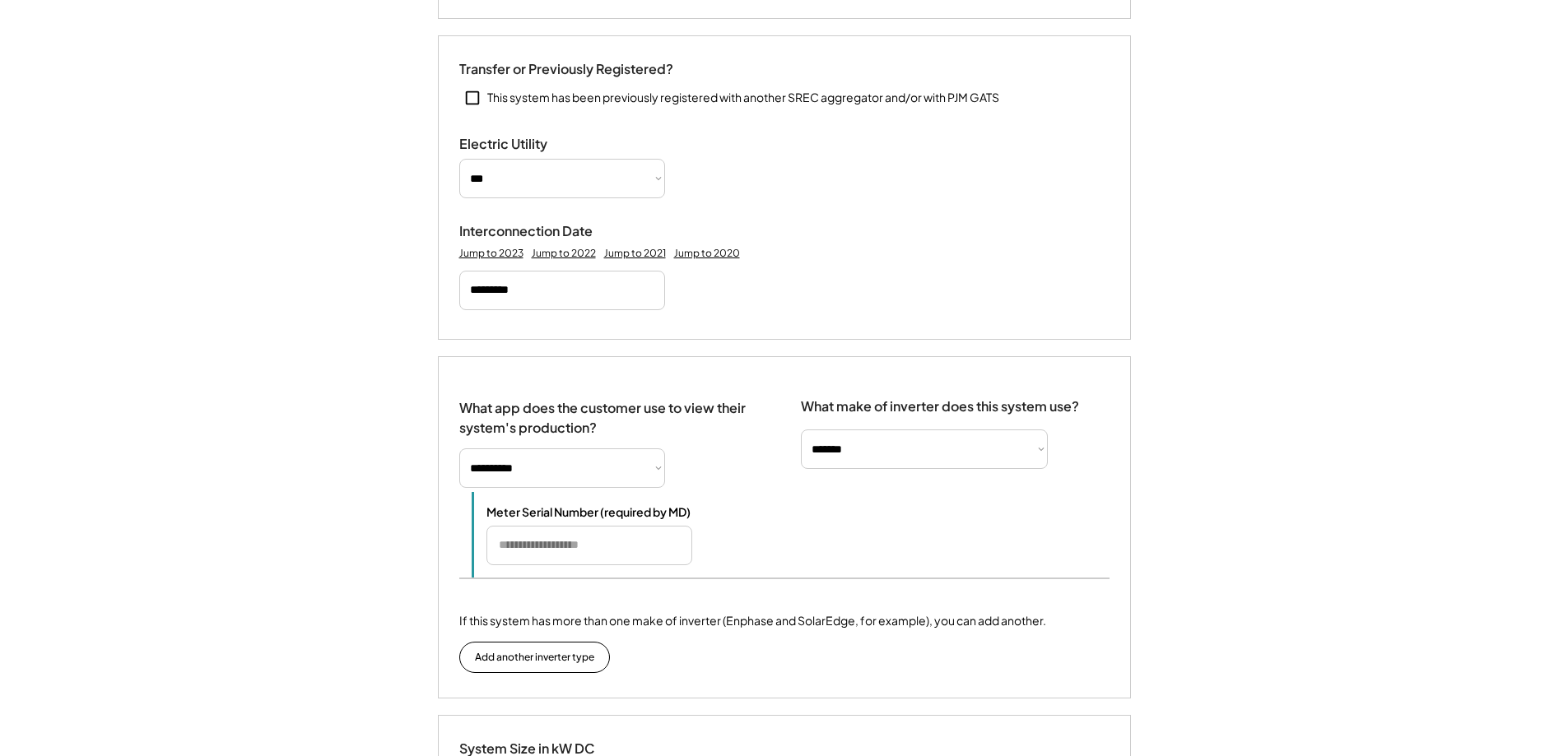 click on "**********" at bounding box center [562, 468] 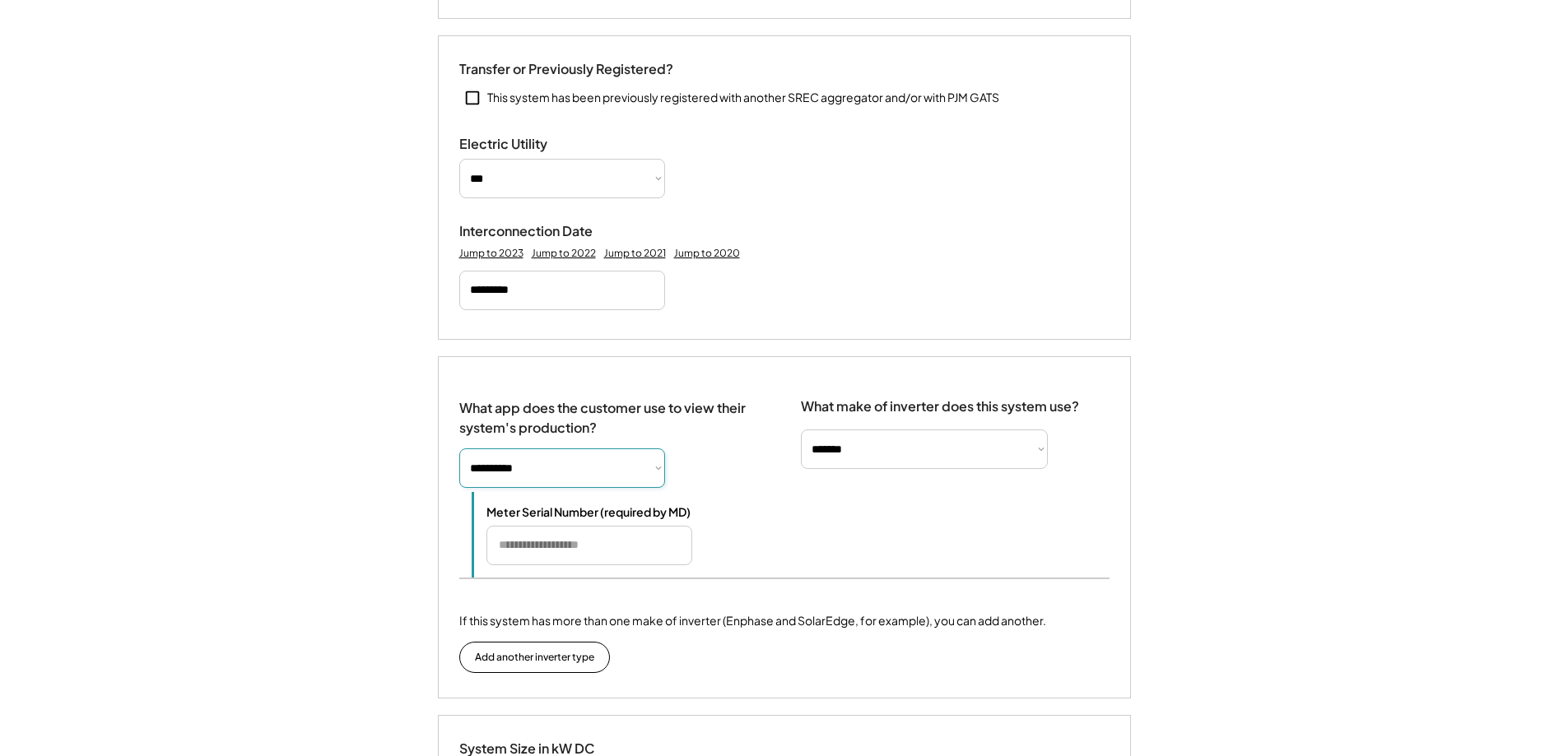 select on "**********" 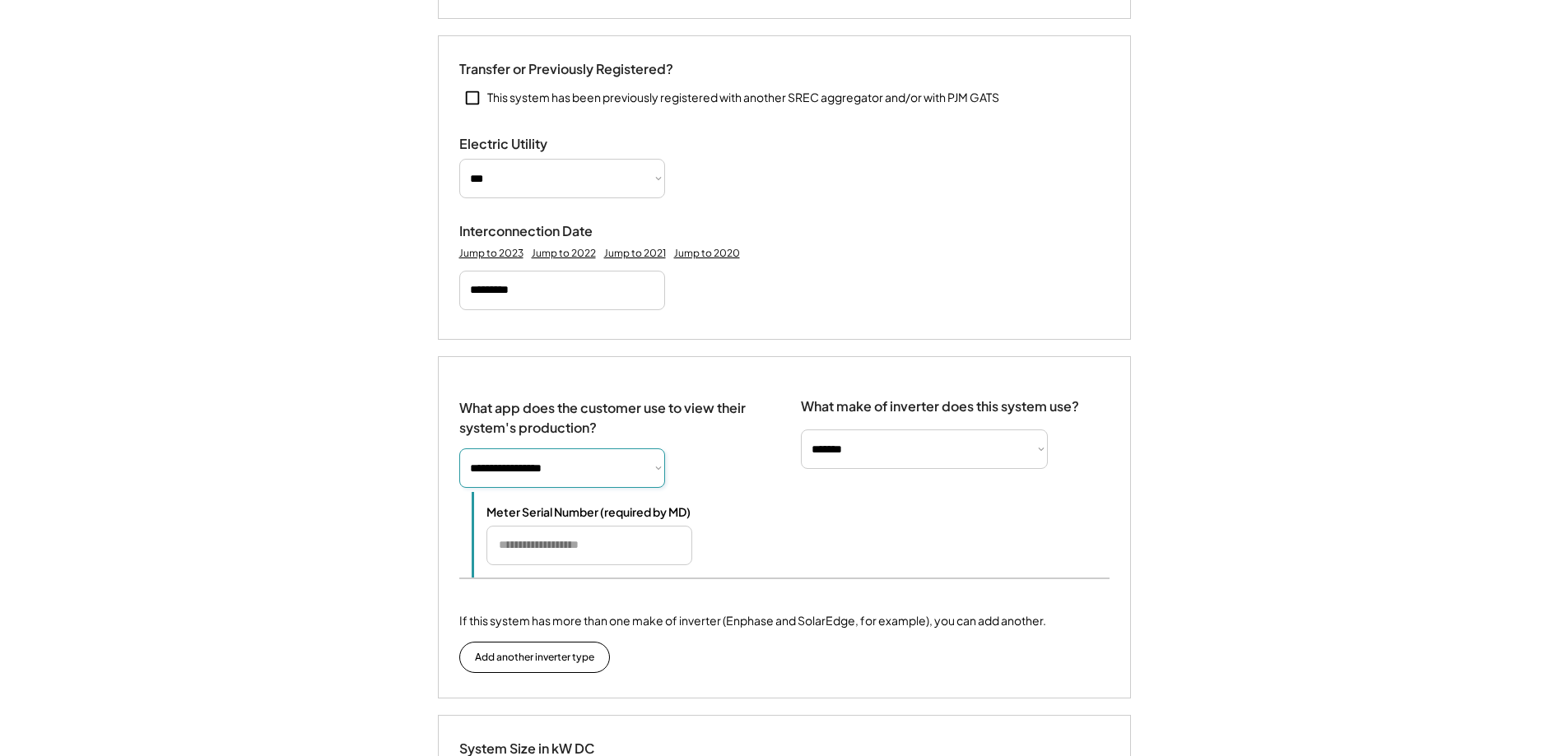 click on "**********" at bounding box center [562, 468] 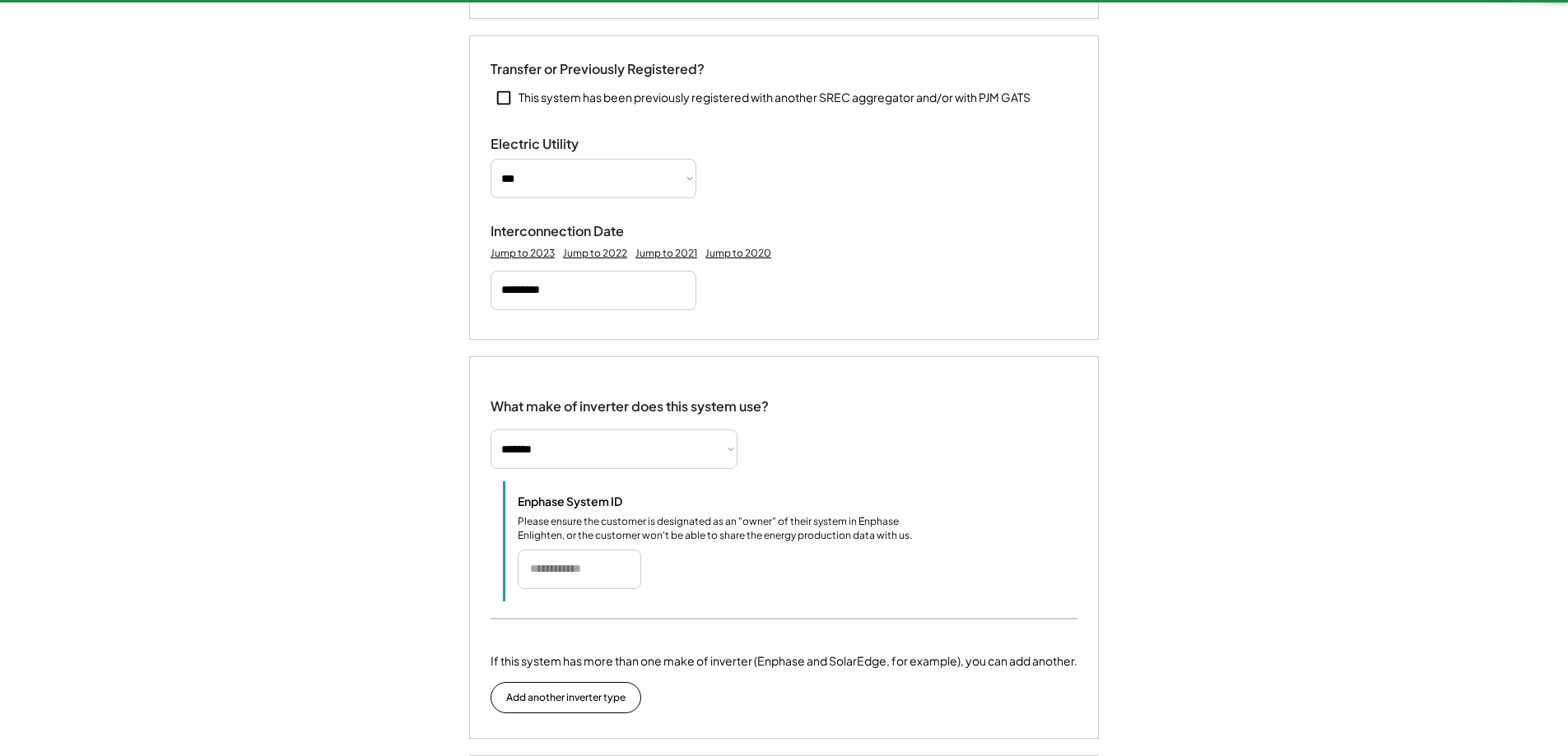 click on "Enphase System ID Please ensure the customer is designated as an "owner" of their system in Enphase Enlighten, or the customer won't be able to share the energy production data with us." at bounding box center (790, 541) 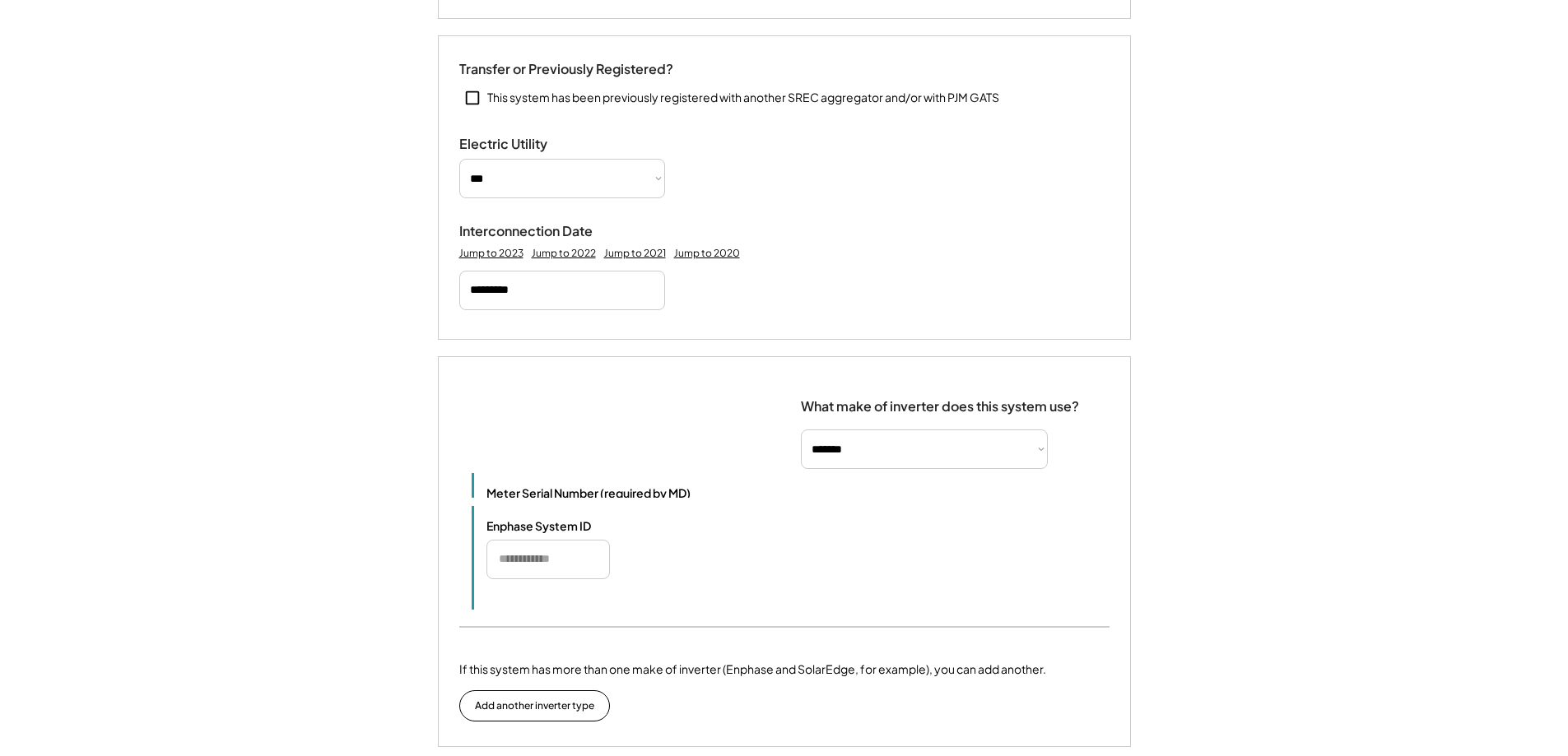 click on "Meter Serial Number (required by MD)" at bounding box center [790, 485] 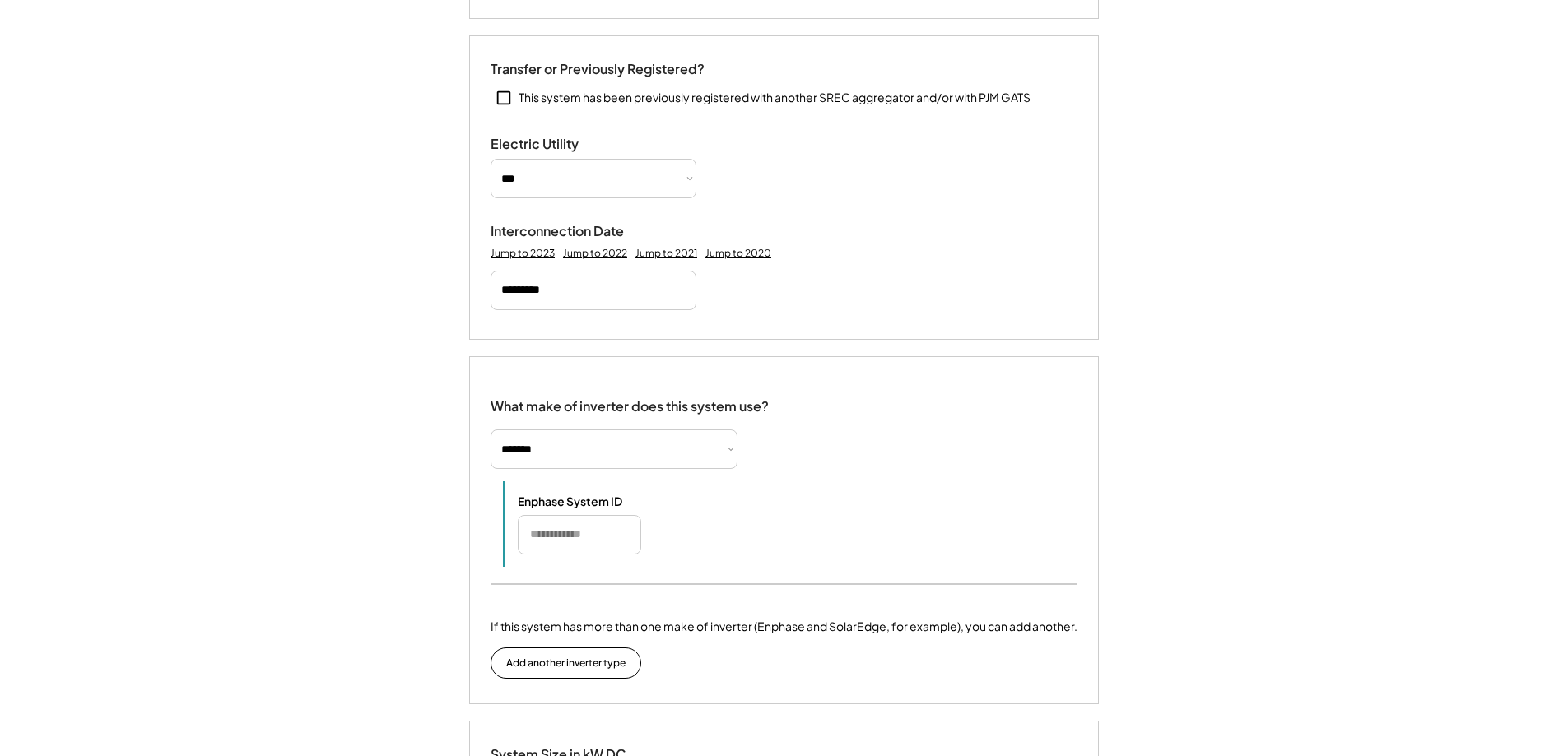 click at bounding box center (579, 535) 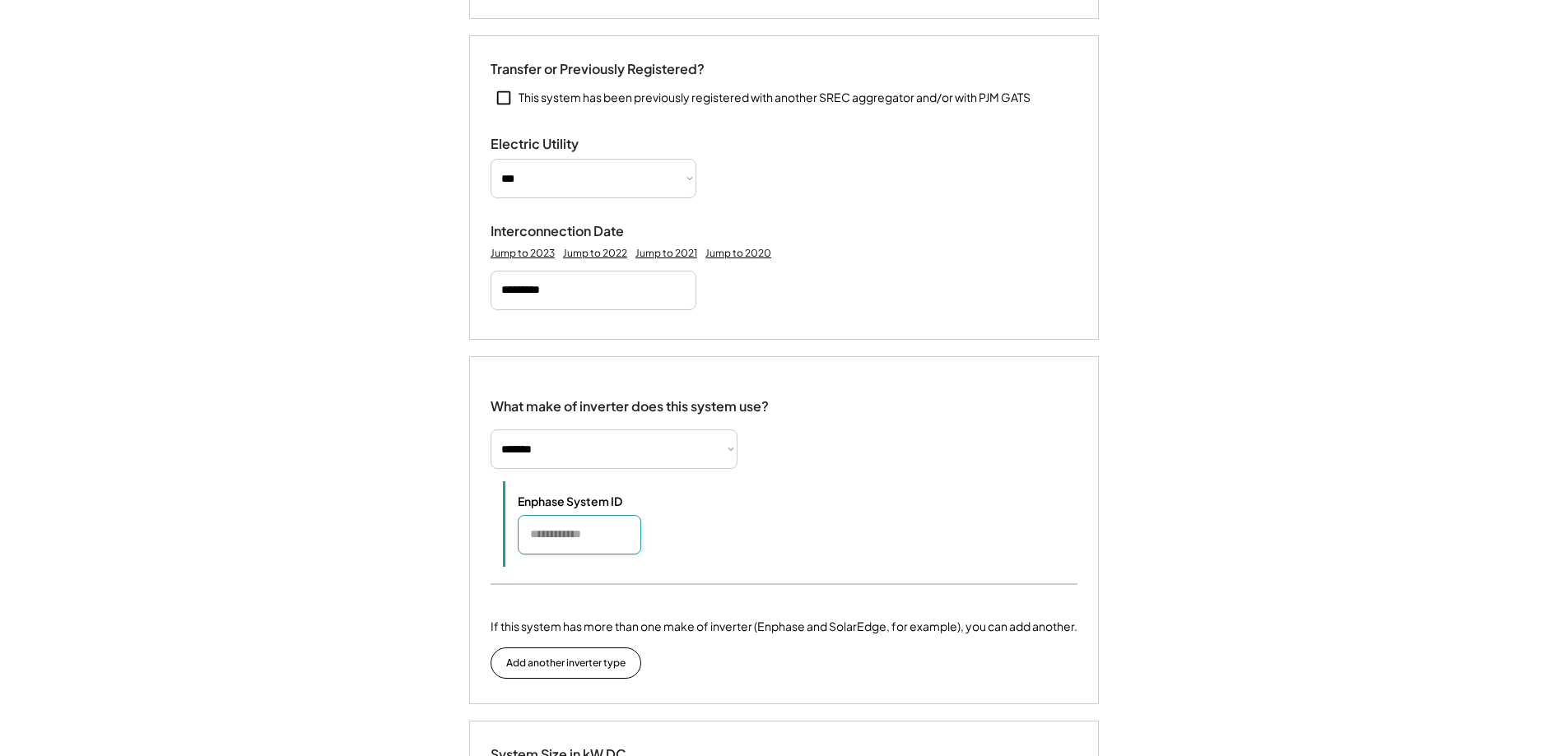 paste on "*******" 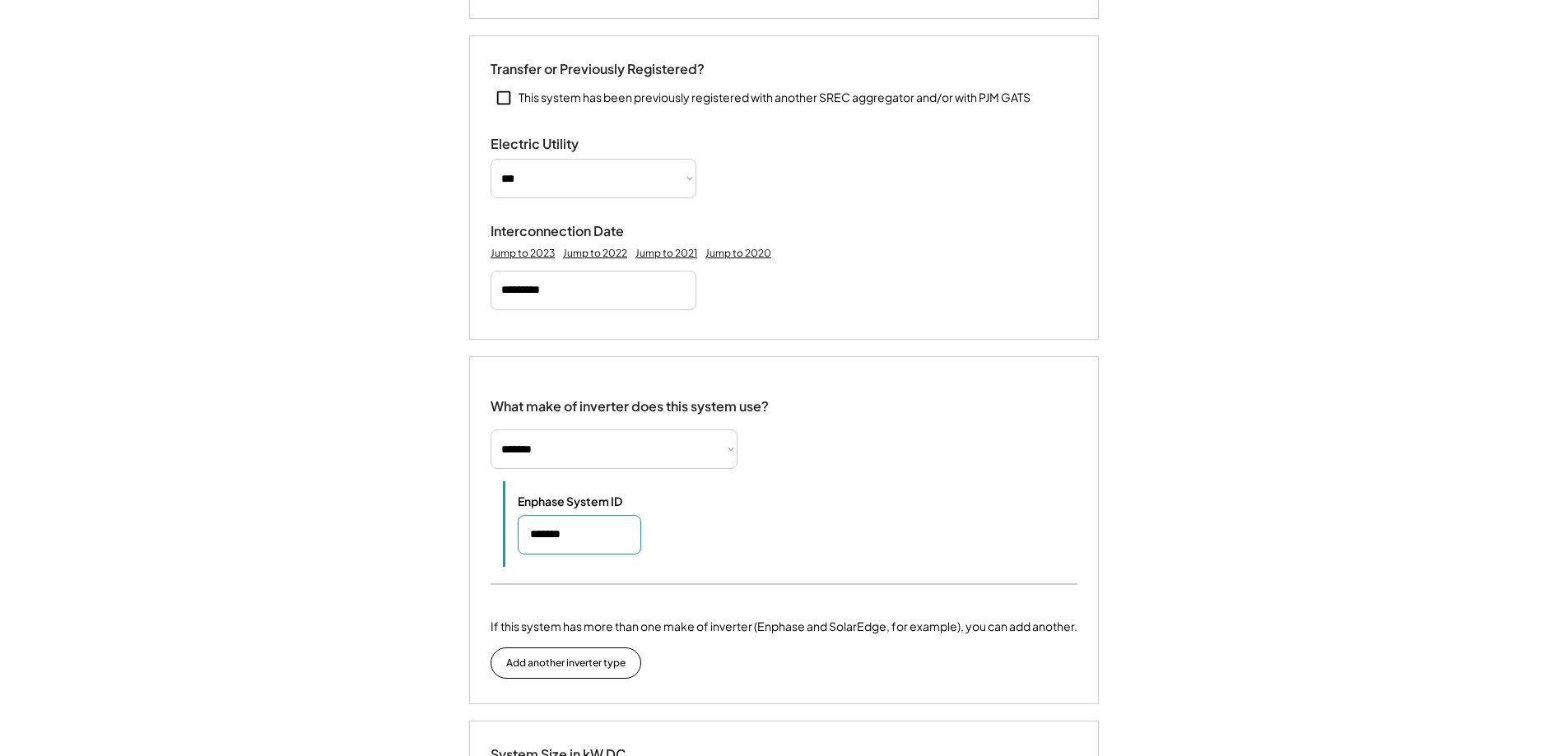 type on "*******" 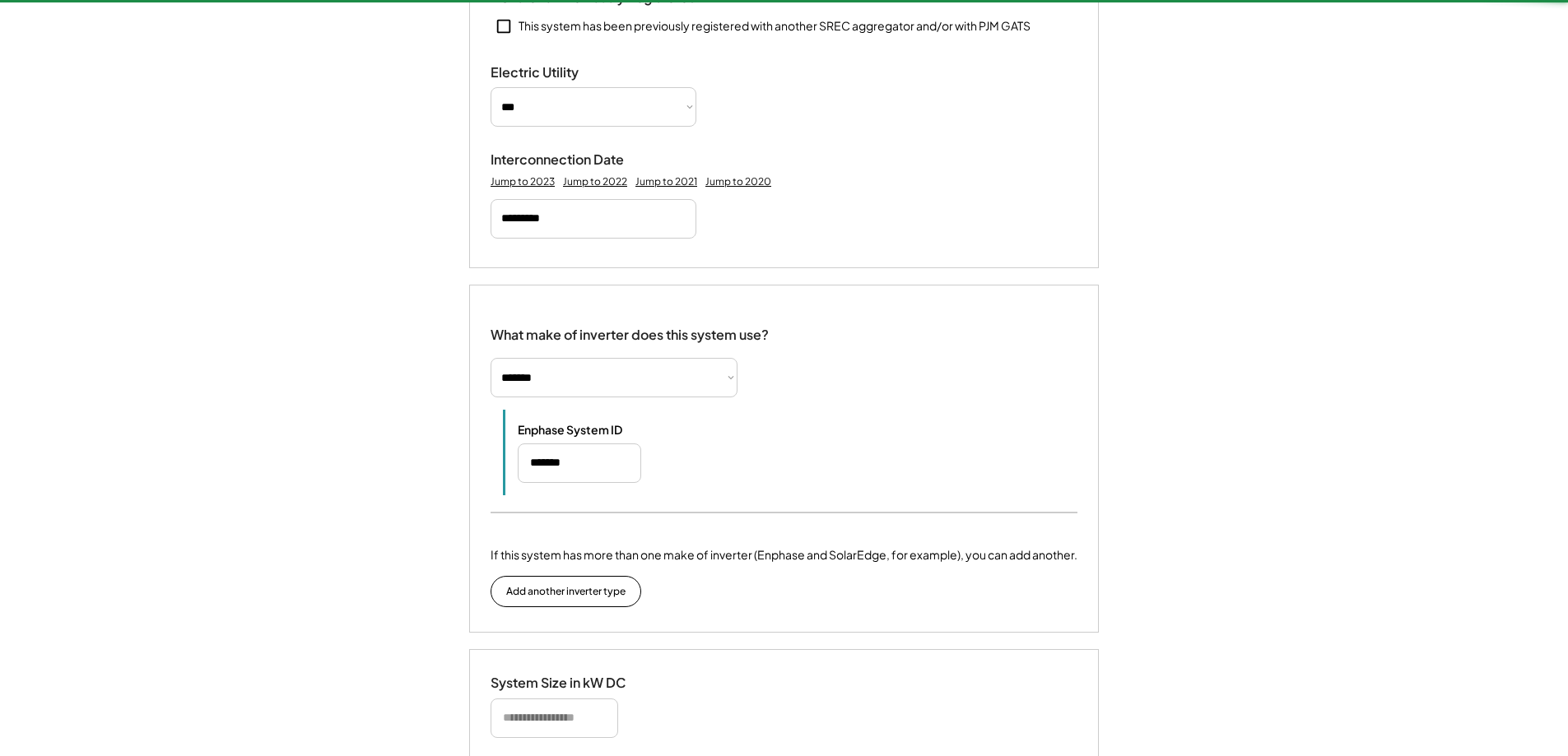 scroll, scrollTop: 1092, scrollLeft: 0, axis: vertical 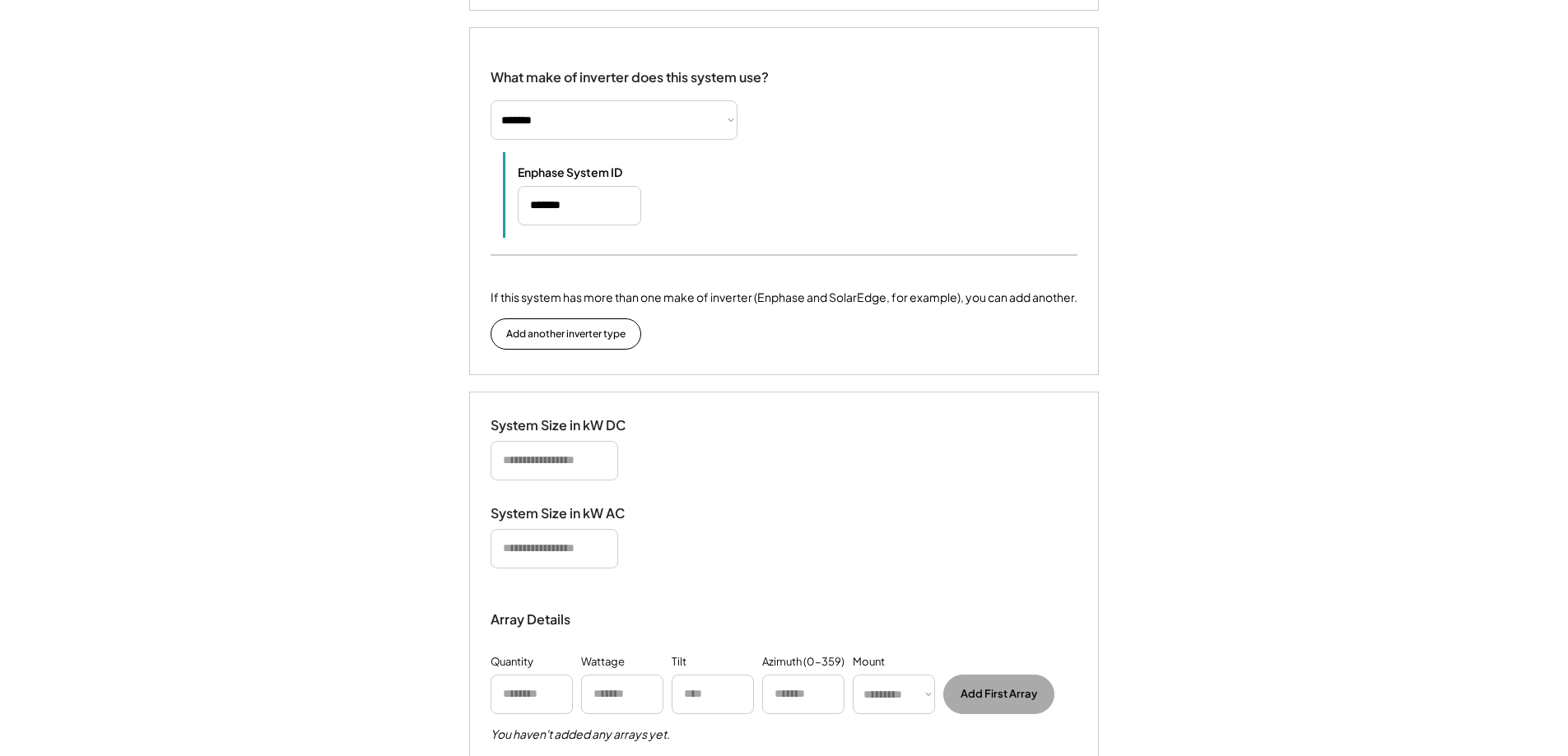 click at bounding box center (554, 461) 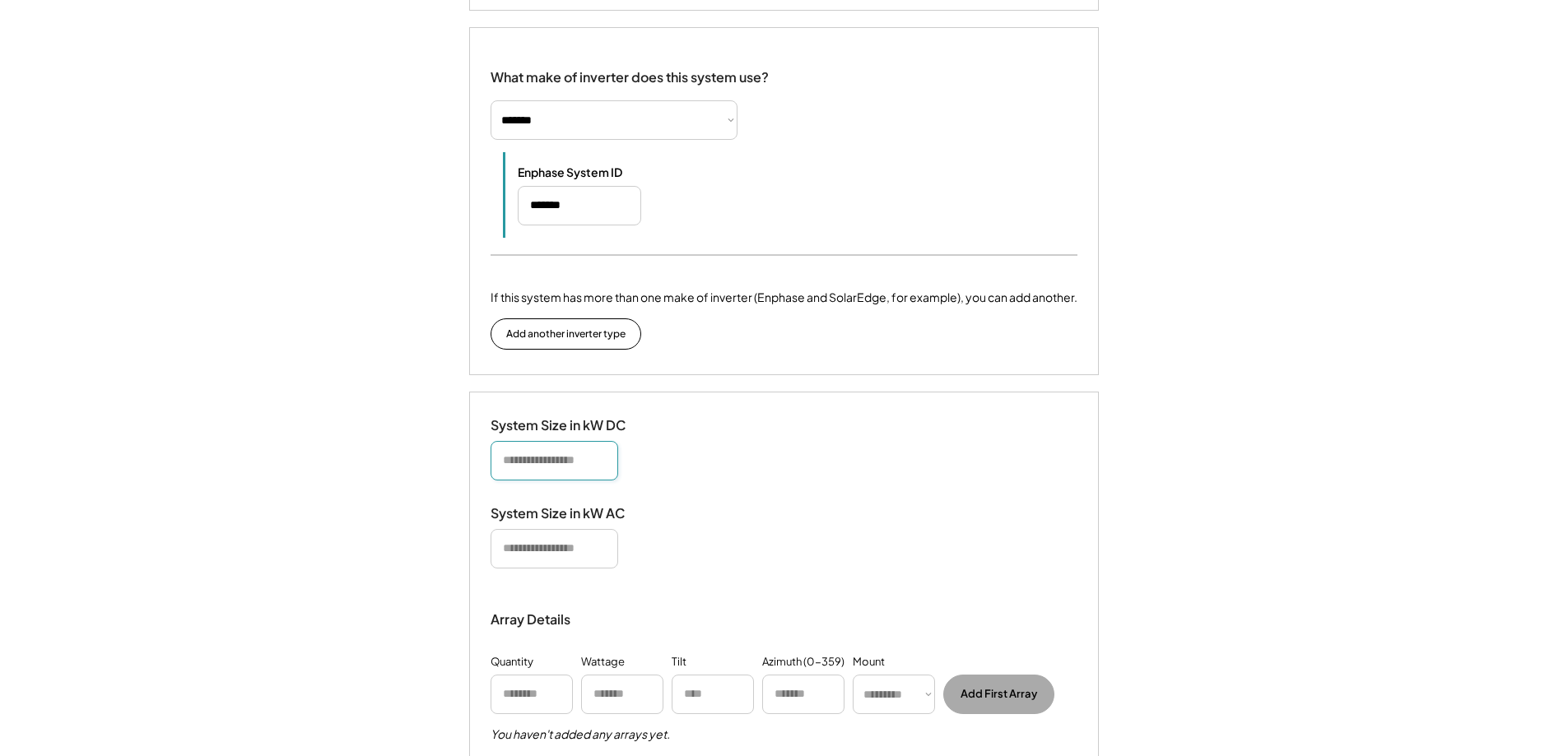 click at bounding box center (554, 461) 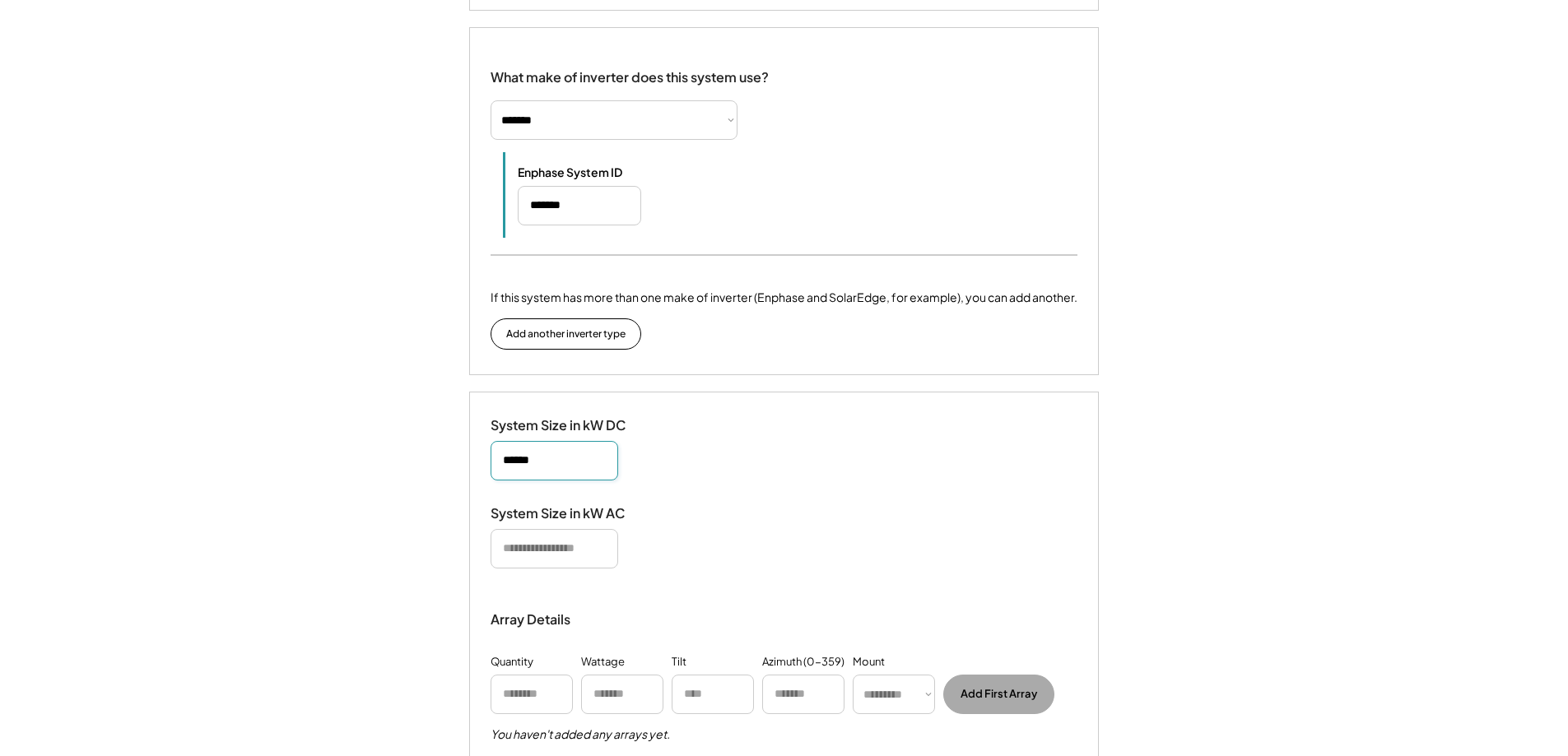 type on "*****" 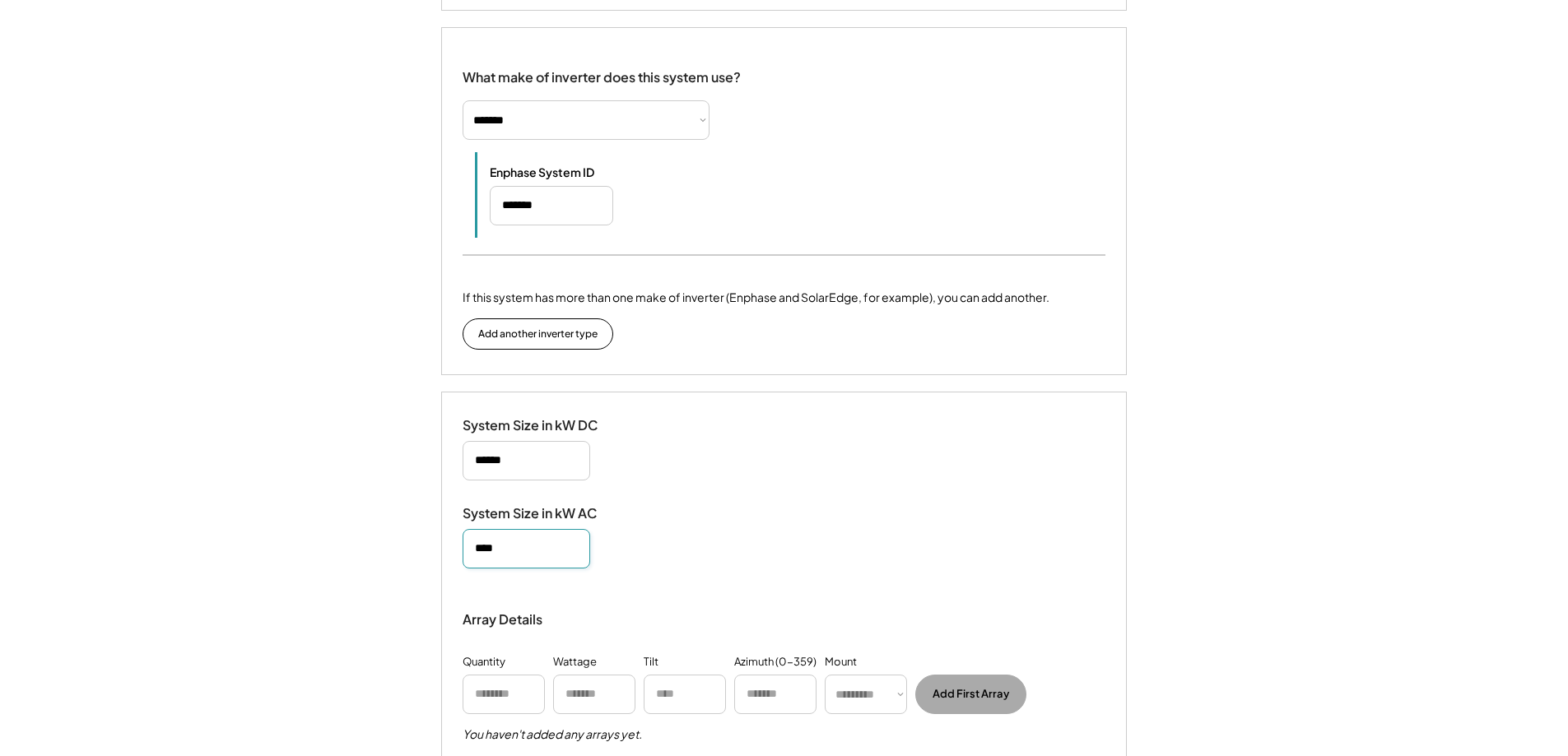 type on "****" 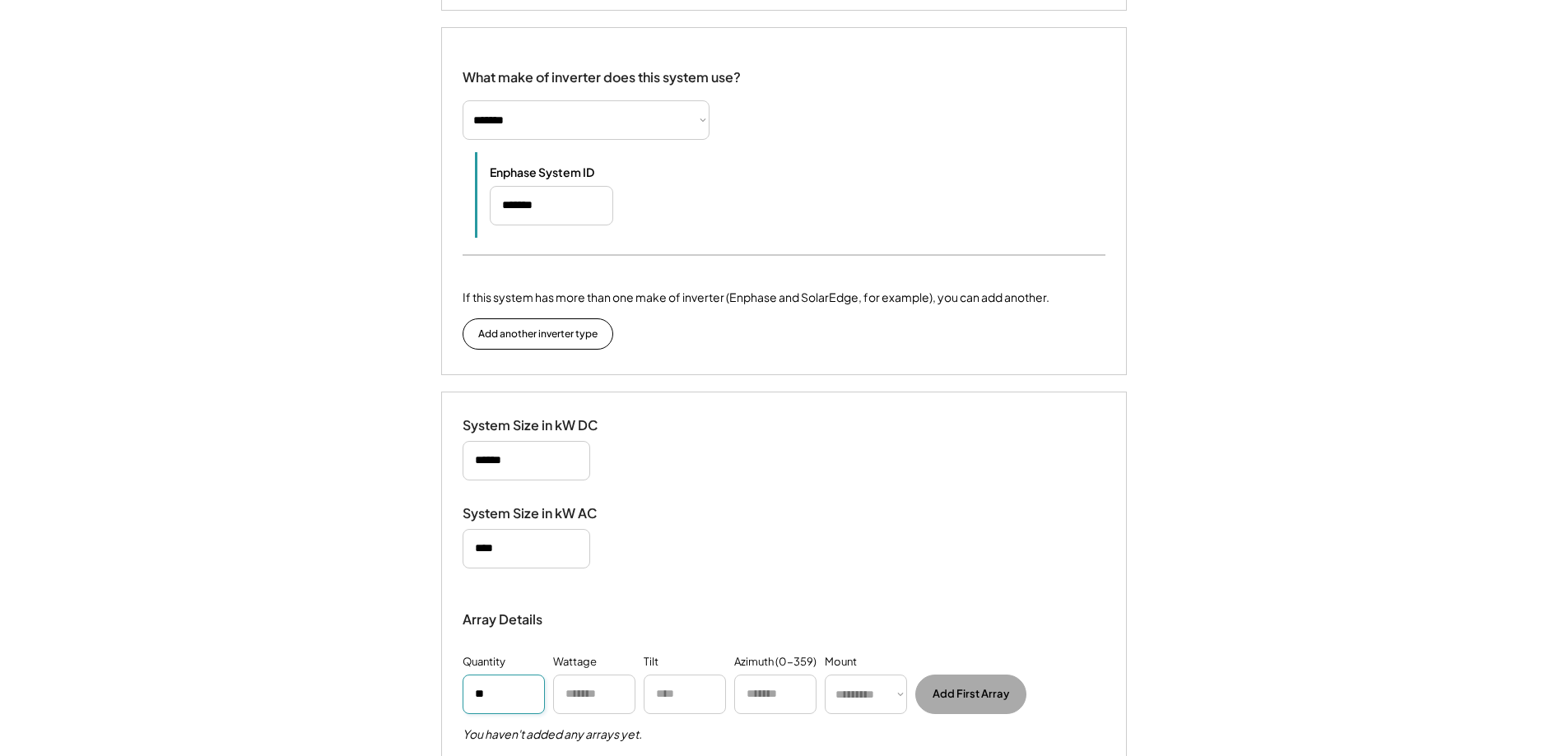 type on "**" 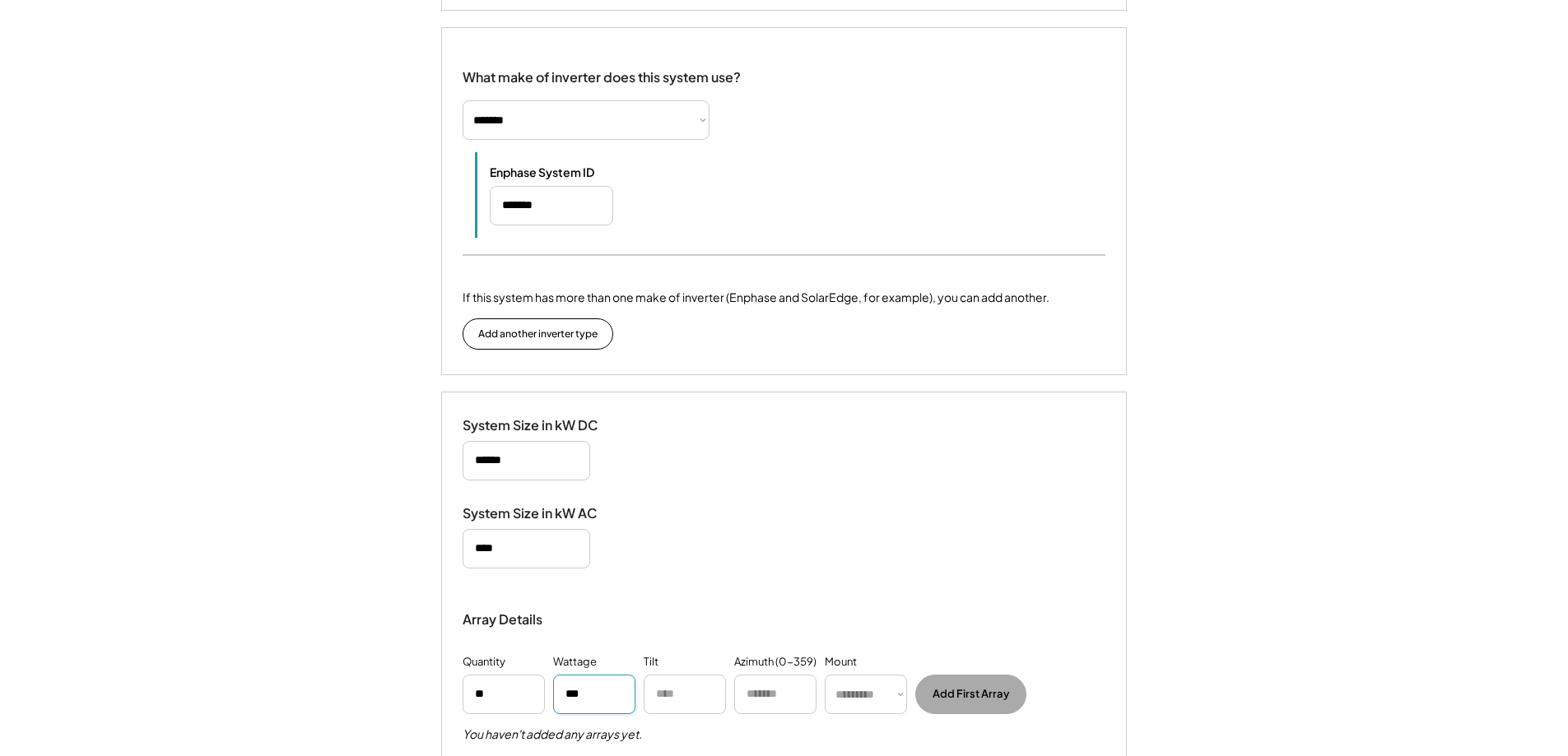 type on "***" 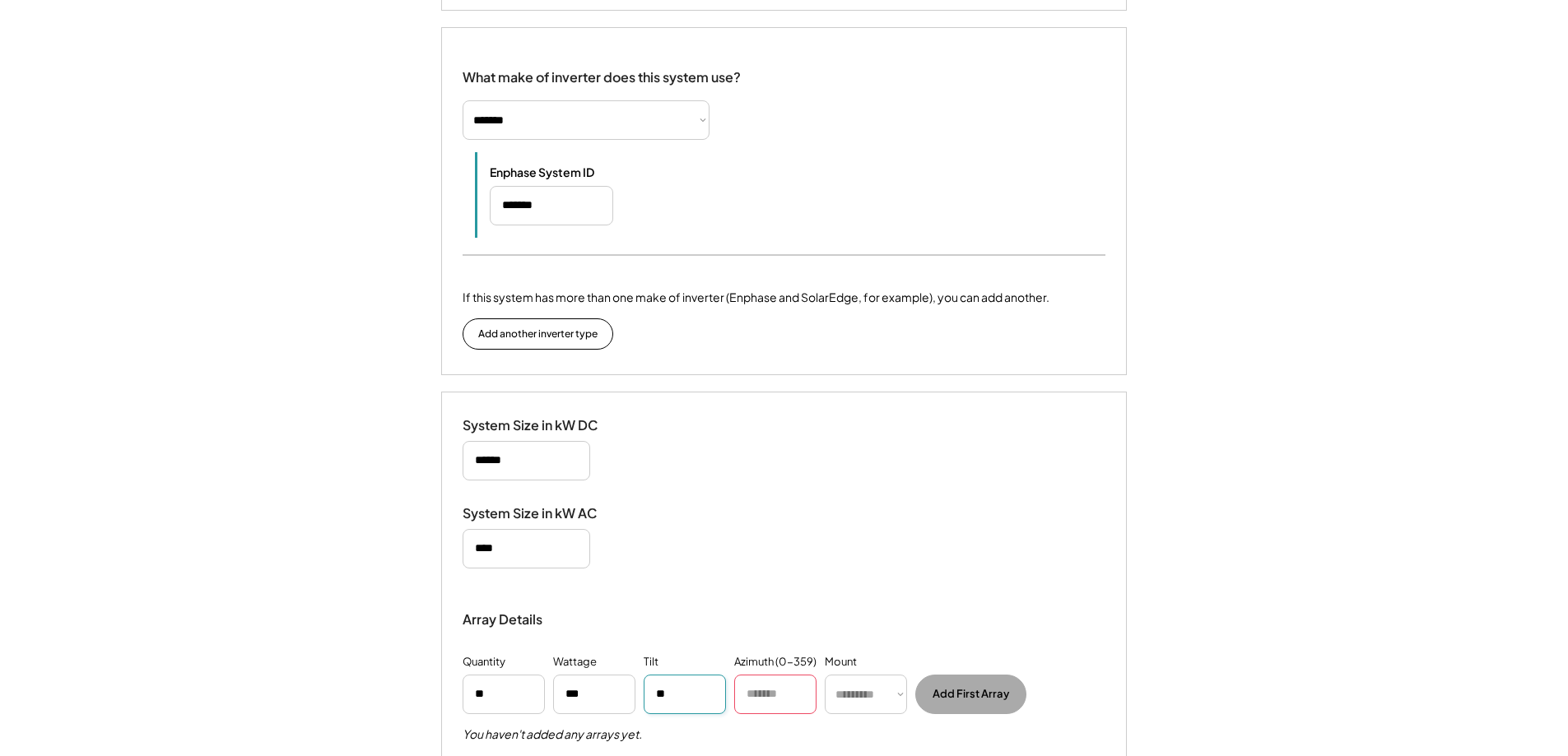 type on "**" 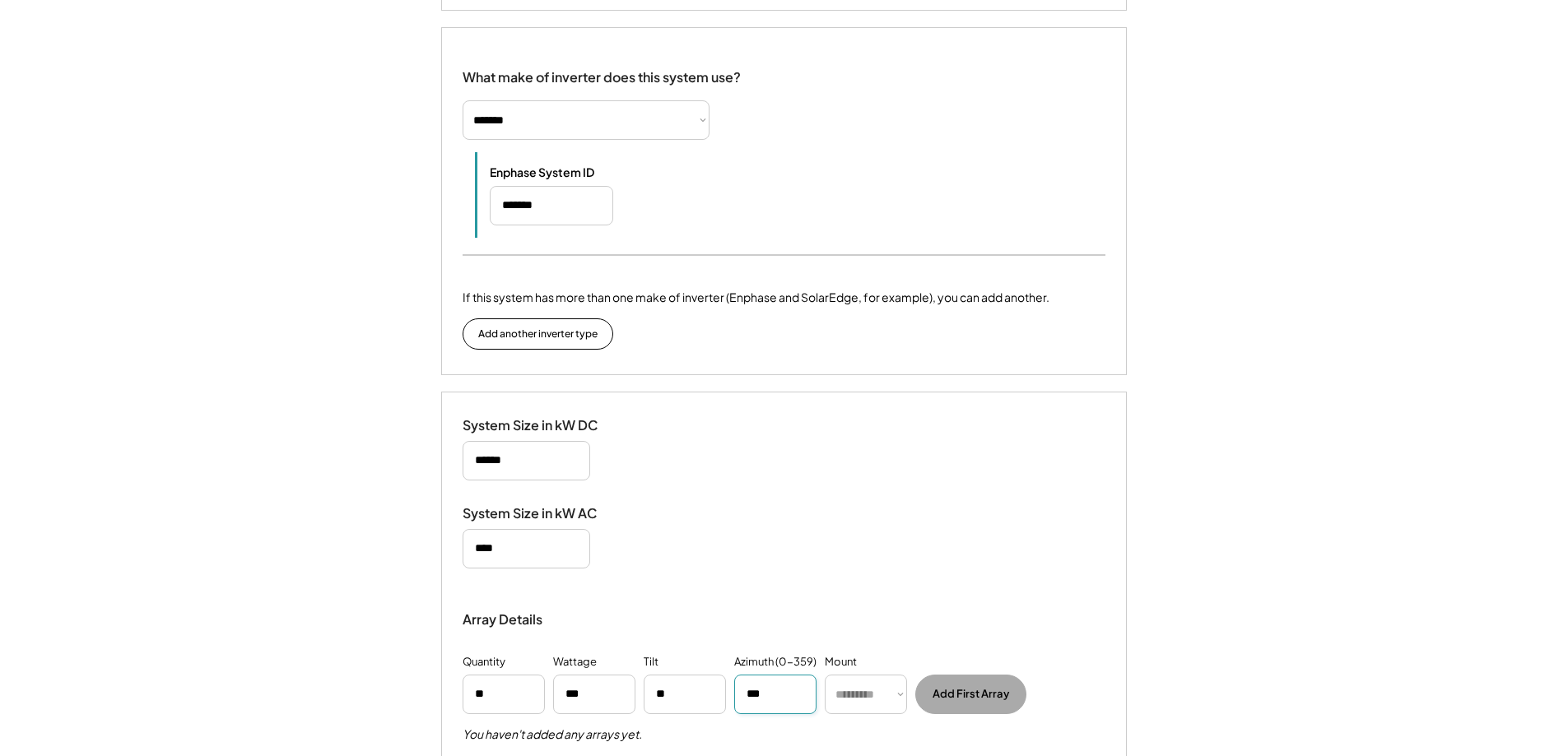 type on "***" 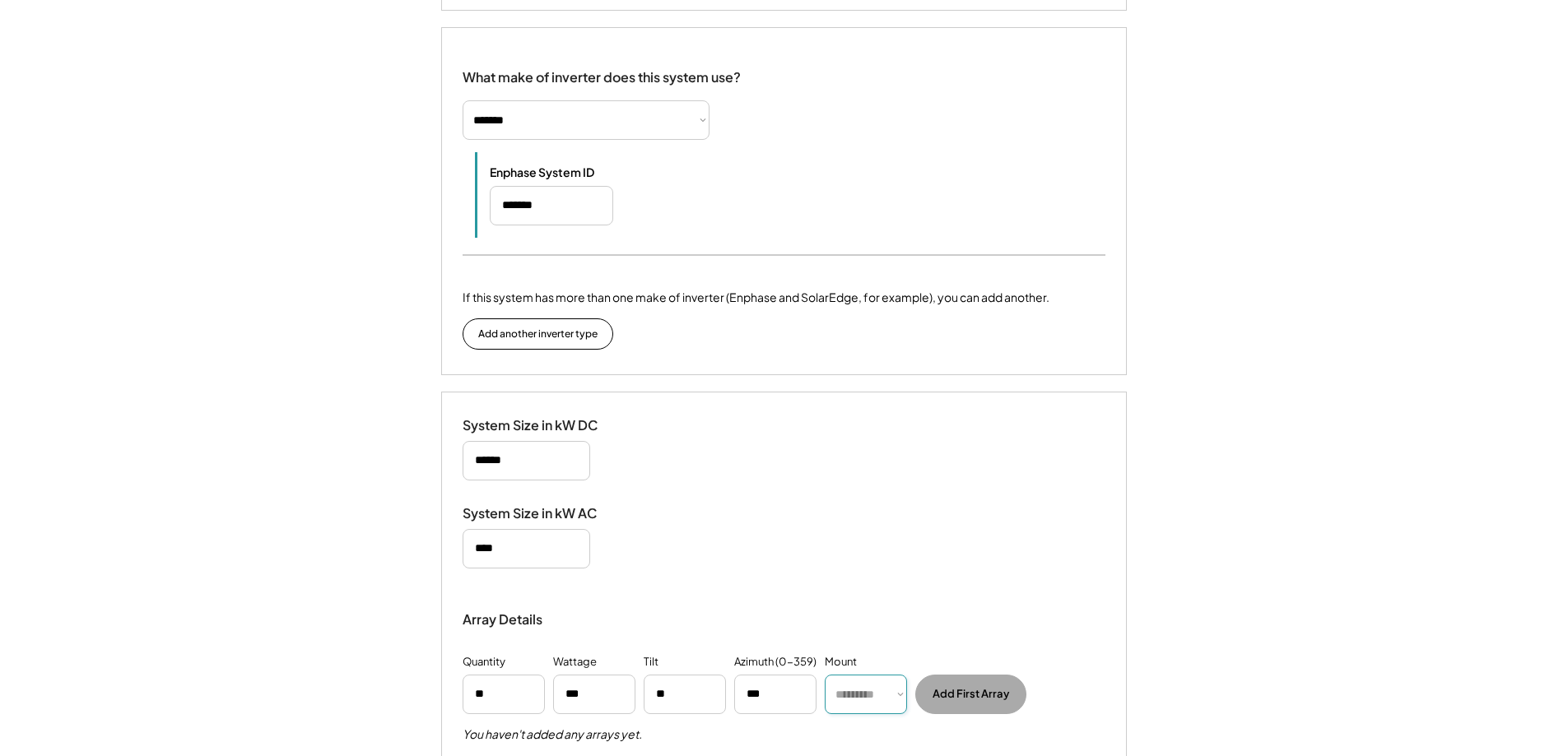 select on "******" 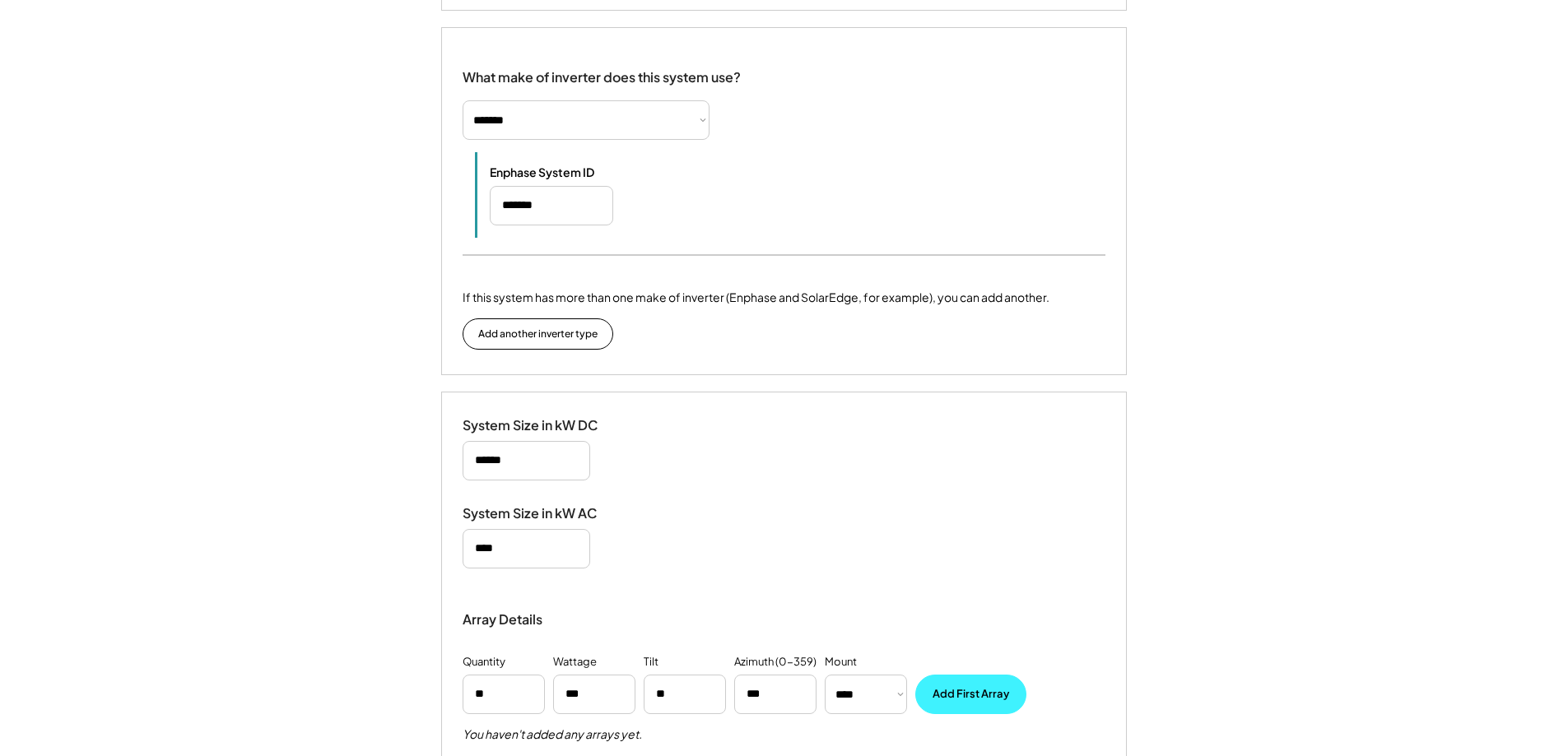 click on "Add First Array" at bounding box center (970, 694) 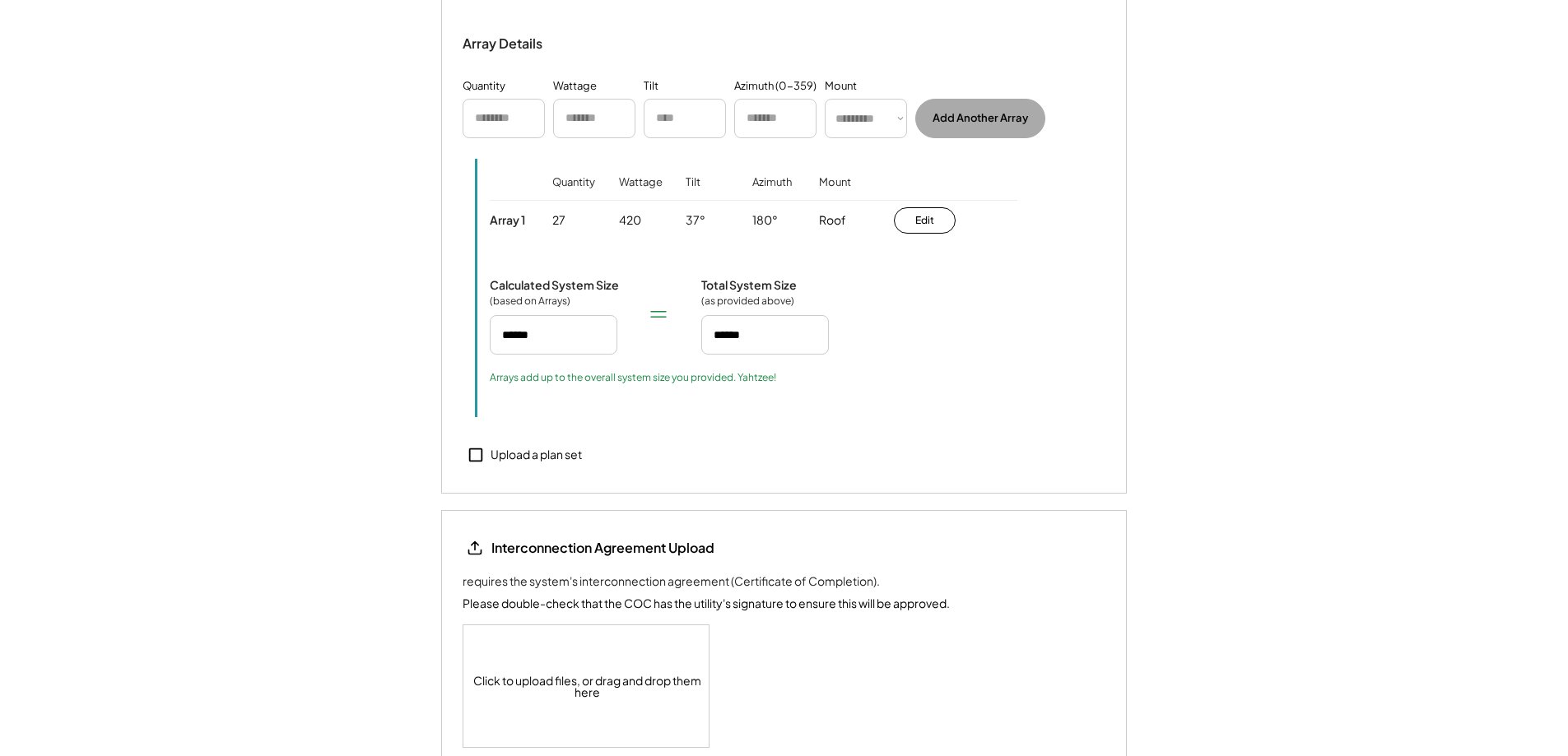 click on "Upload a plan set" at bounding box center (536, 455) 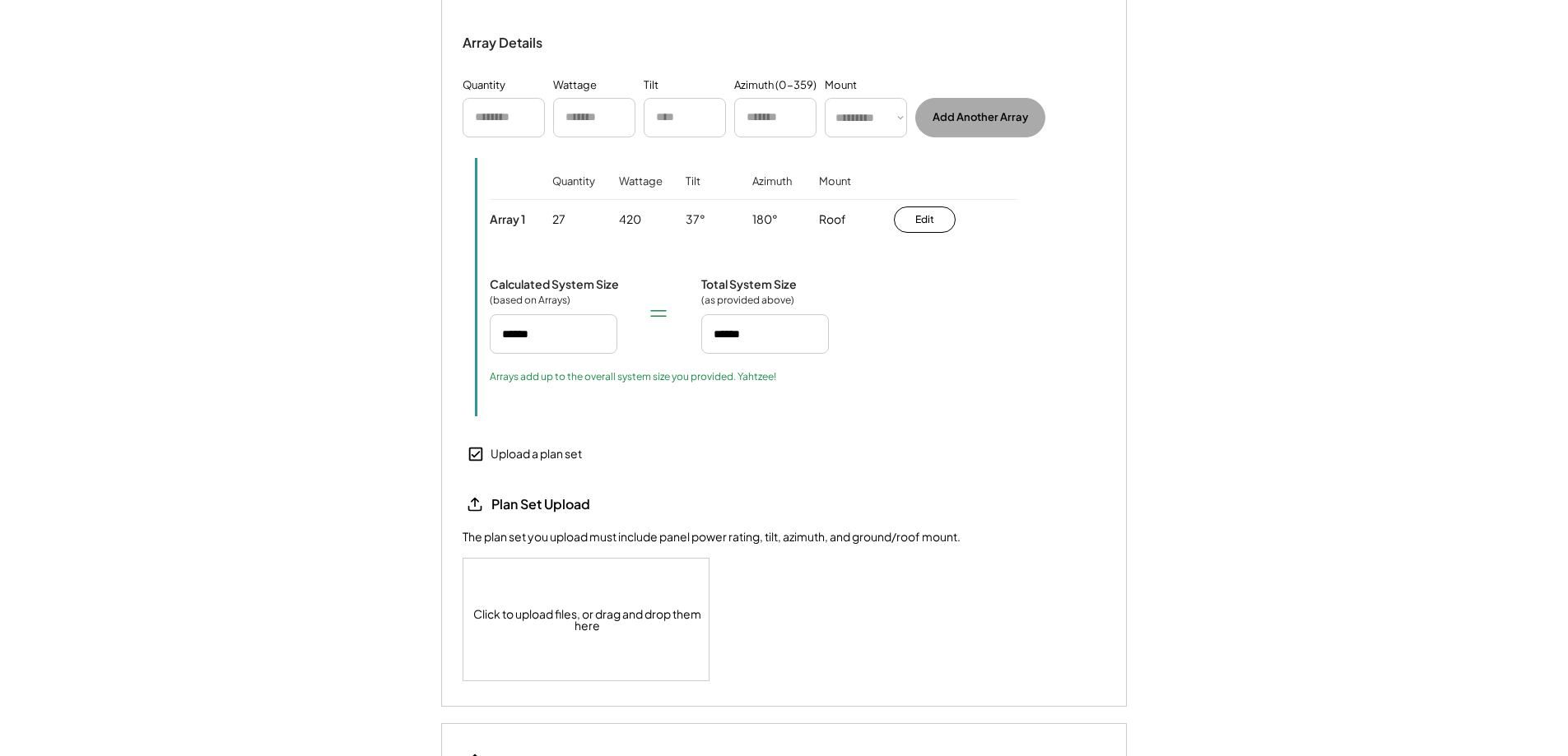 scroll, scrollTop: 1833, scrollLeft: 0, axis: vertical 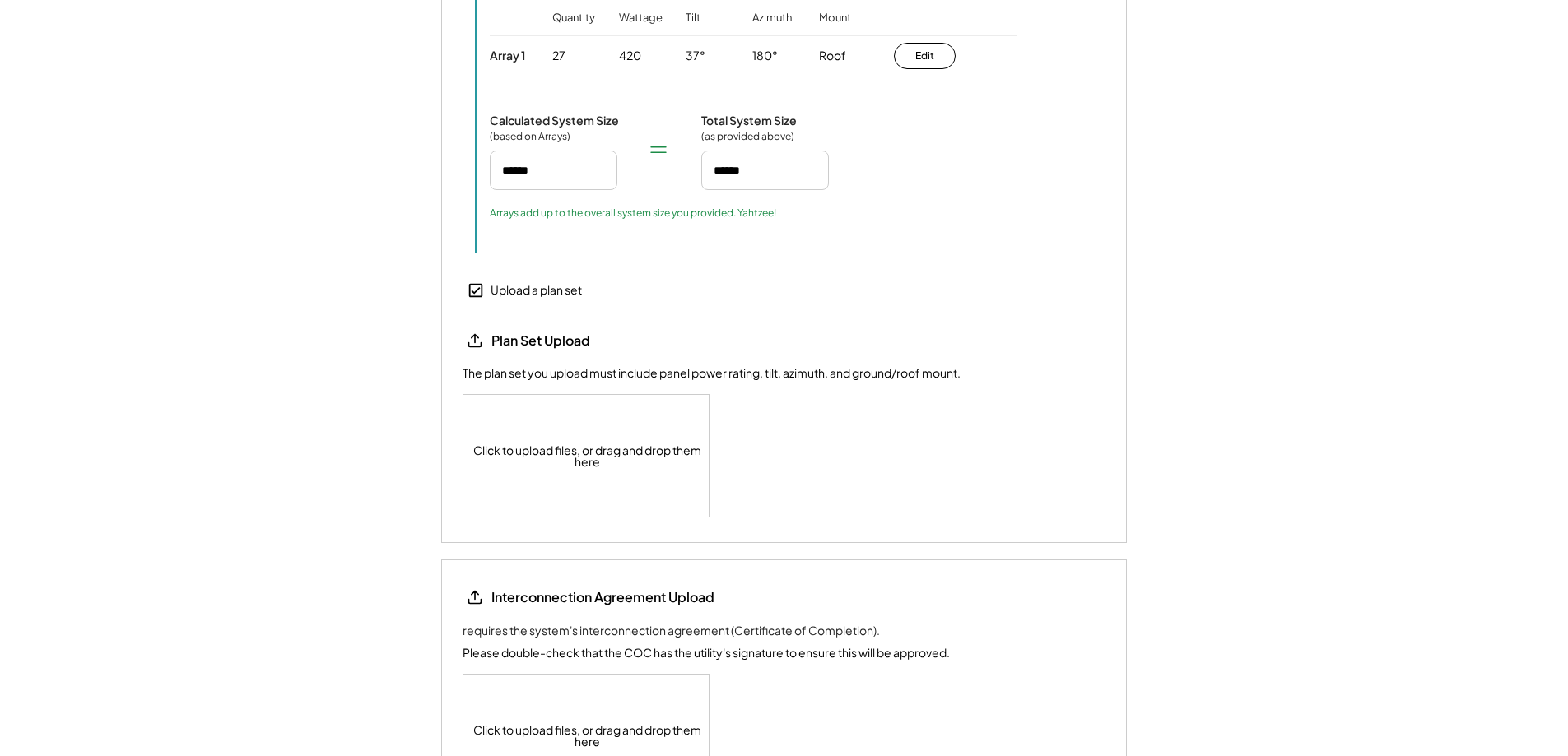click on "Click to upload files, or drag and drop them here" at bounding box center (587, 735) 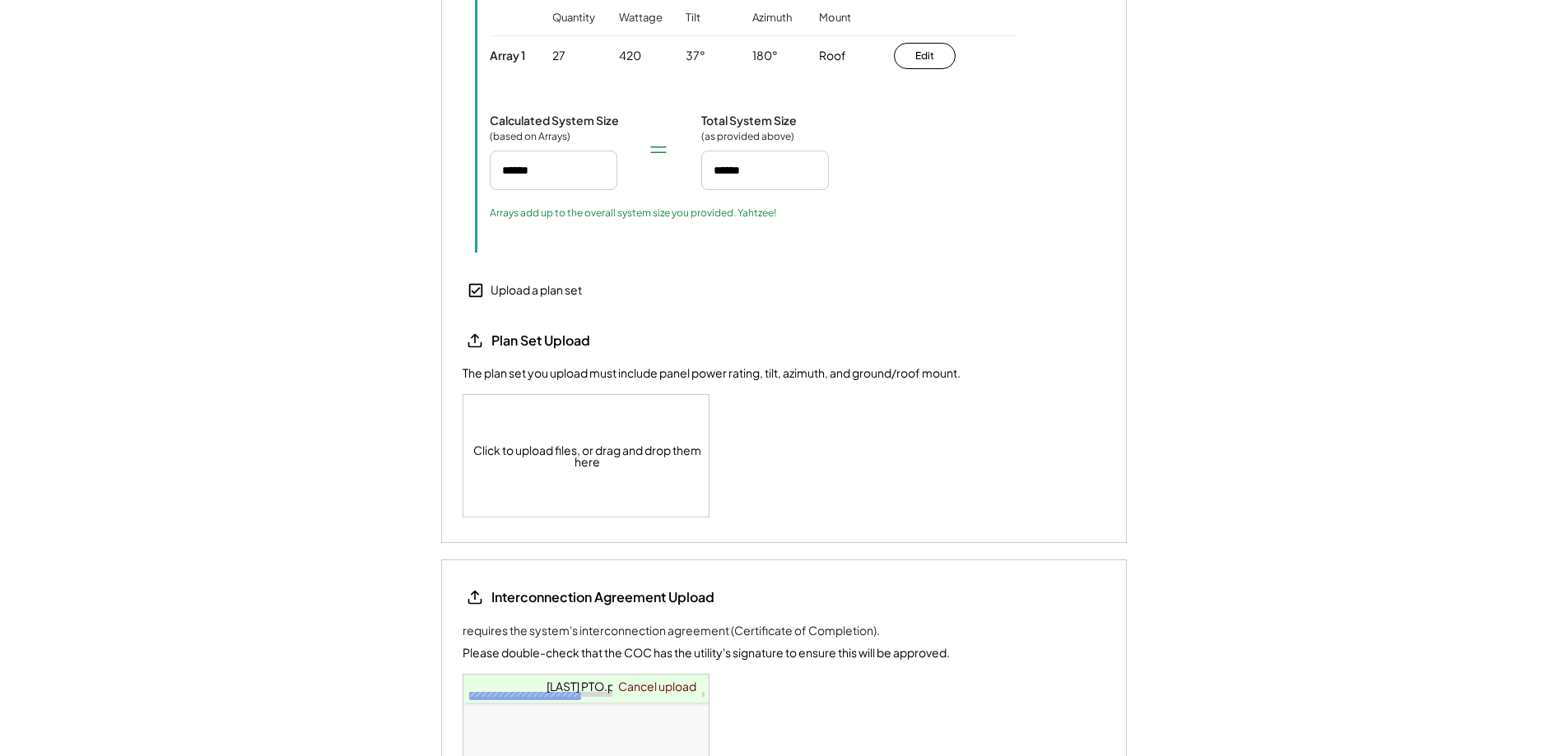 click on "Click to upload files, or drag and drop them here" at bounding box center (587, 456) 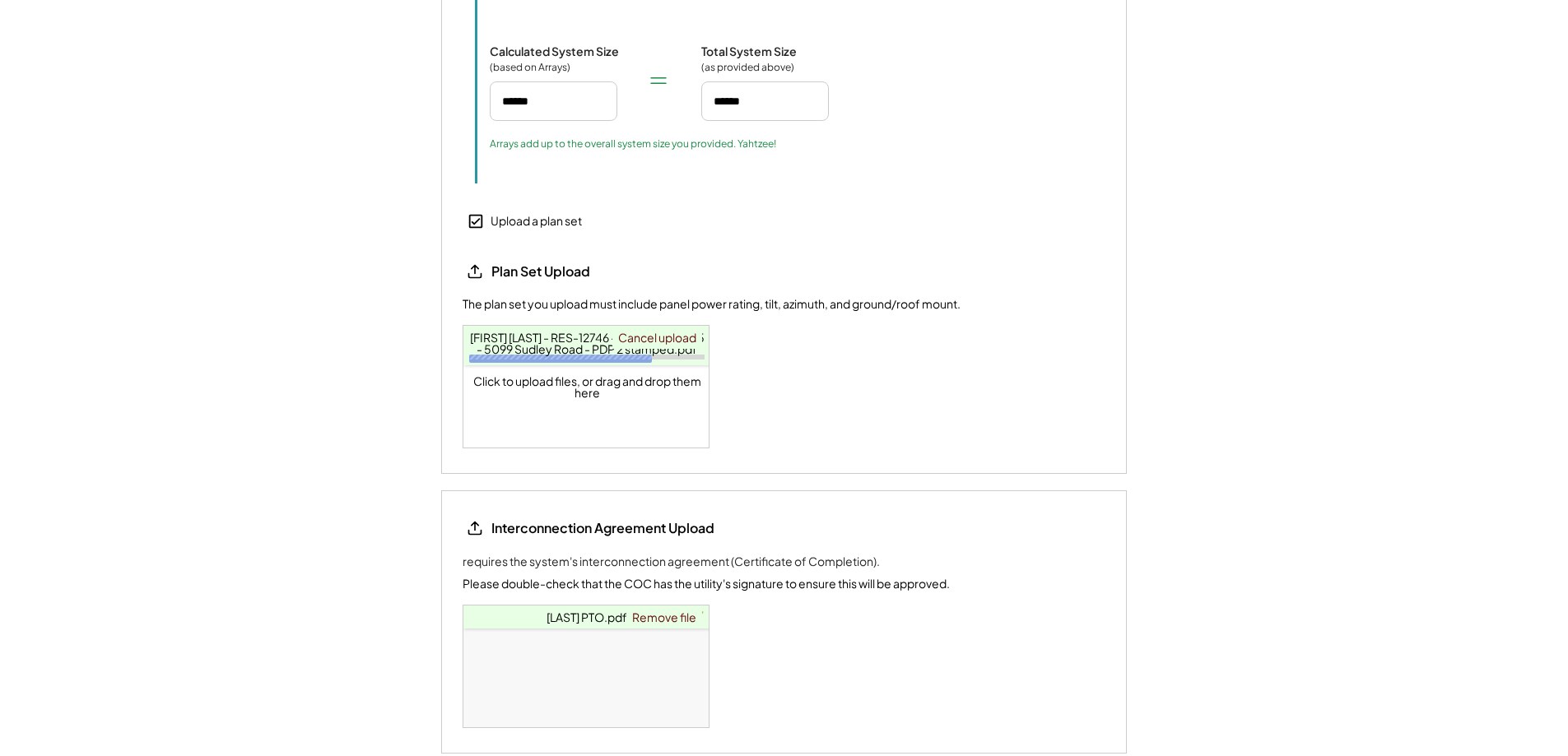 scroll, scrollTop: 1997, scrollLeft: 0, axis: vertical 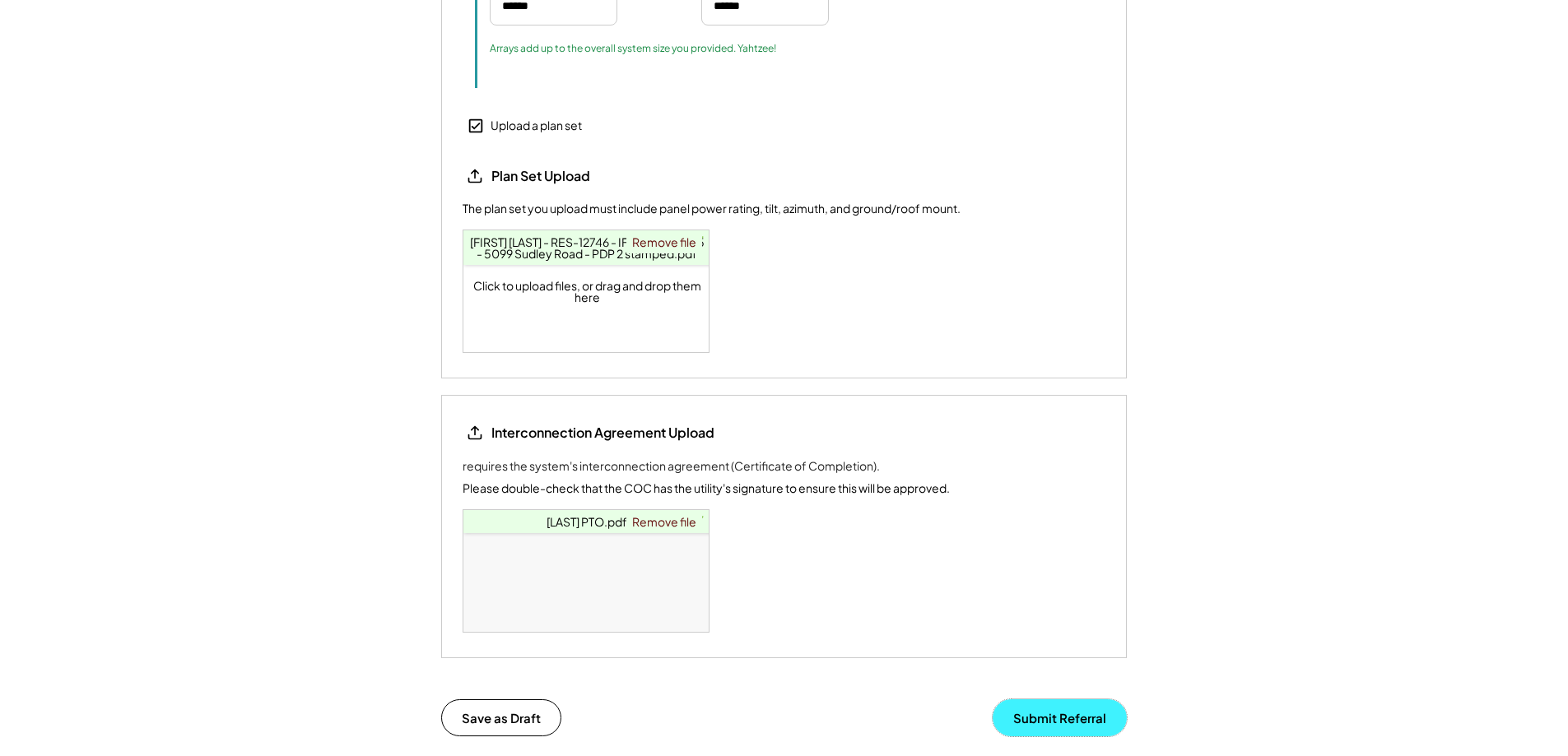 click on "Submit Referral" at bounding box center (1059, 717) 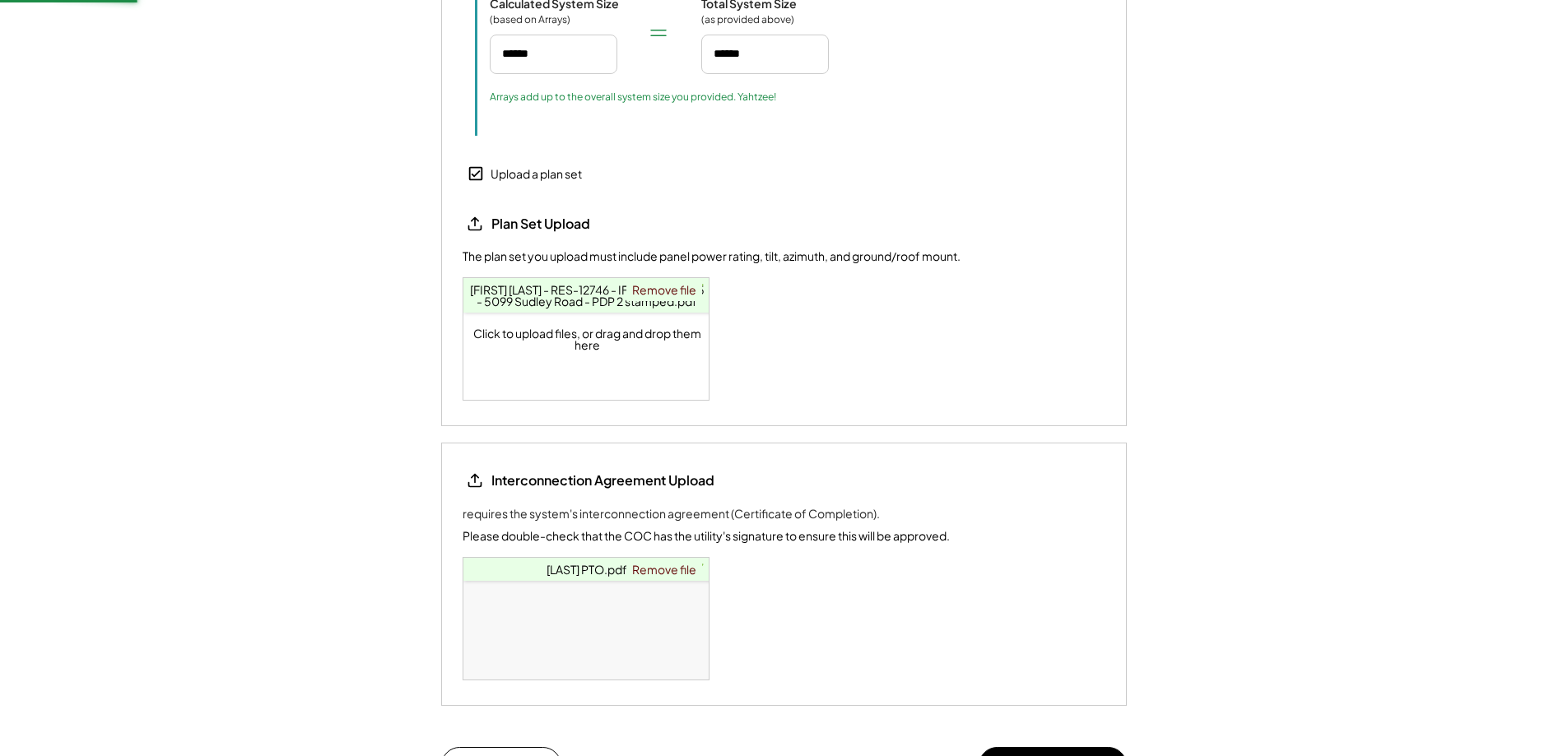 scroll, scrollTop: 2046, scrollLeft: 0, axis: vertical 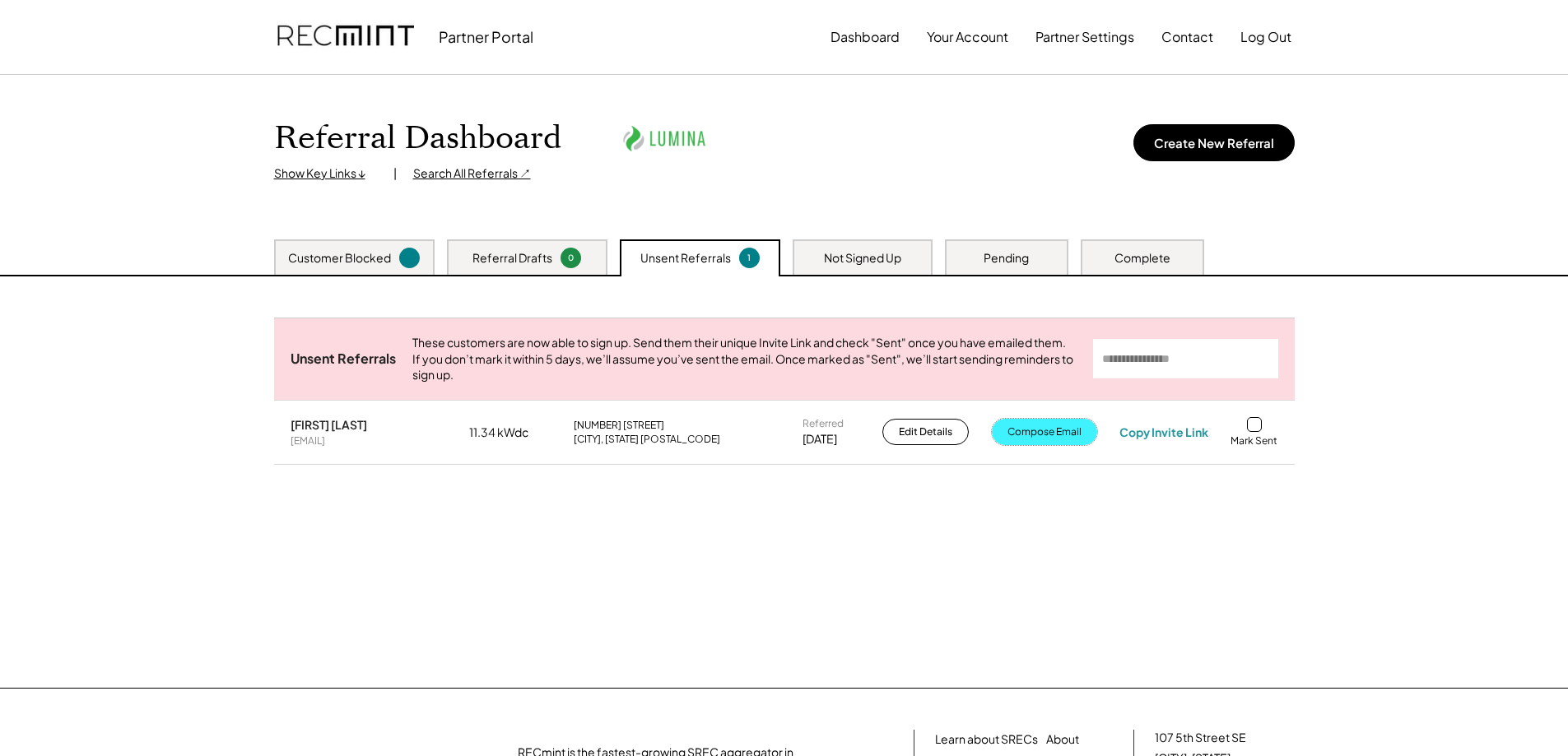 click on "Compose Email" at bounding box center (1045, 432) 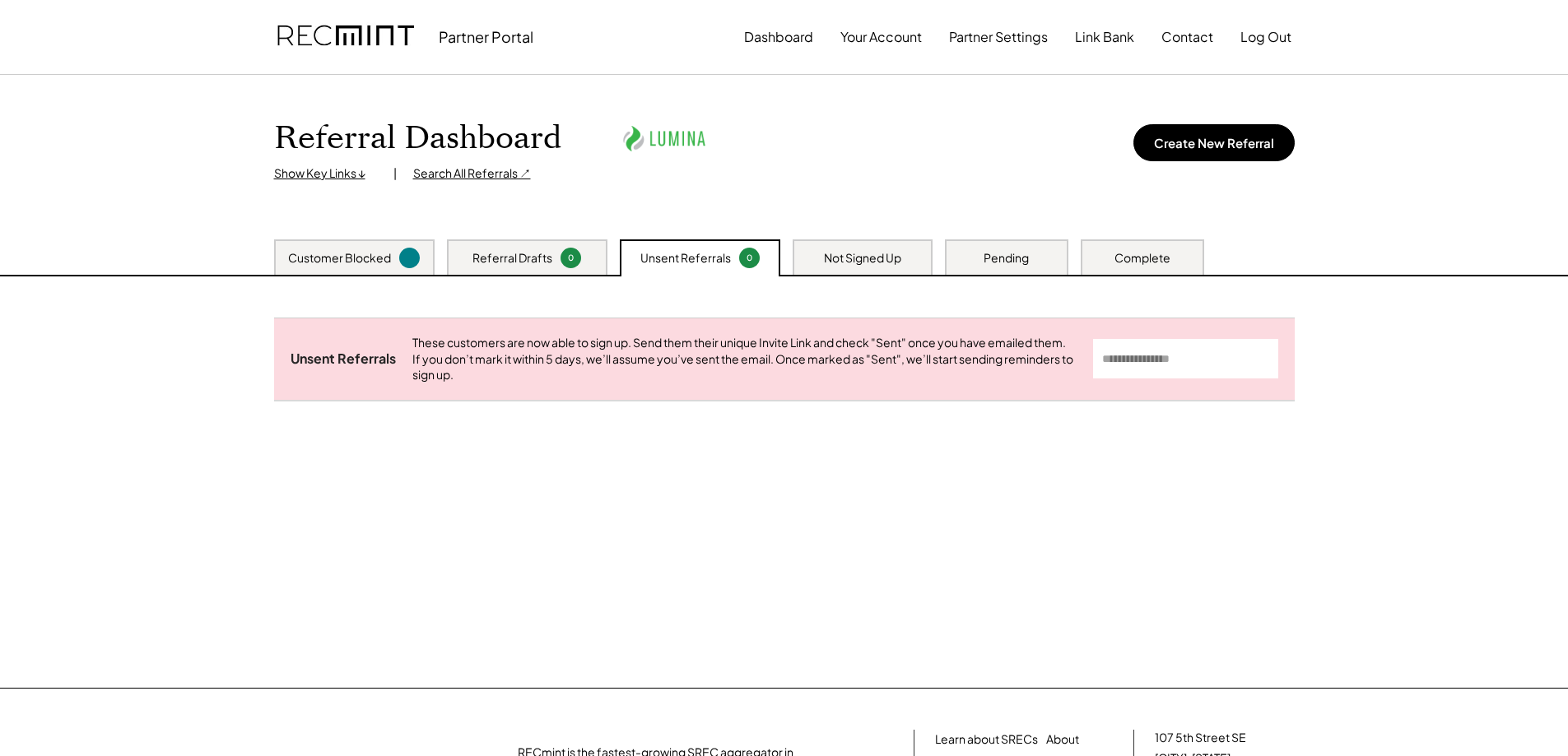 scroll, scrollTop: 0, scrollLeft: 0, axis: both 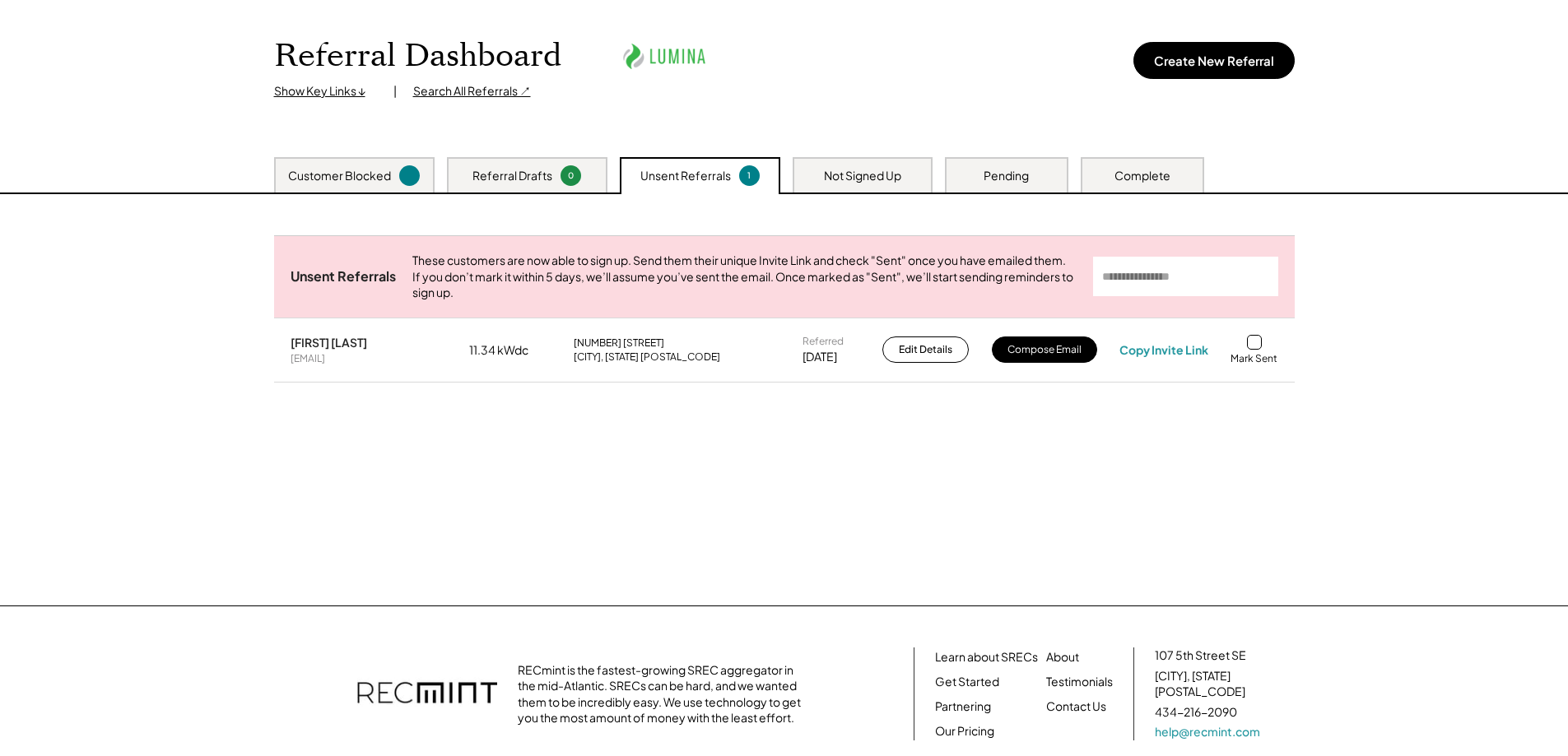 click at bounding box center (1254, 342) 